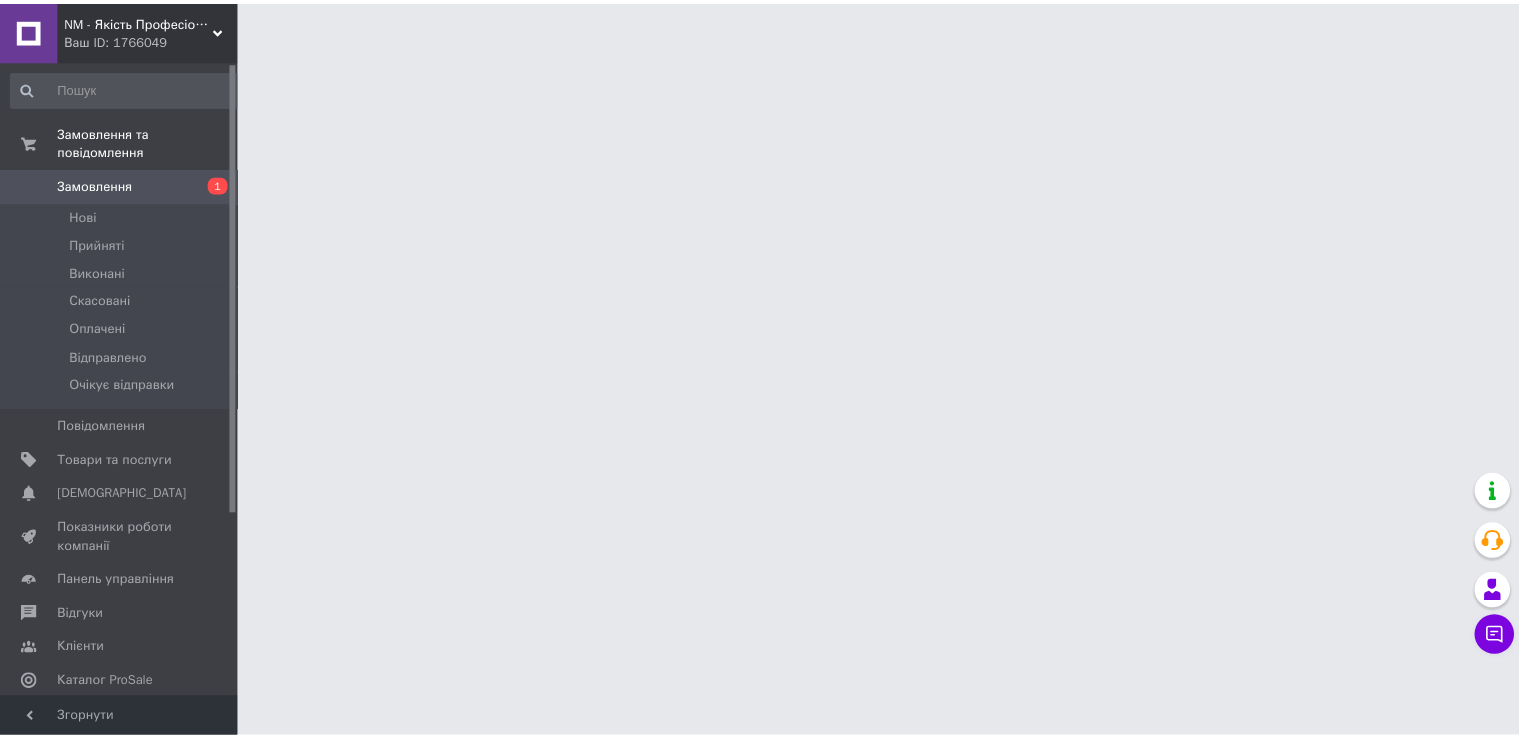 scroll, scrollTop: 0, scrollLeft: 0, axis: both 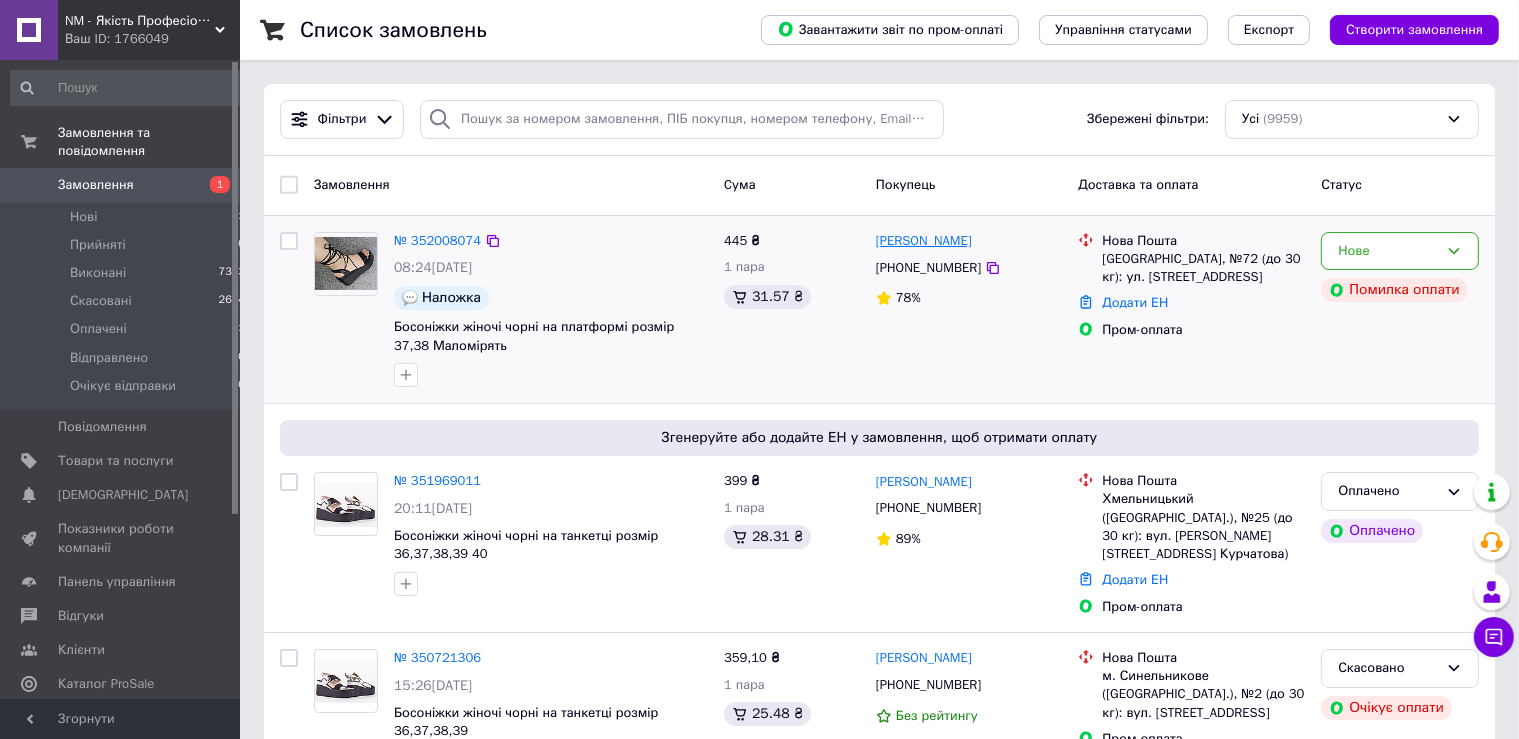 click on "[PERSON_NAME]" at bounding box center [924, 241] 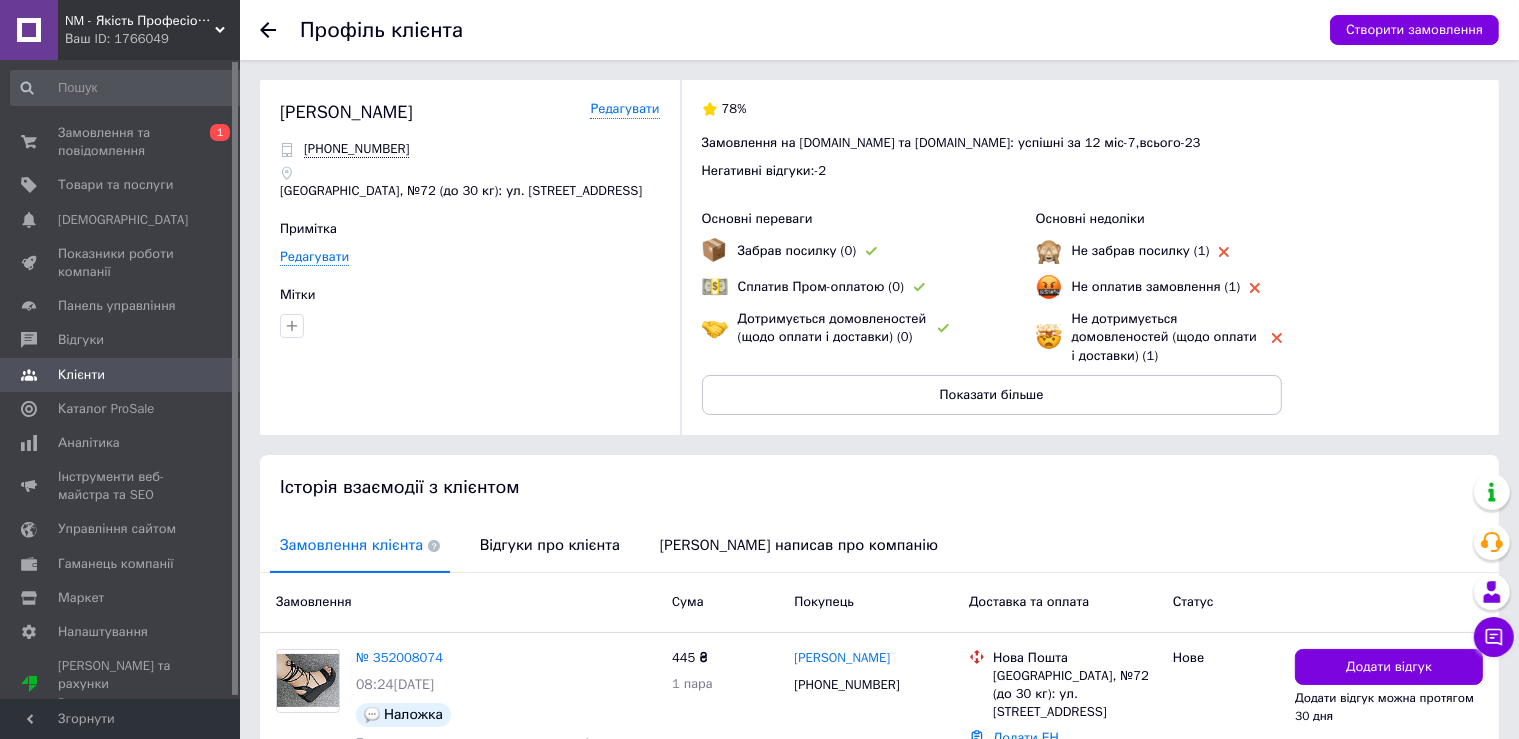 scroll, scrollTop: 105, scrollLeft: 0, axis: vertical 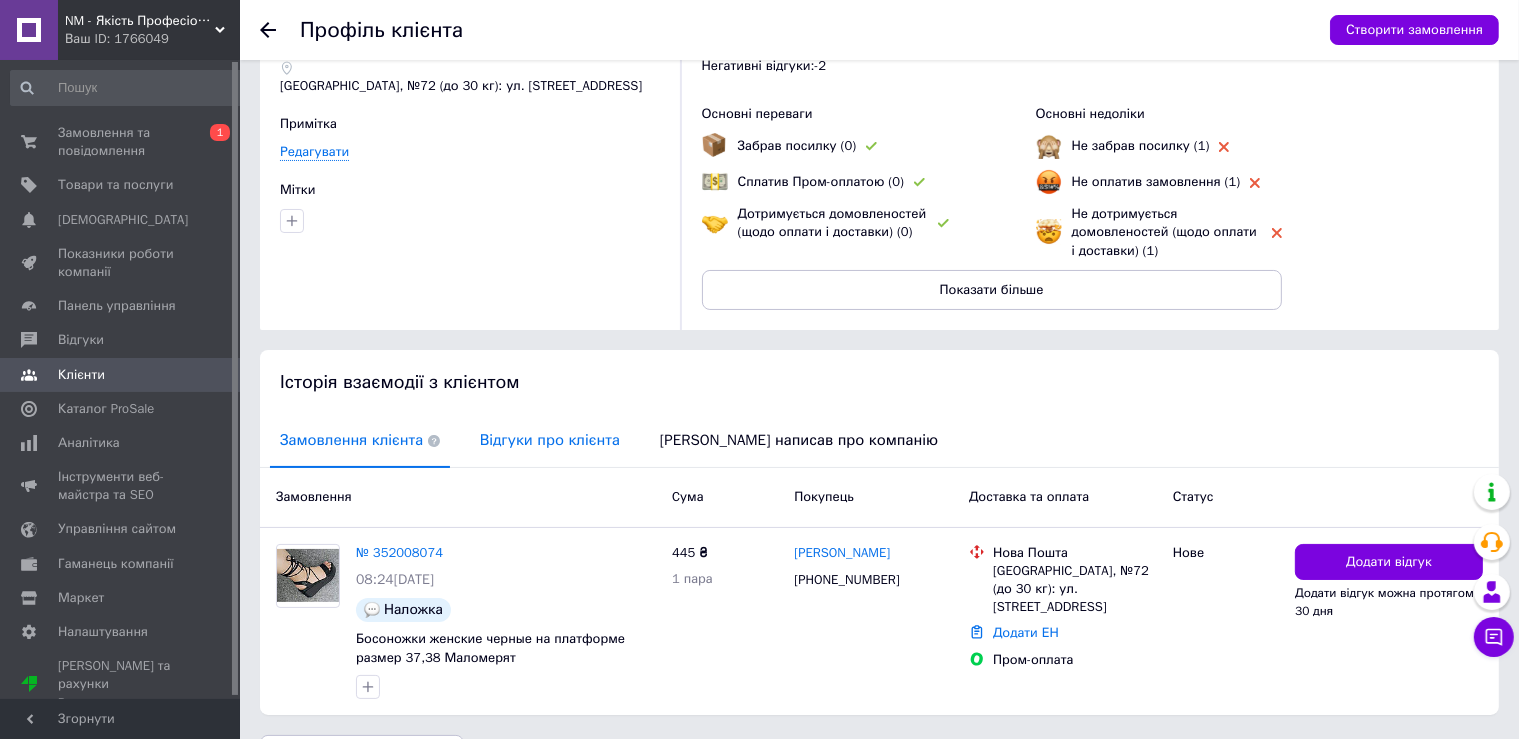 click on "Відгуки про клієнта" at bounding box center (550, 440) 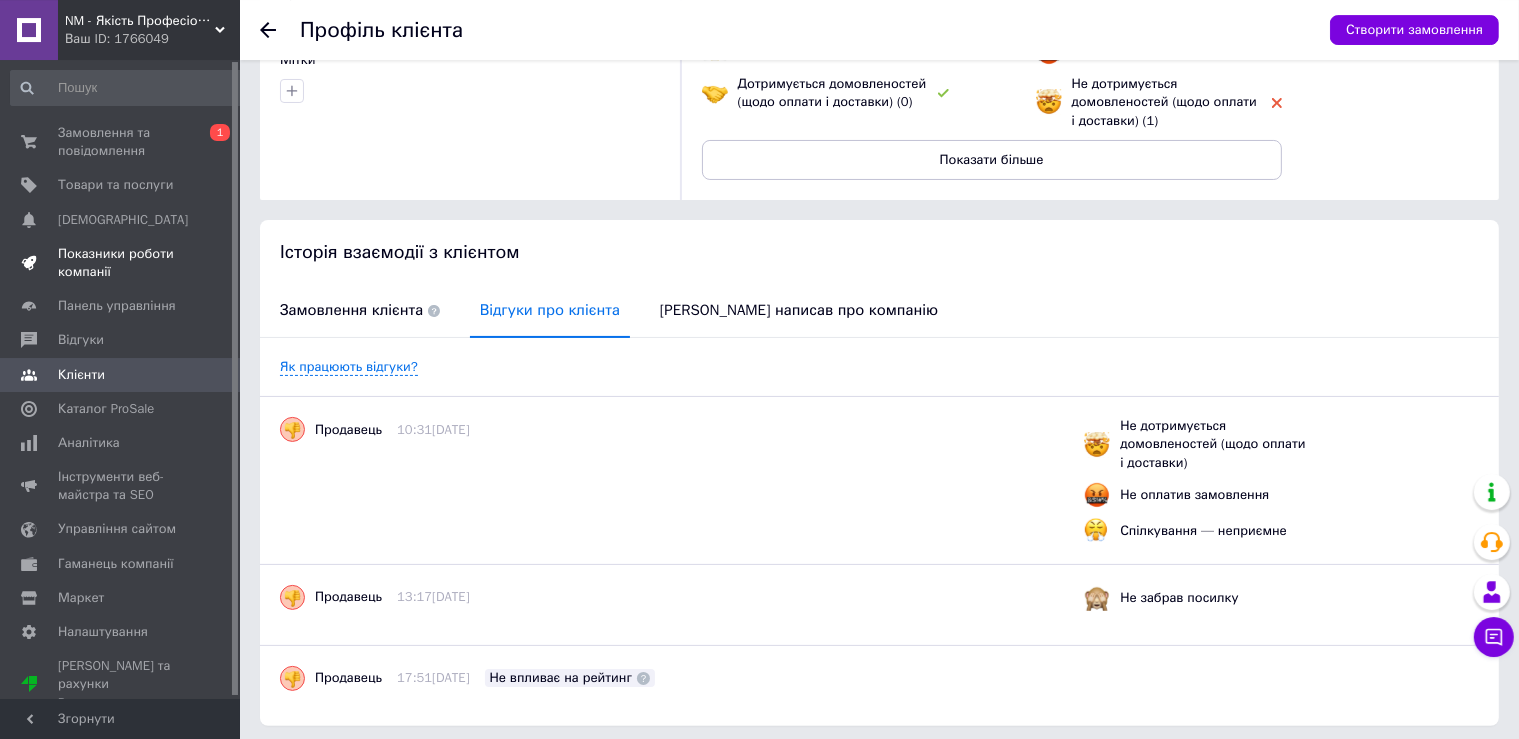 scroll, scrollTop: 194, scrollLeft: 0, axis: vertical 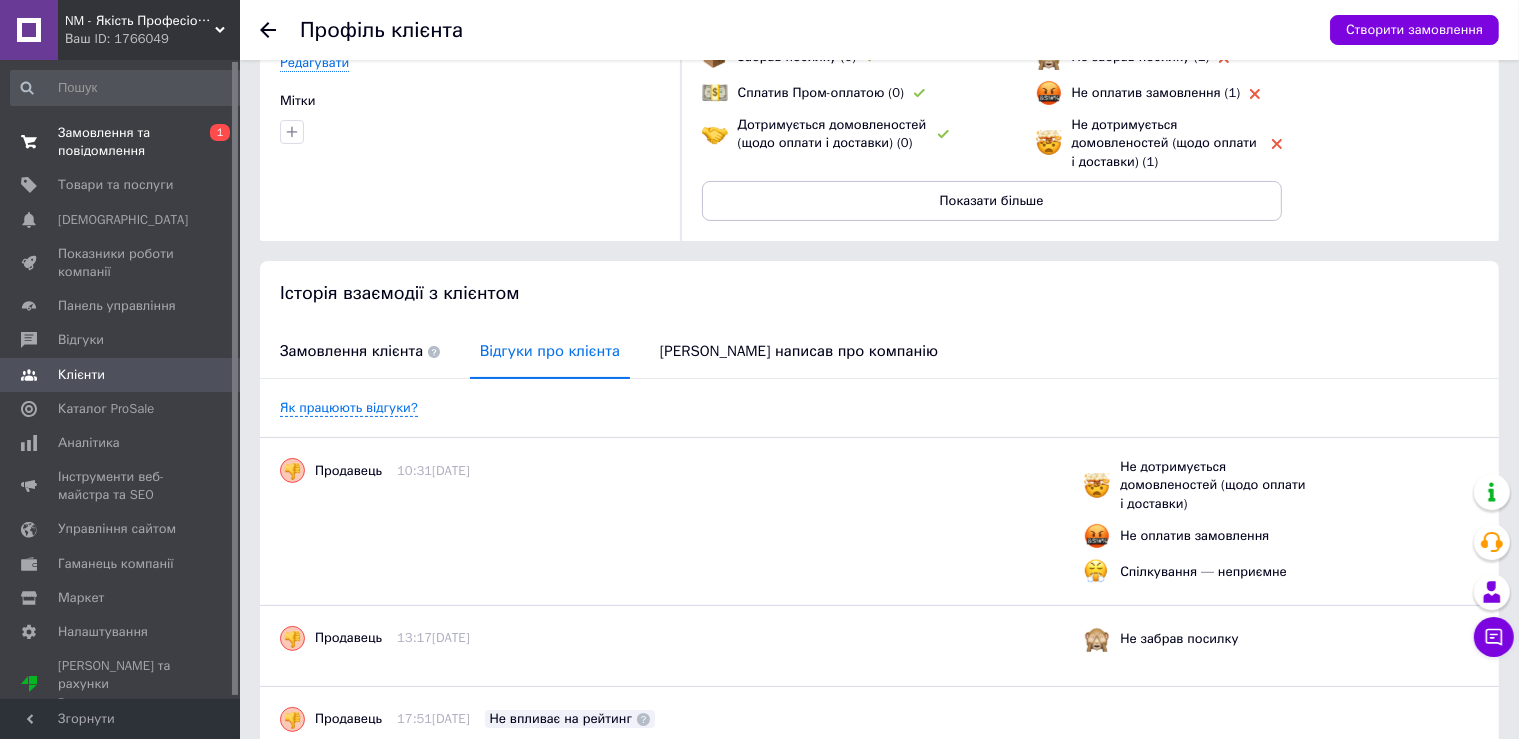 click on "Замовлення та повідомлення" at bounding box center [121, 142] 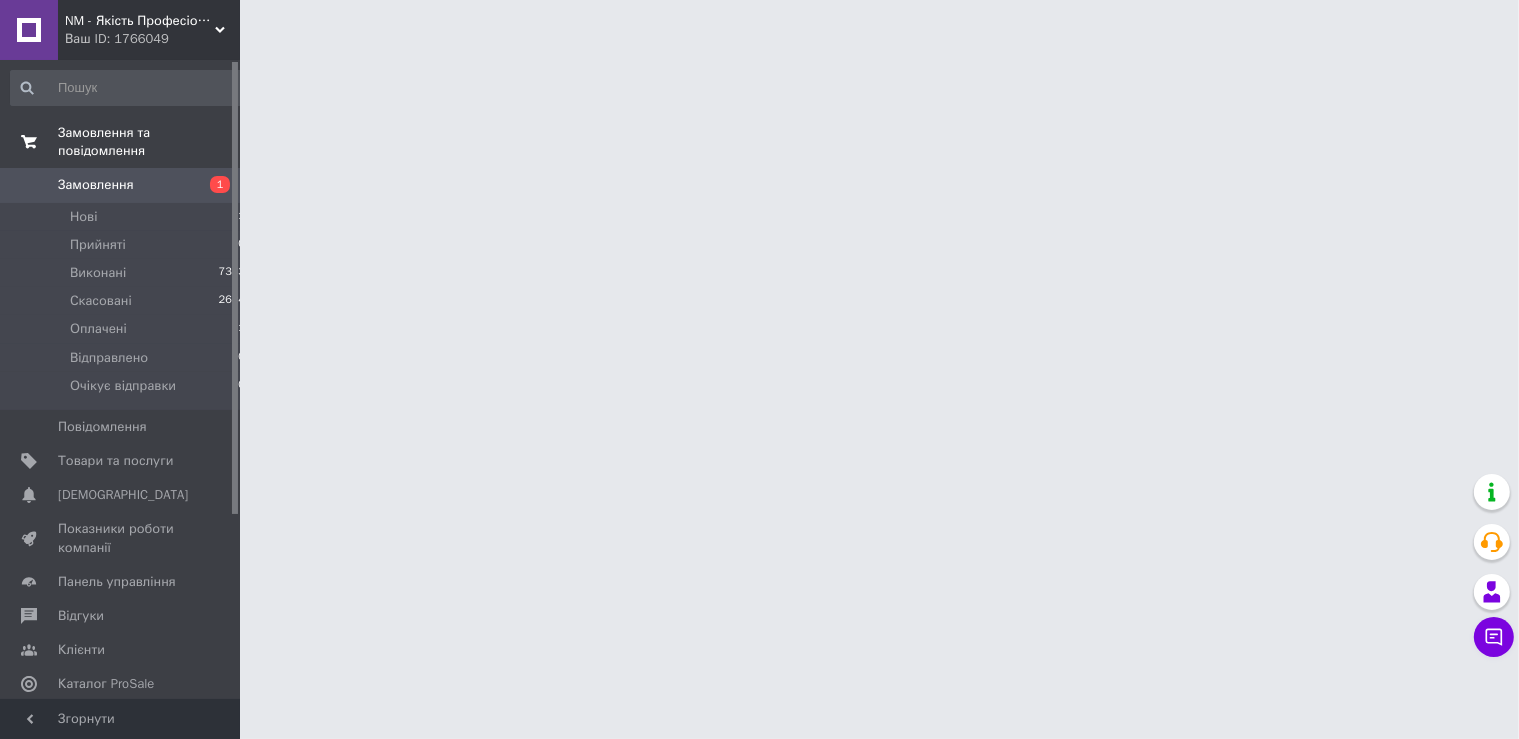 scroll, scrollTop: 0, scrollLeft: 0, axis: both 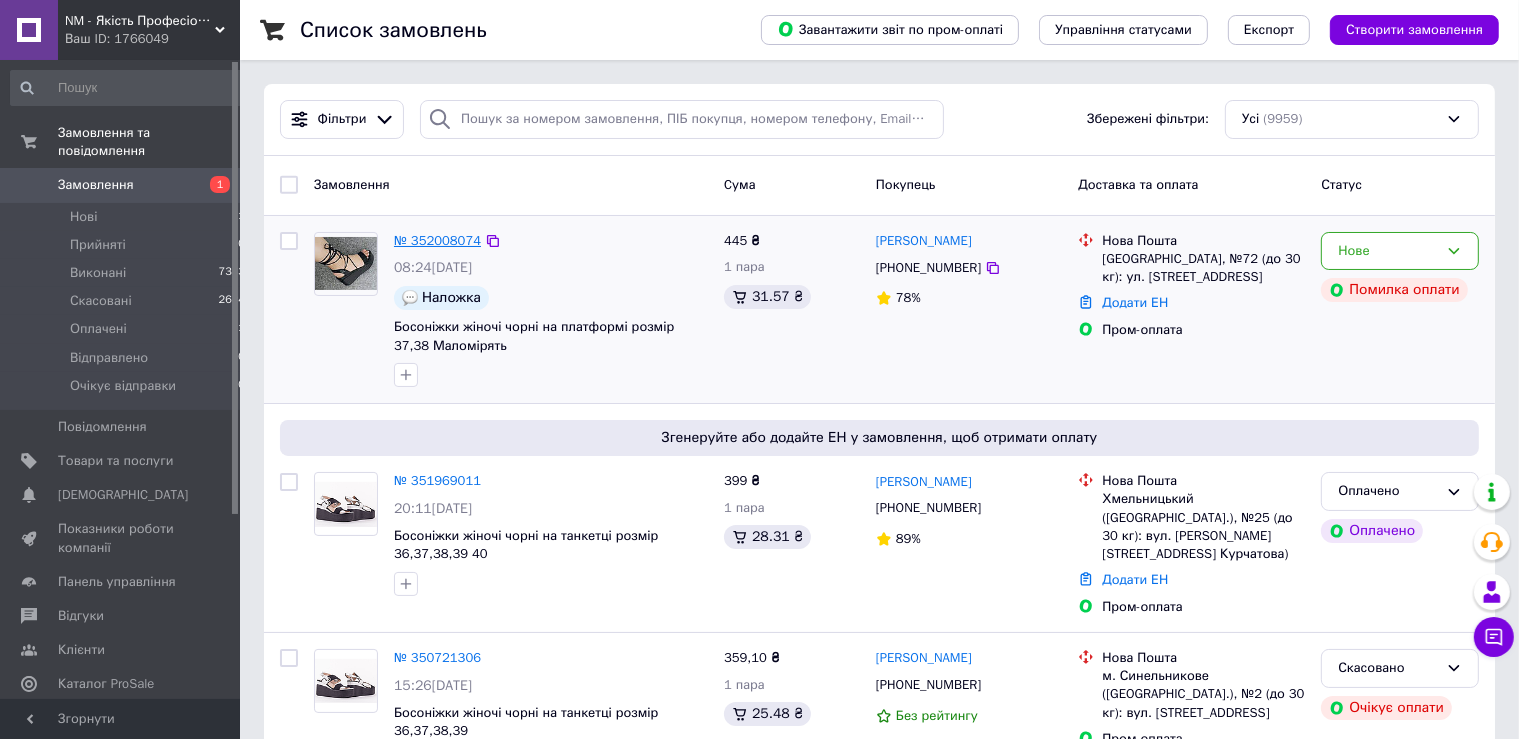 click on "№ 352008074" at bounding box center [437, 240] 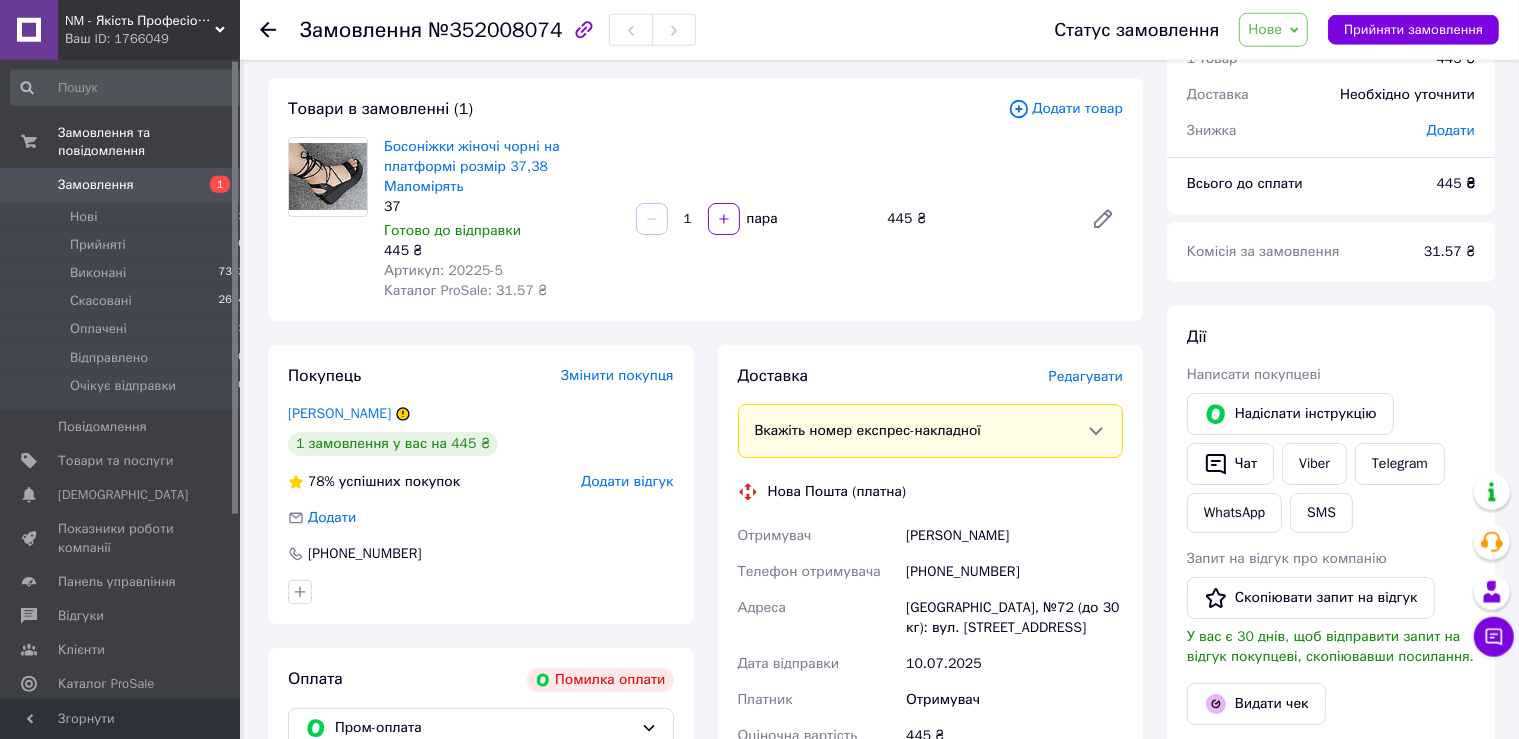 scroll, scrollTop: 0, scrollLeft: 0, axis: both 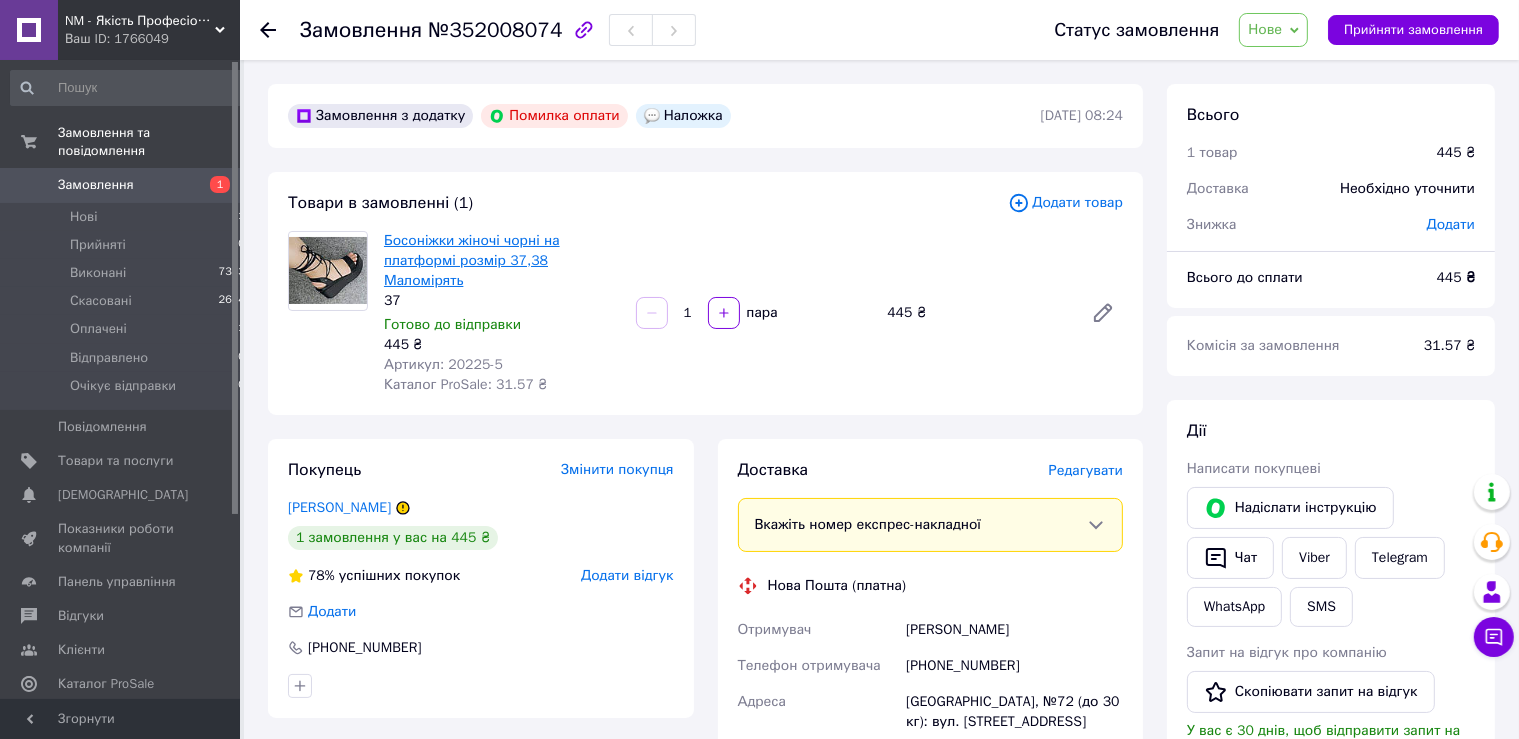 click on "Босоніжки жіночі чорні на платформі розмір 37,38 Маломірять" at bounding box center (472, 260) 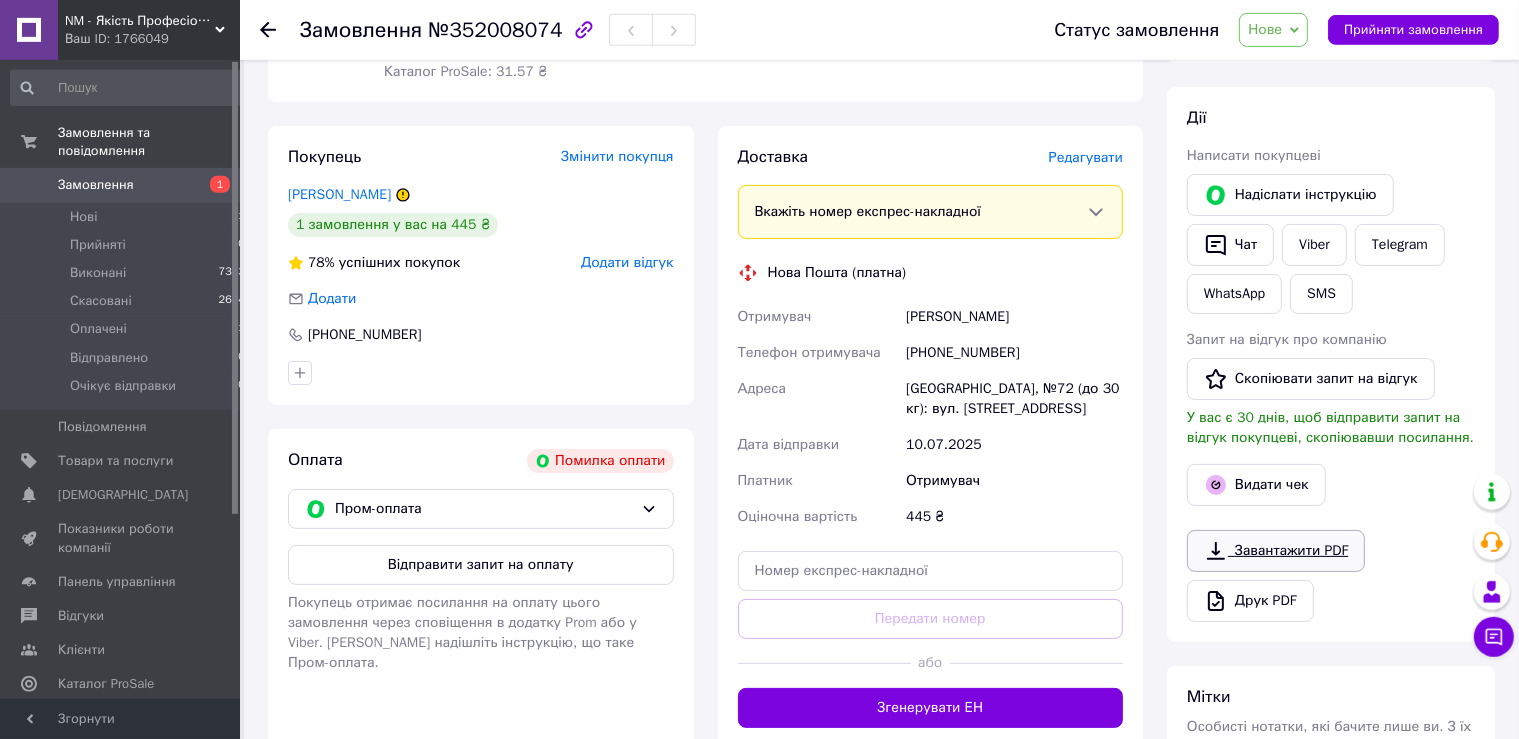 scroll, scrollTop: 316, scrollLeft: 0, axis: vertical 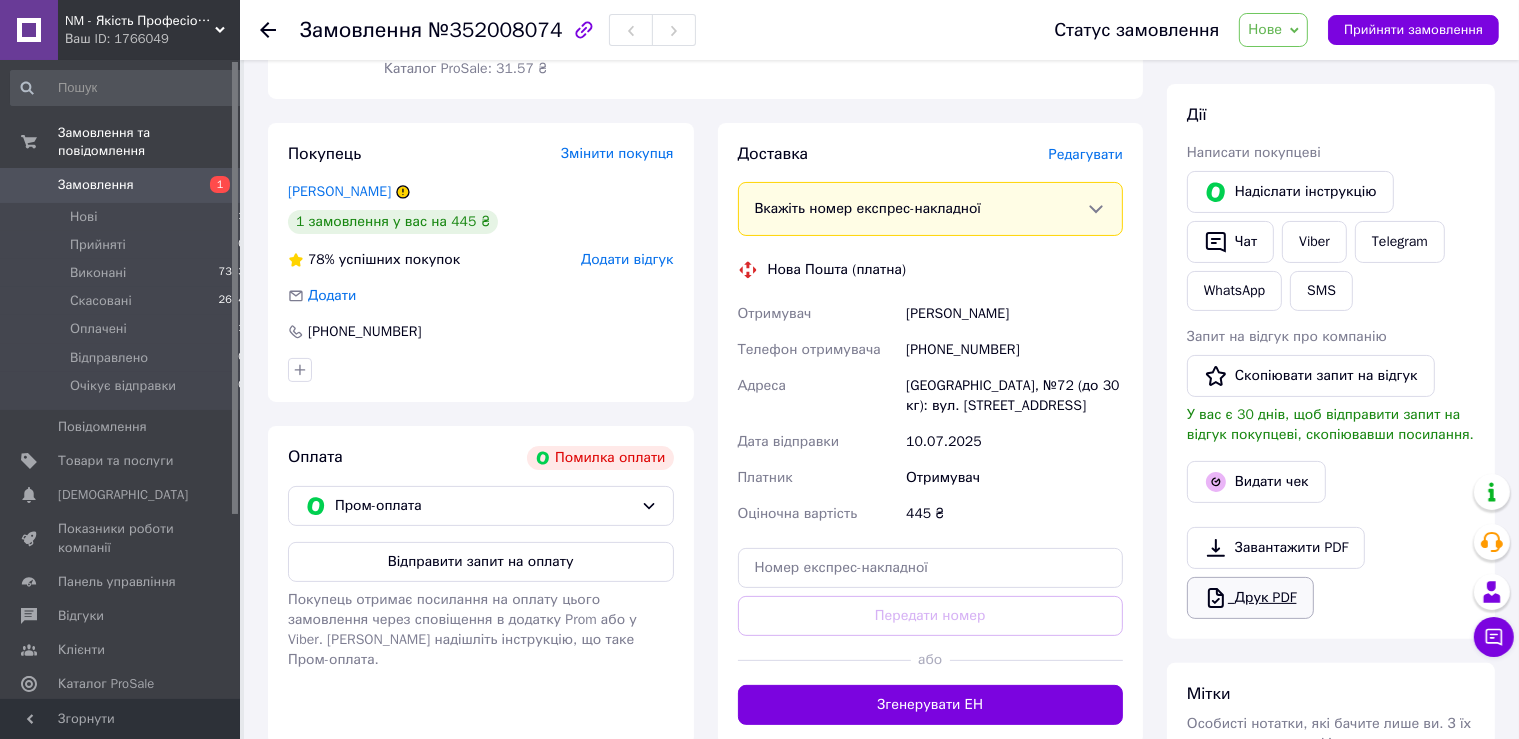 click on "Друк PDF" at bounding box center (1250, 598) 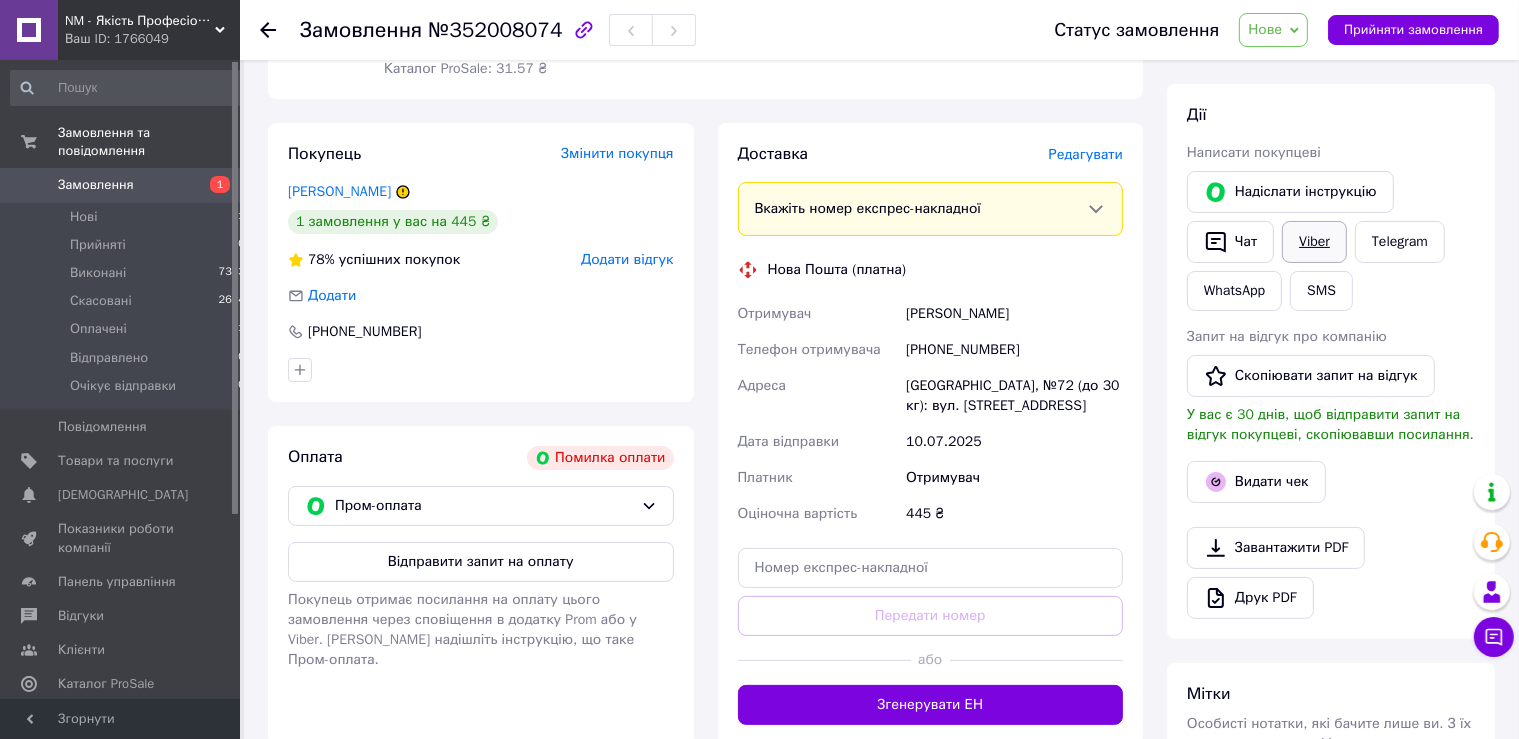 click on "Viber" at bounding box center [1314, 242] 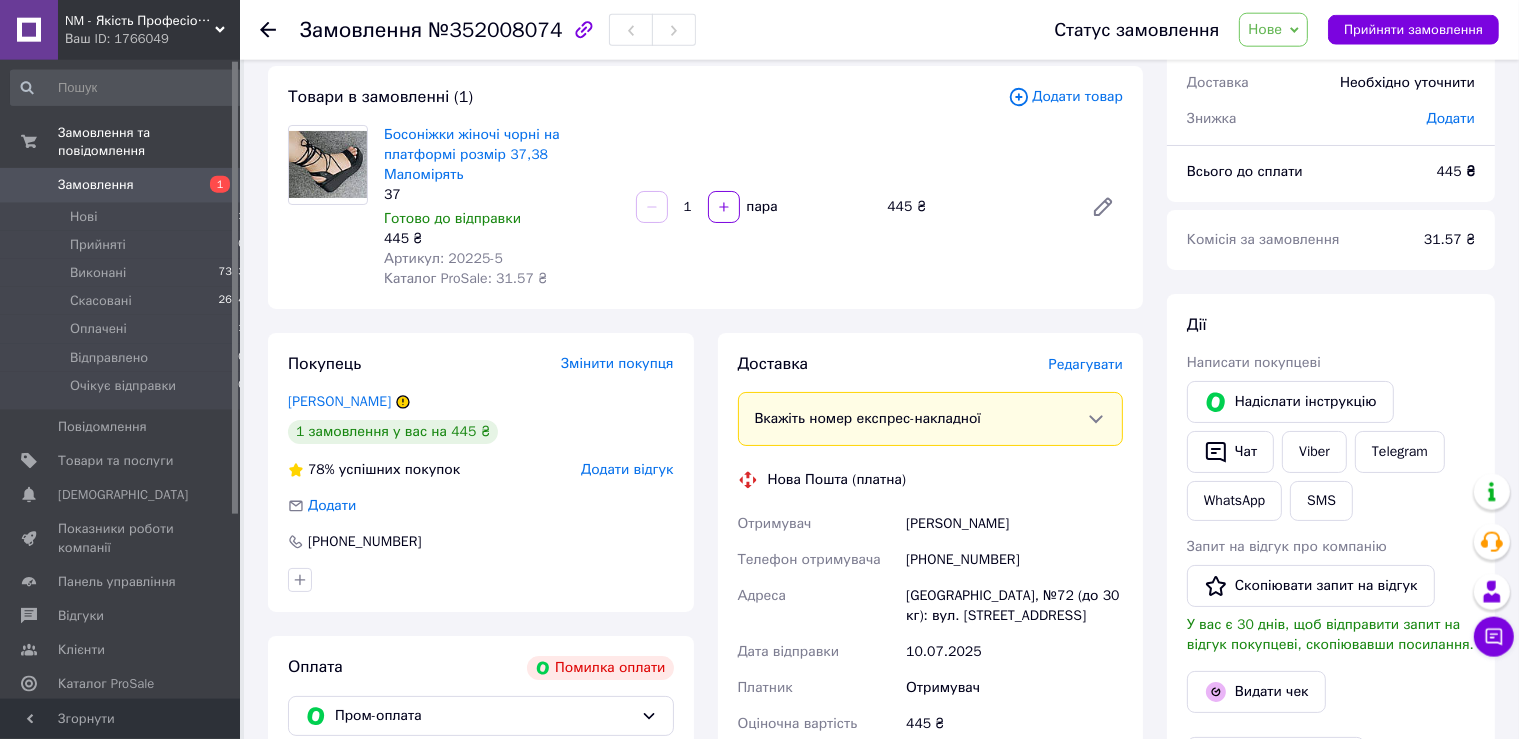 scroll, scrollTop: 105, scrollLeft: 0, axis: vertical 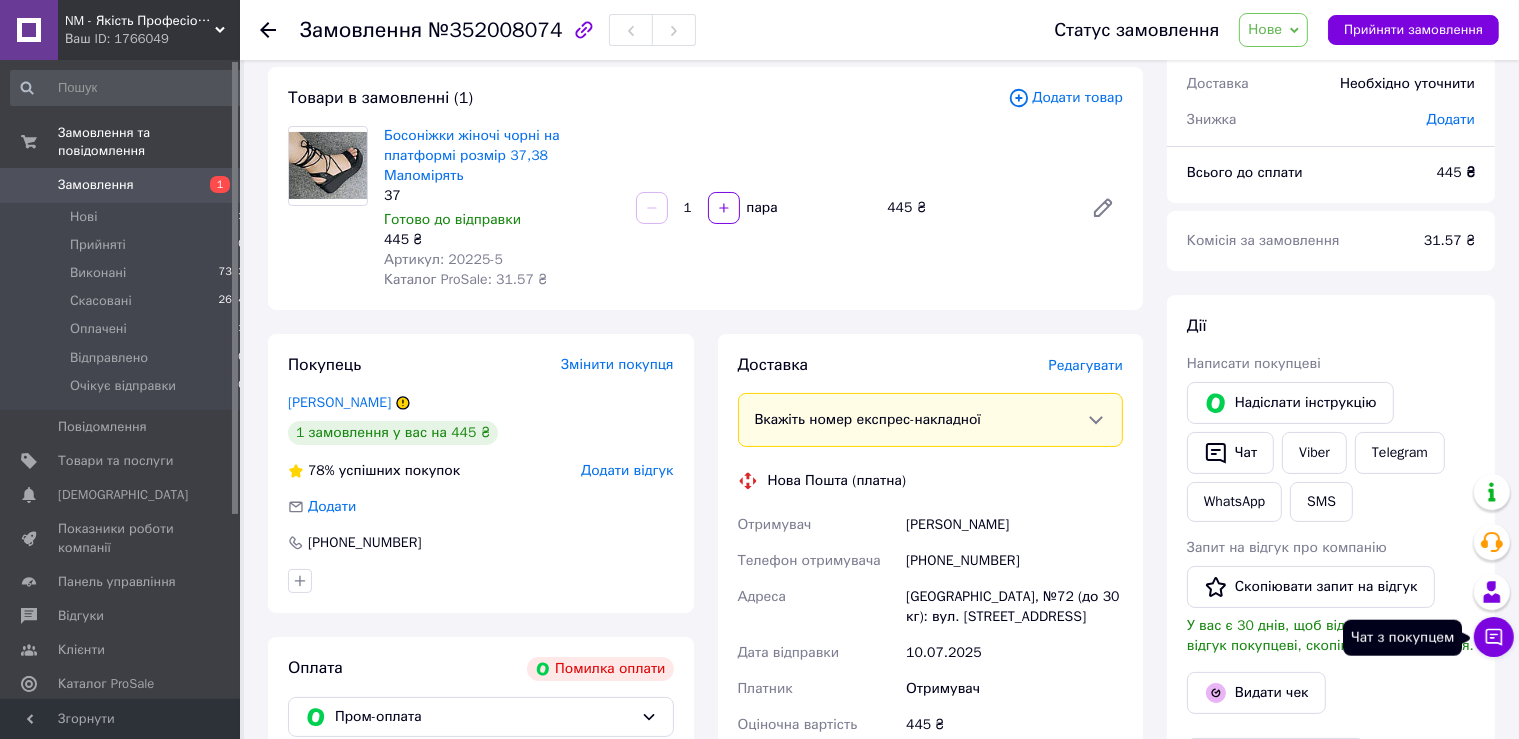 click on "Чат з покупцем" at bounding box center [1494, 637] 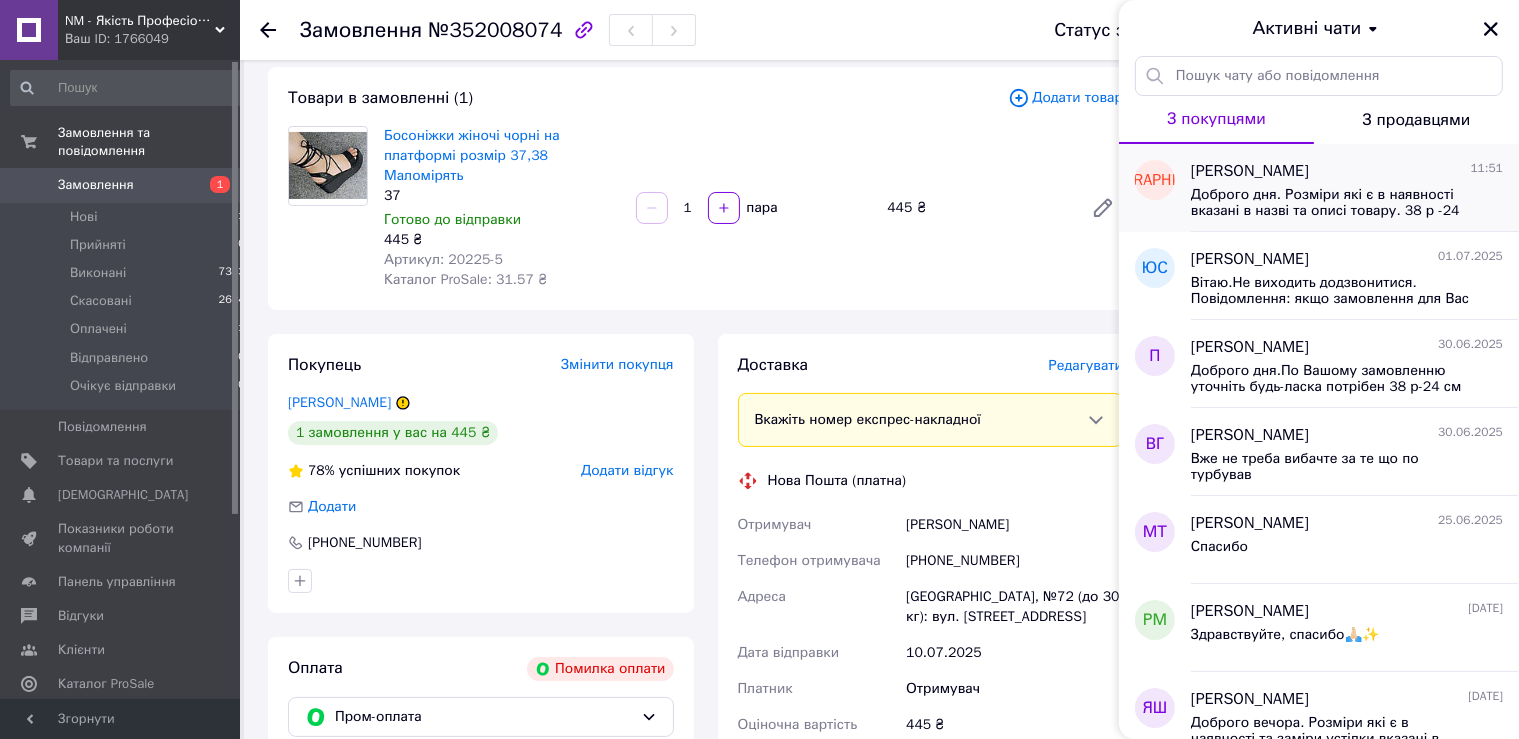 click on "Доброго дня. Розміри які є в наявності вказані в назві та описі товару. 38 р -24 см устілка в наявності" at bounding box center [1333, 203] 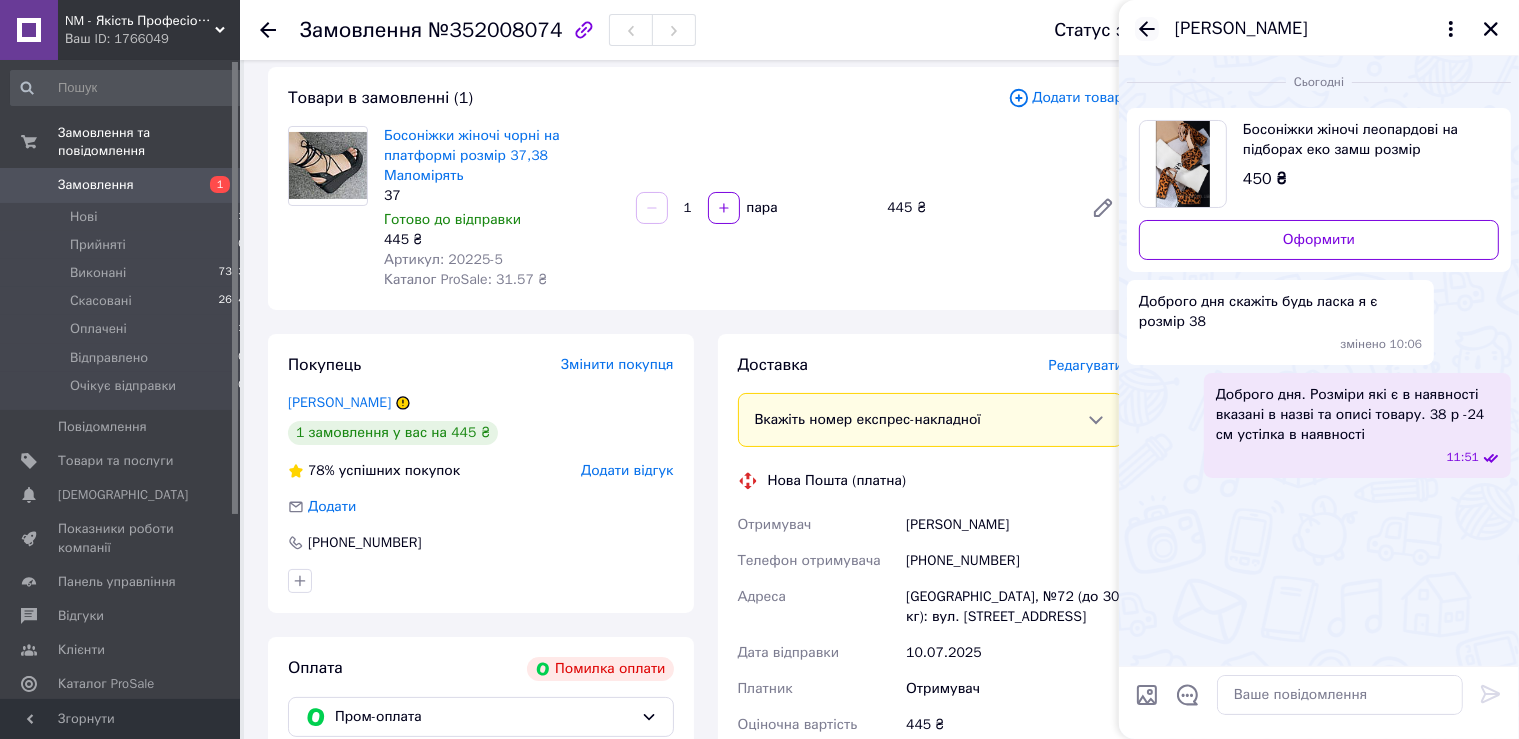 click 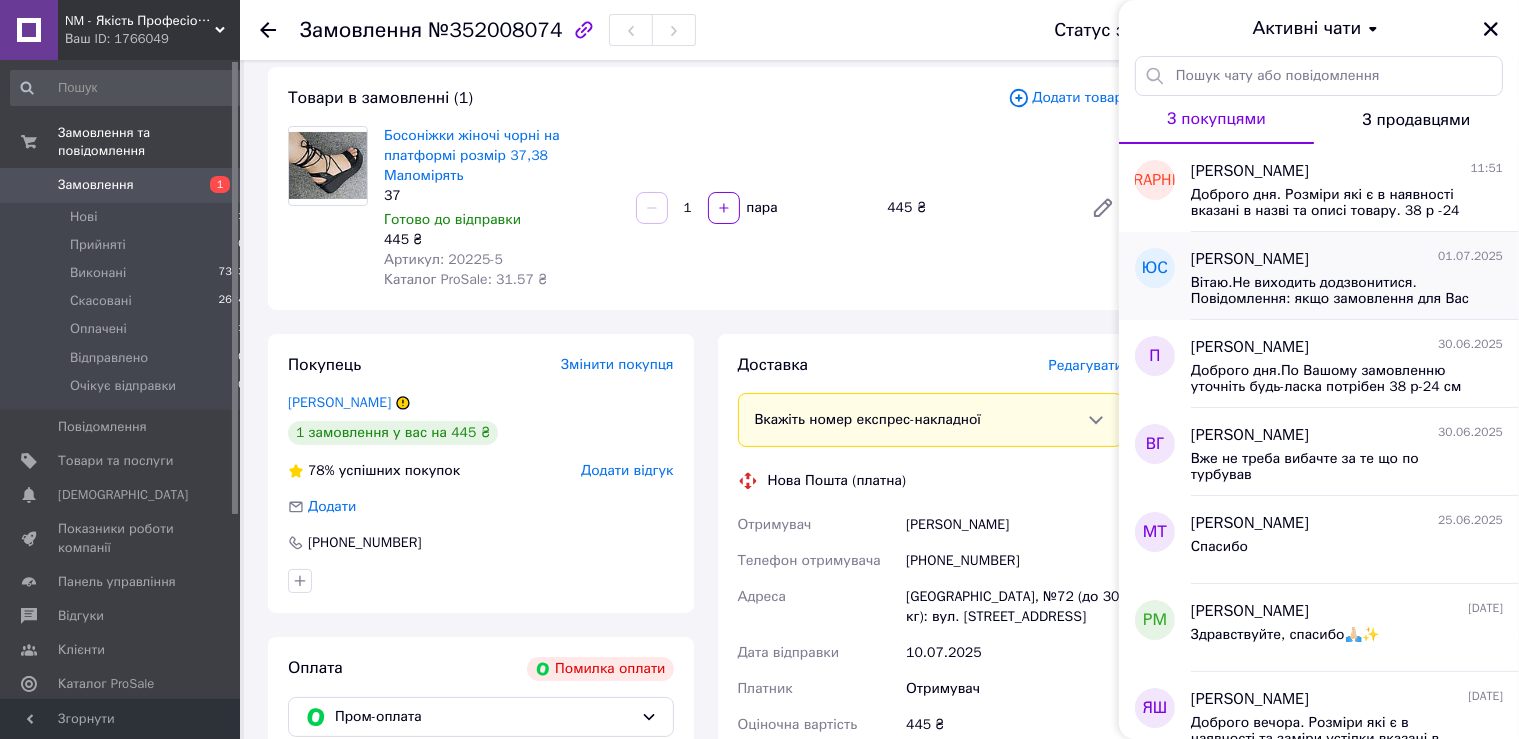 click on "Вітаю.Не виходить додзвонитися. Повідомлення: якщо замовлення для Вас актуальне будь-ласка зв*яжіться з нами [PHONE_NUMBER]" at bounding box center (1333, 291) 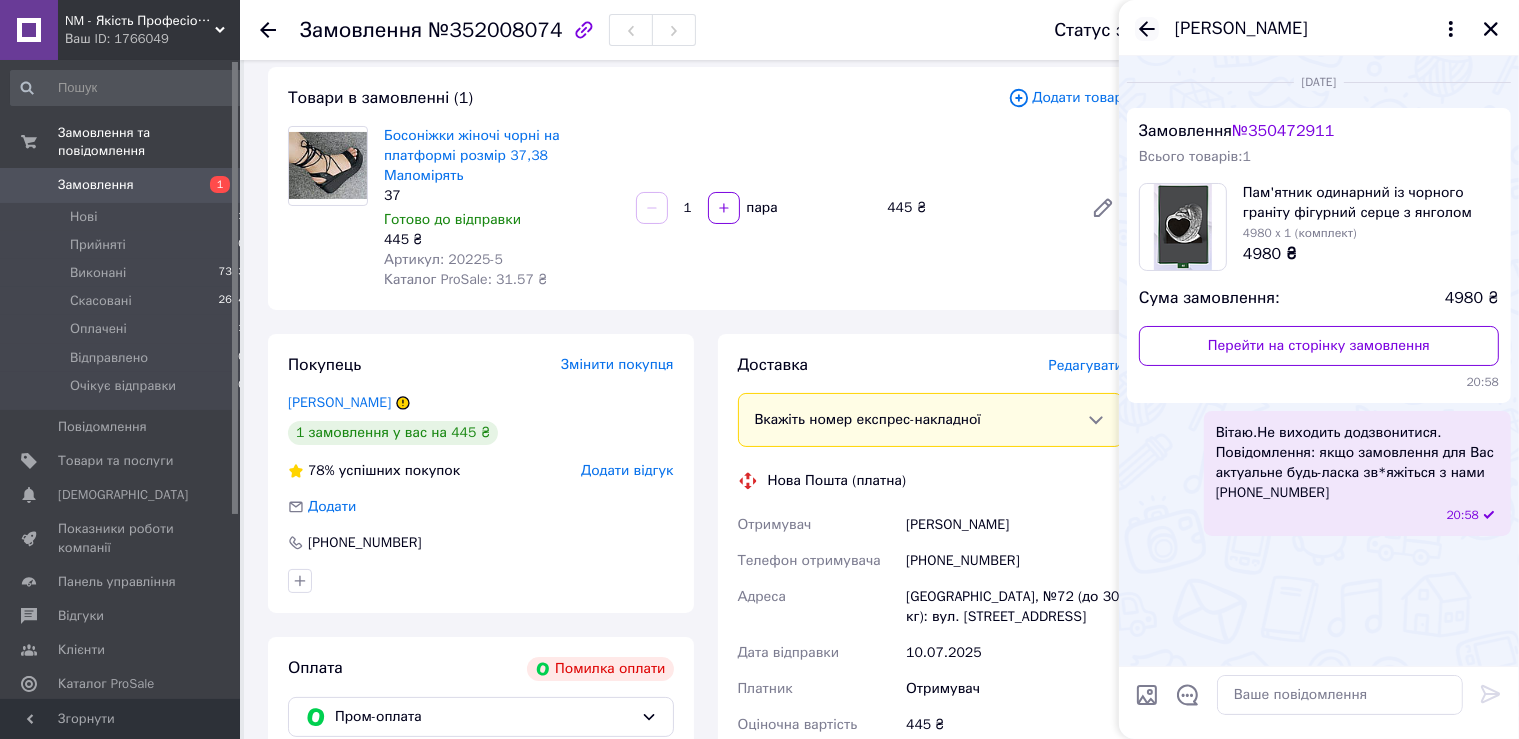 click 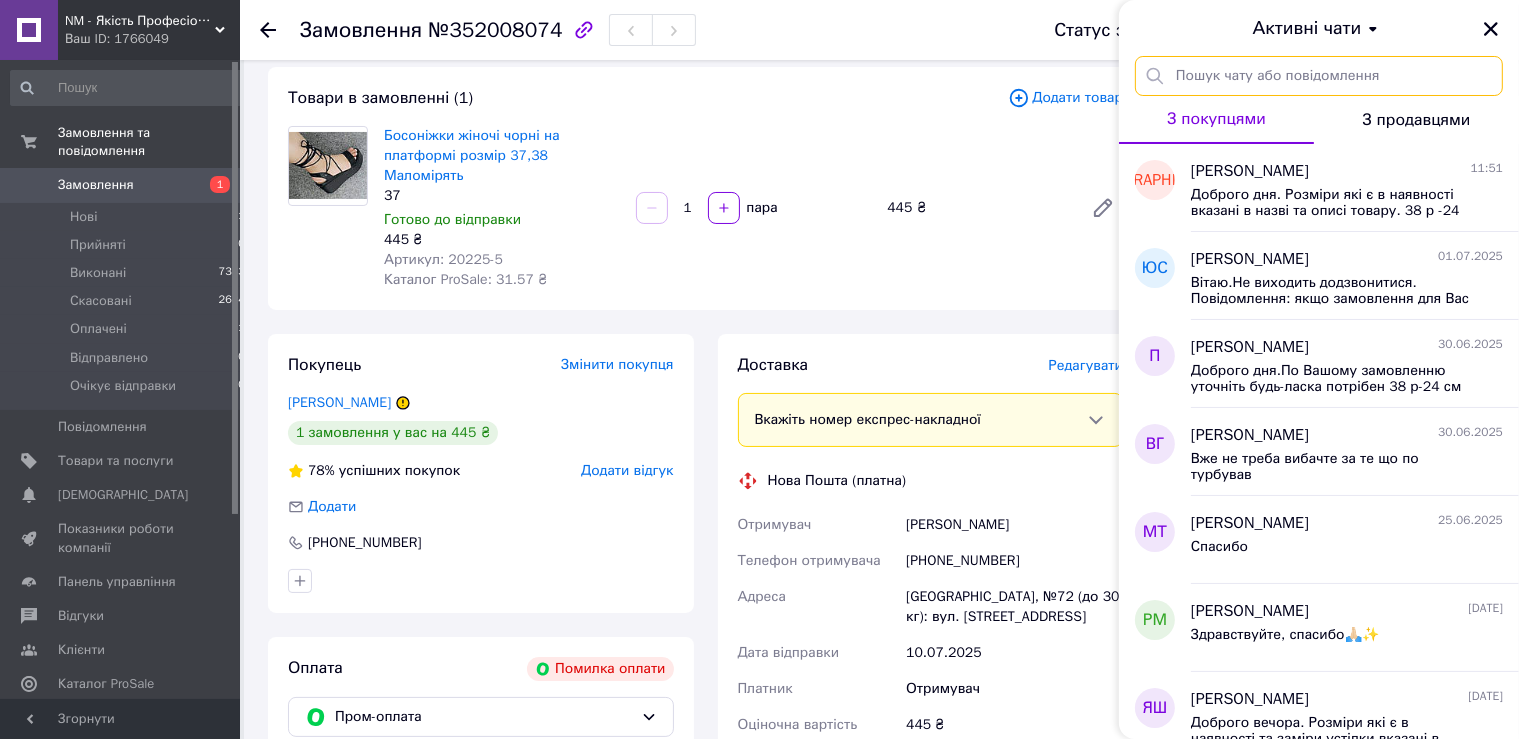 click at bounding box center [1319, 76] 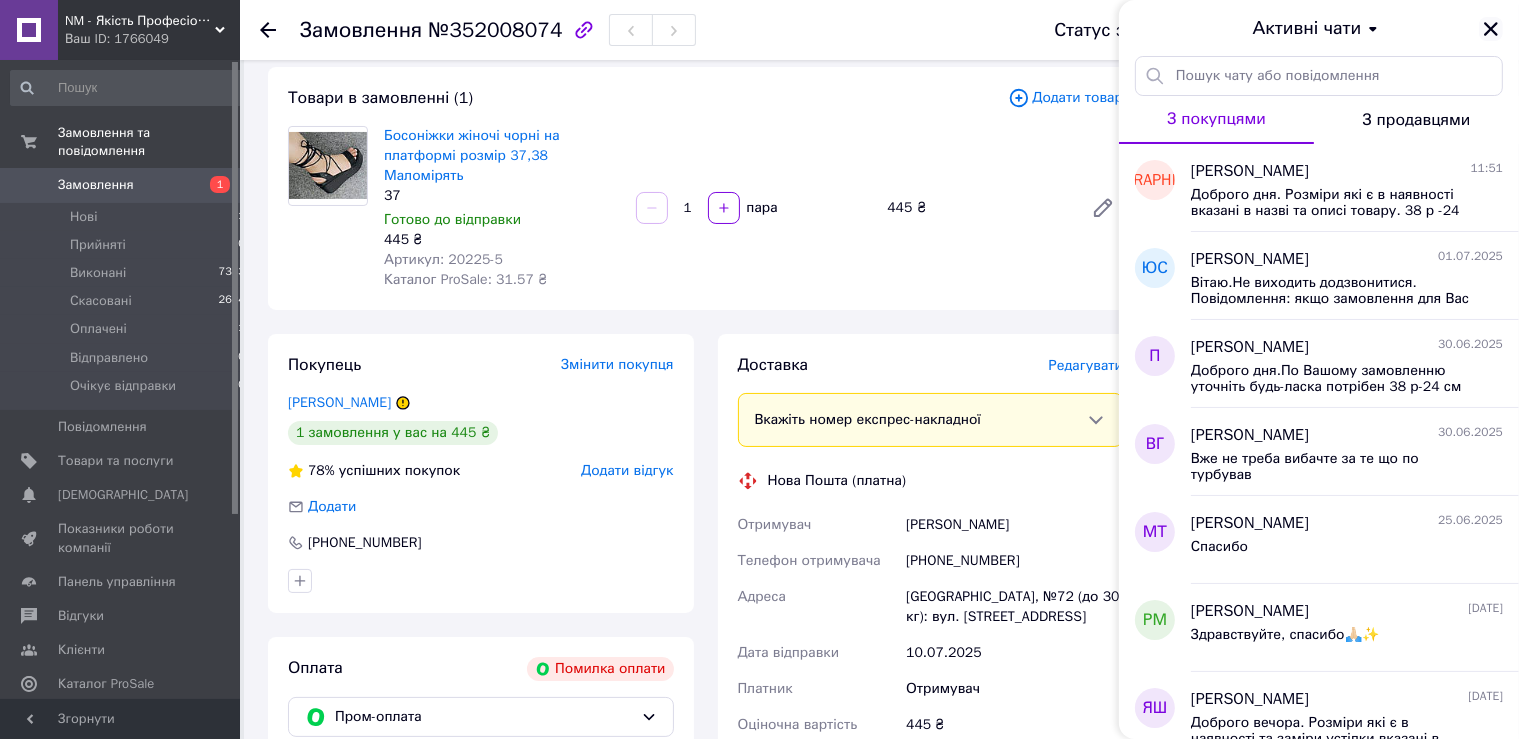 click 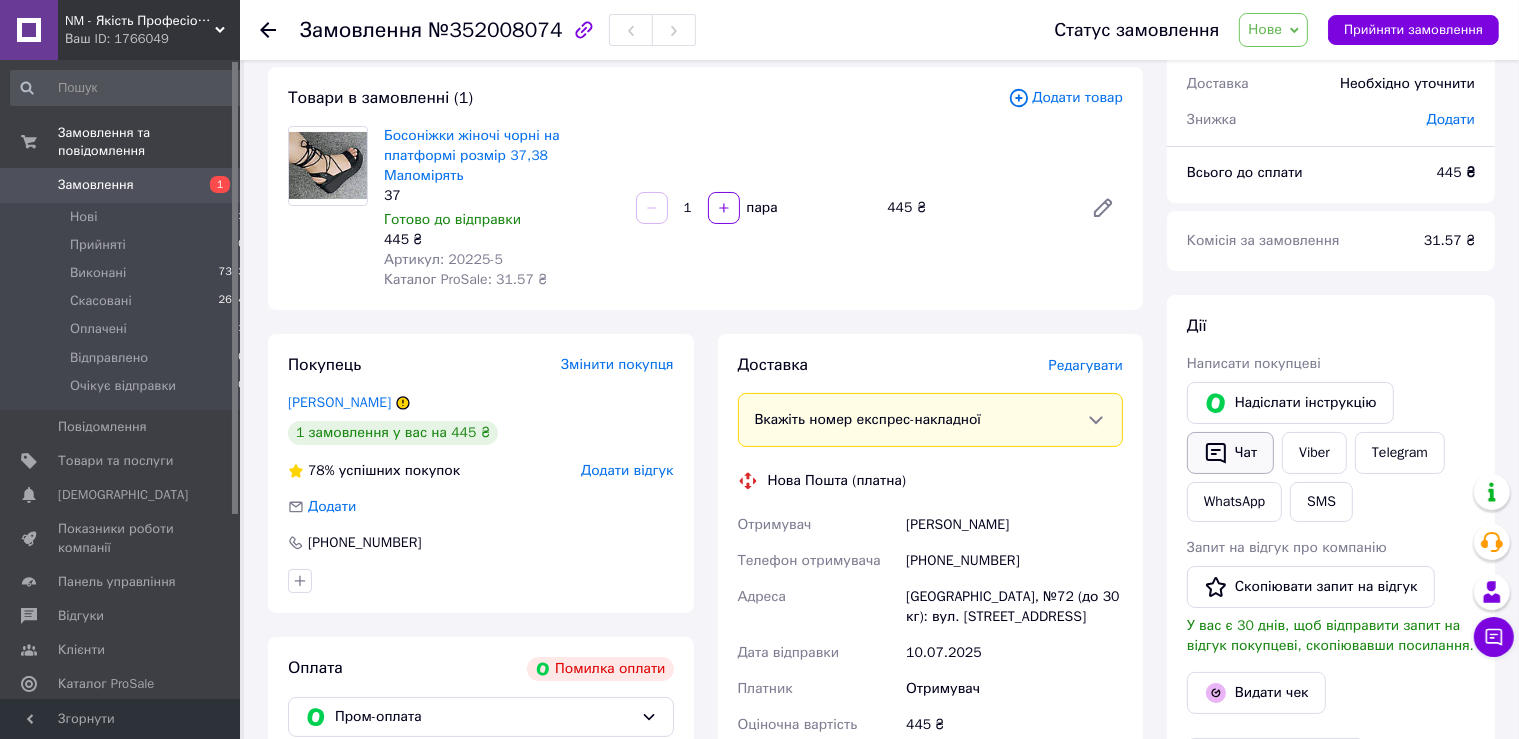 click on "Чат" at bounding box center [1230, 453] 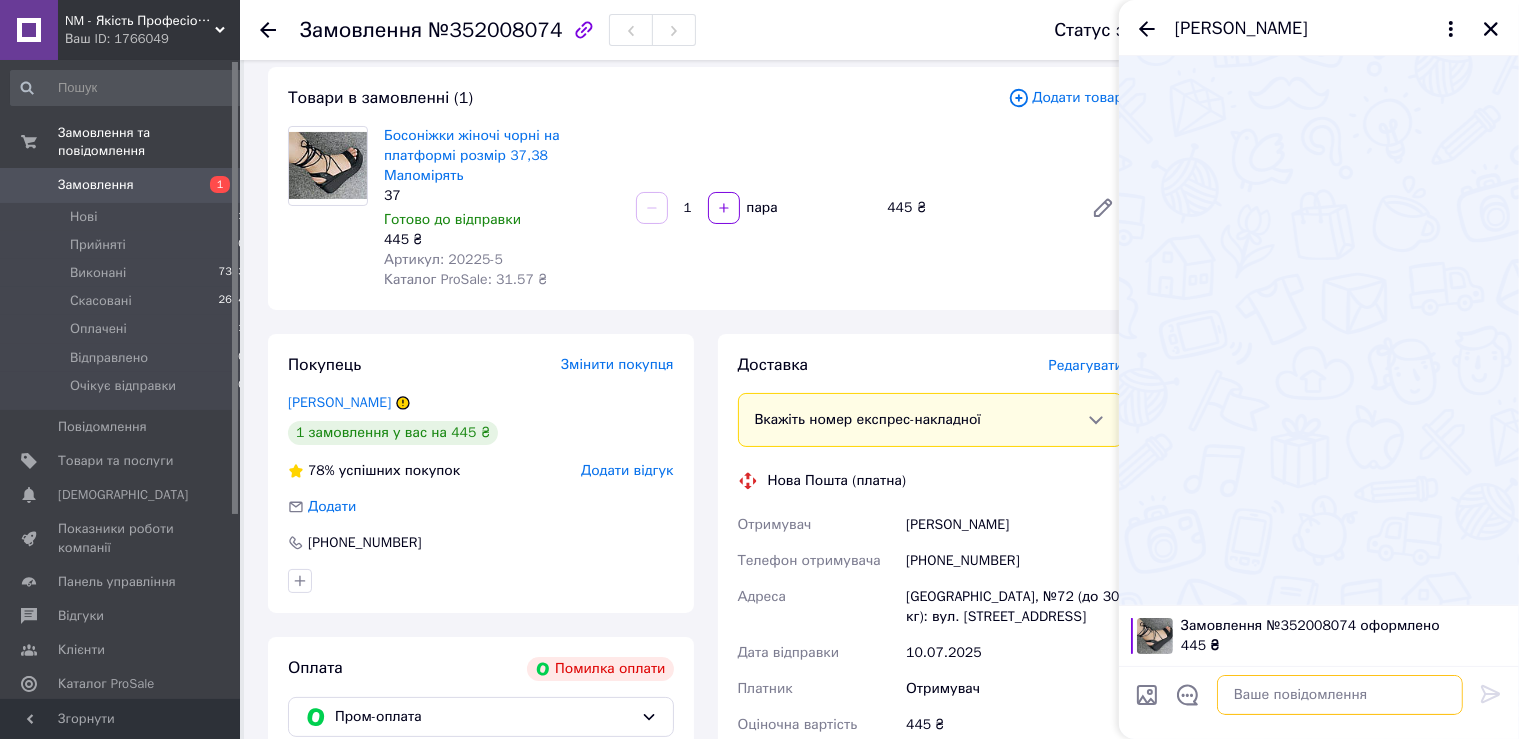 click at bounding box center (1340, 695) 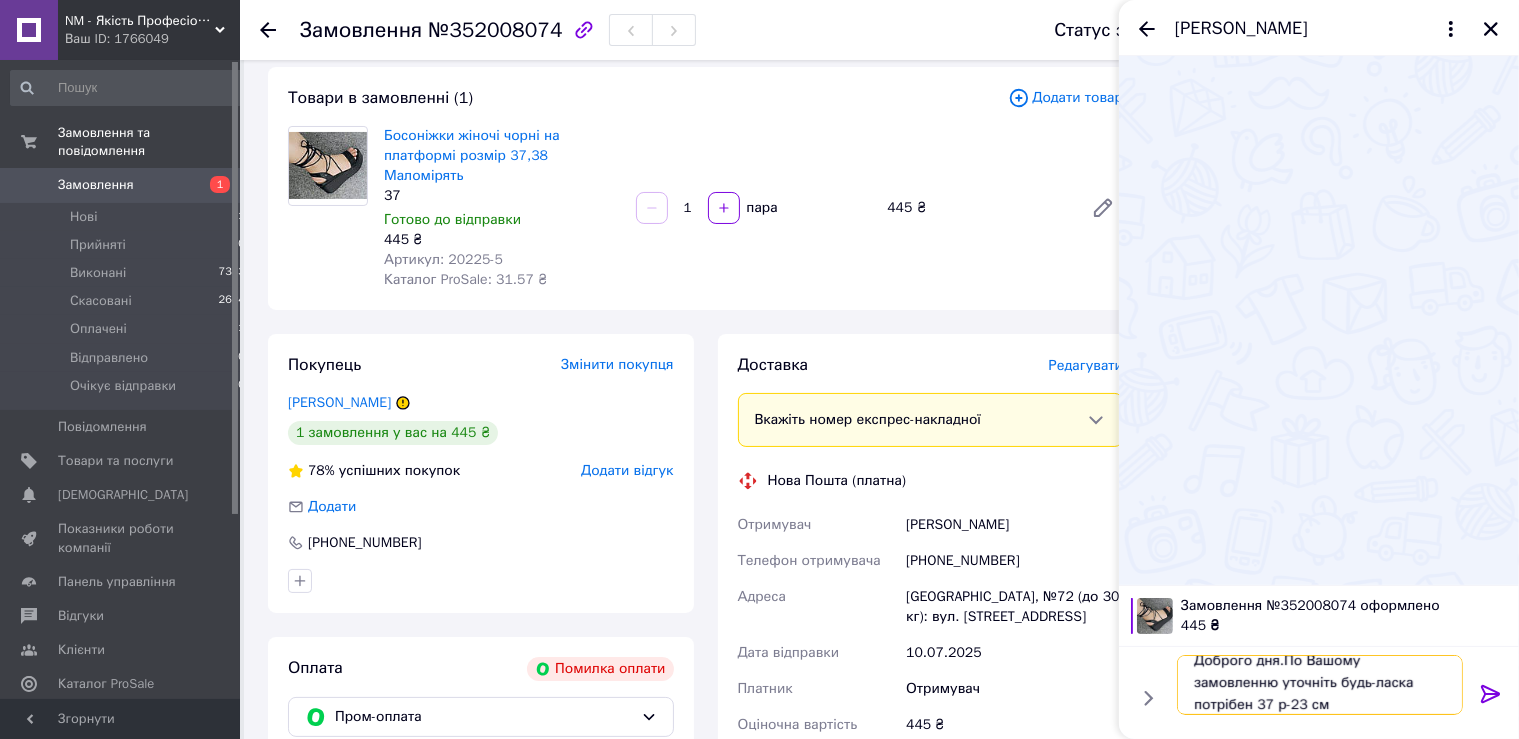 scroll, scrollTop: 2, scrollLeft: 0, axis: vertical 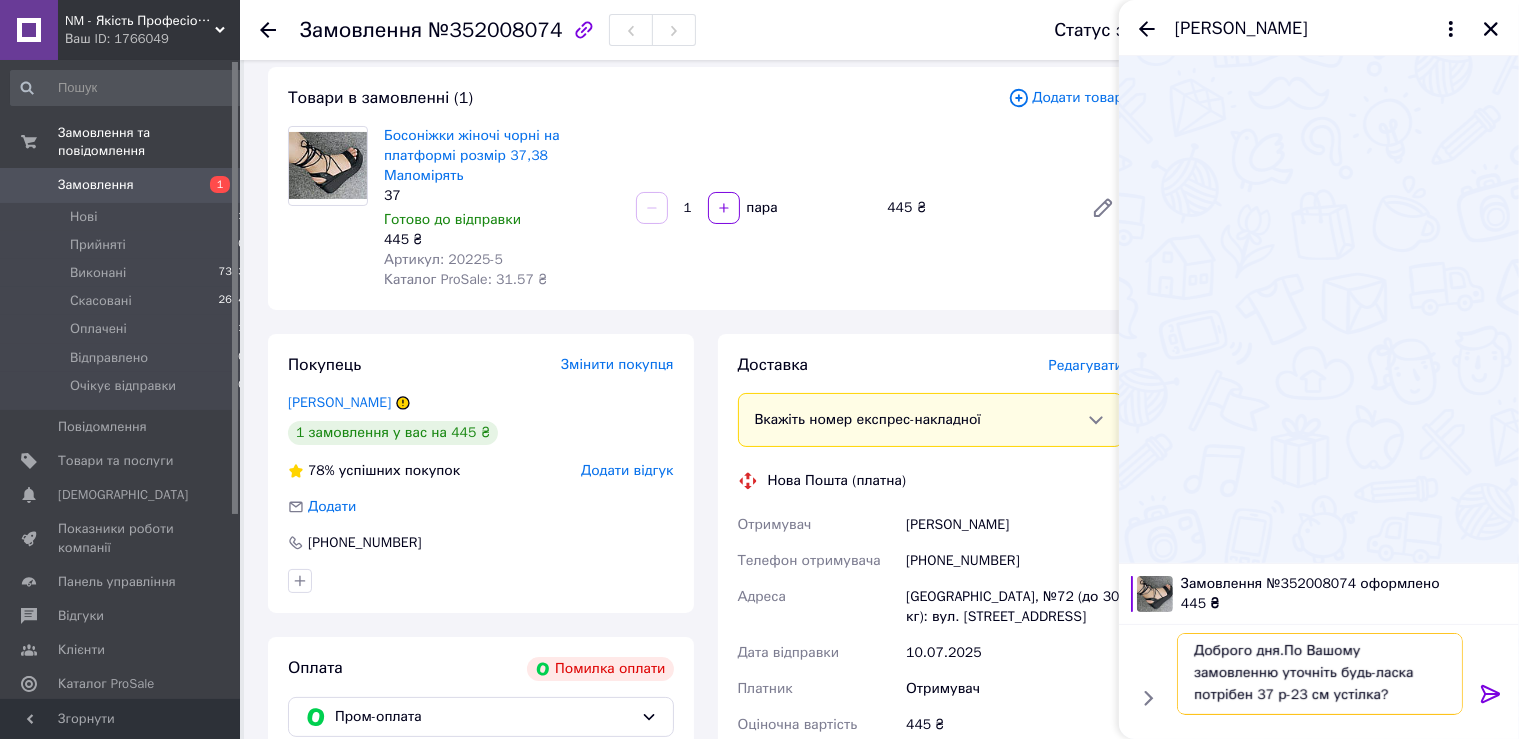 type on "Доброго дня.По Вашому замовленню уточніть будь-ласка потрібен 37 р-23 см устілка?" 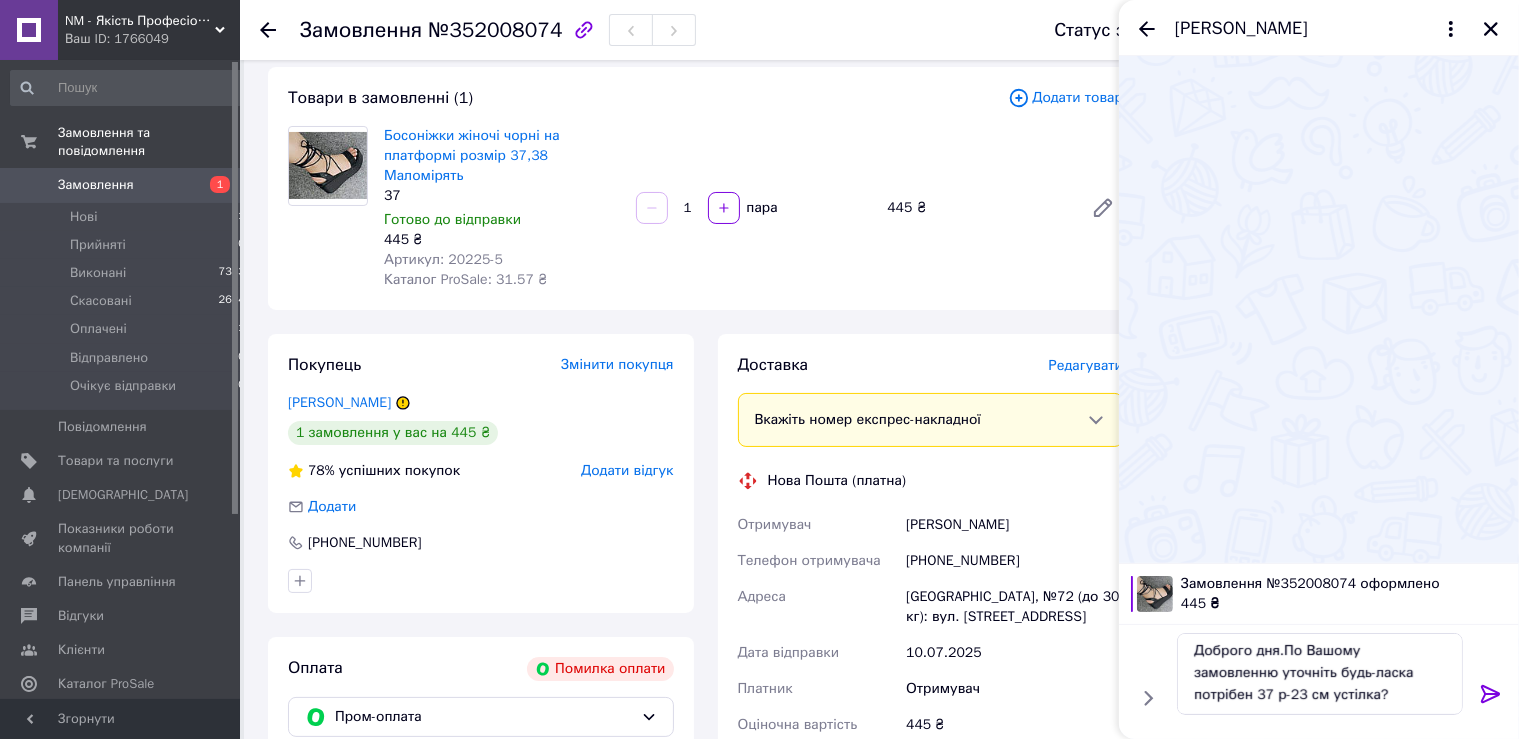 click 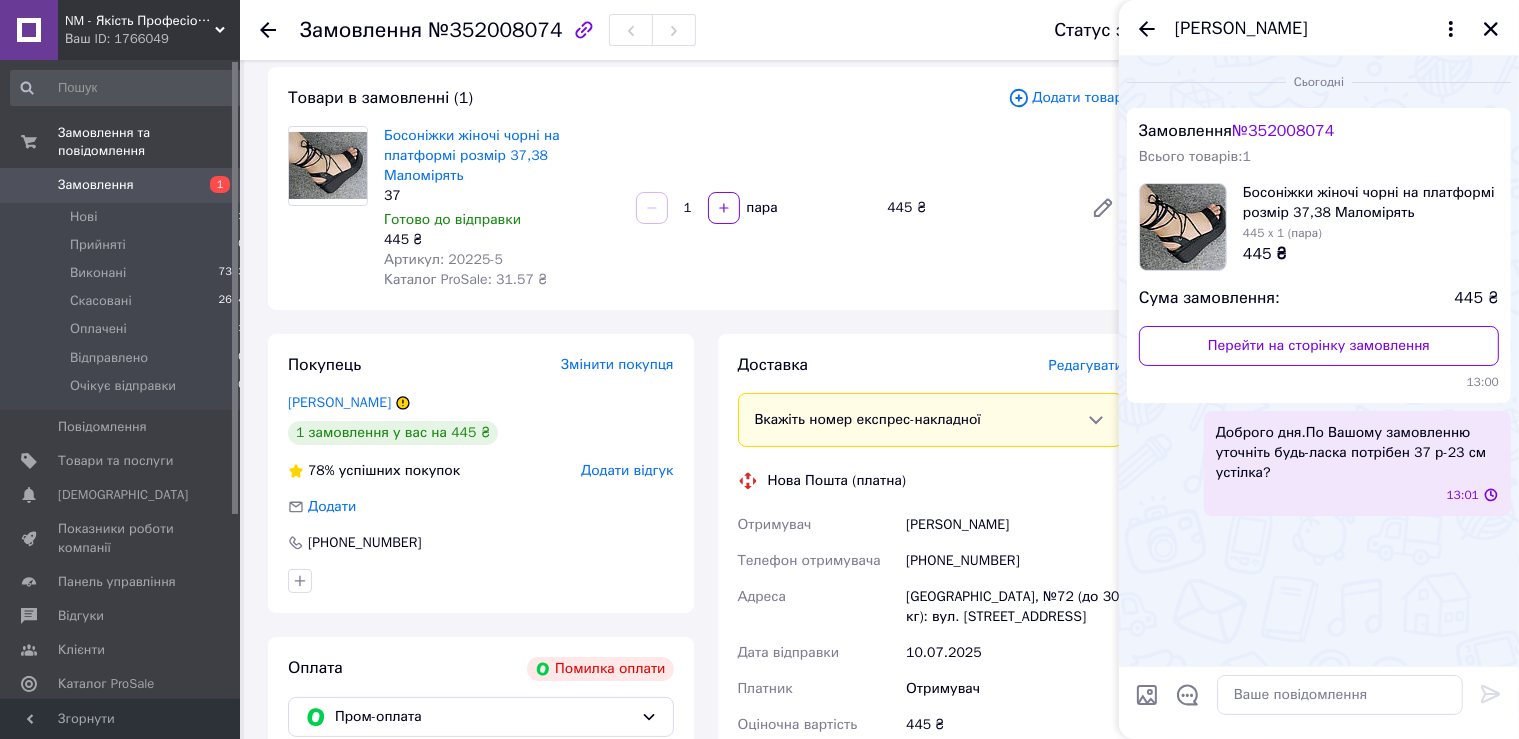 scroll, scrollTop: 0, scrollLeft: 0, axis: both 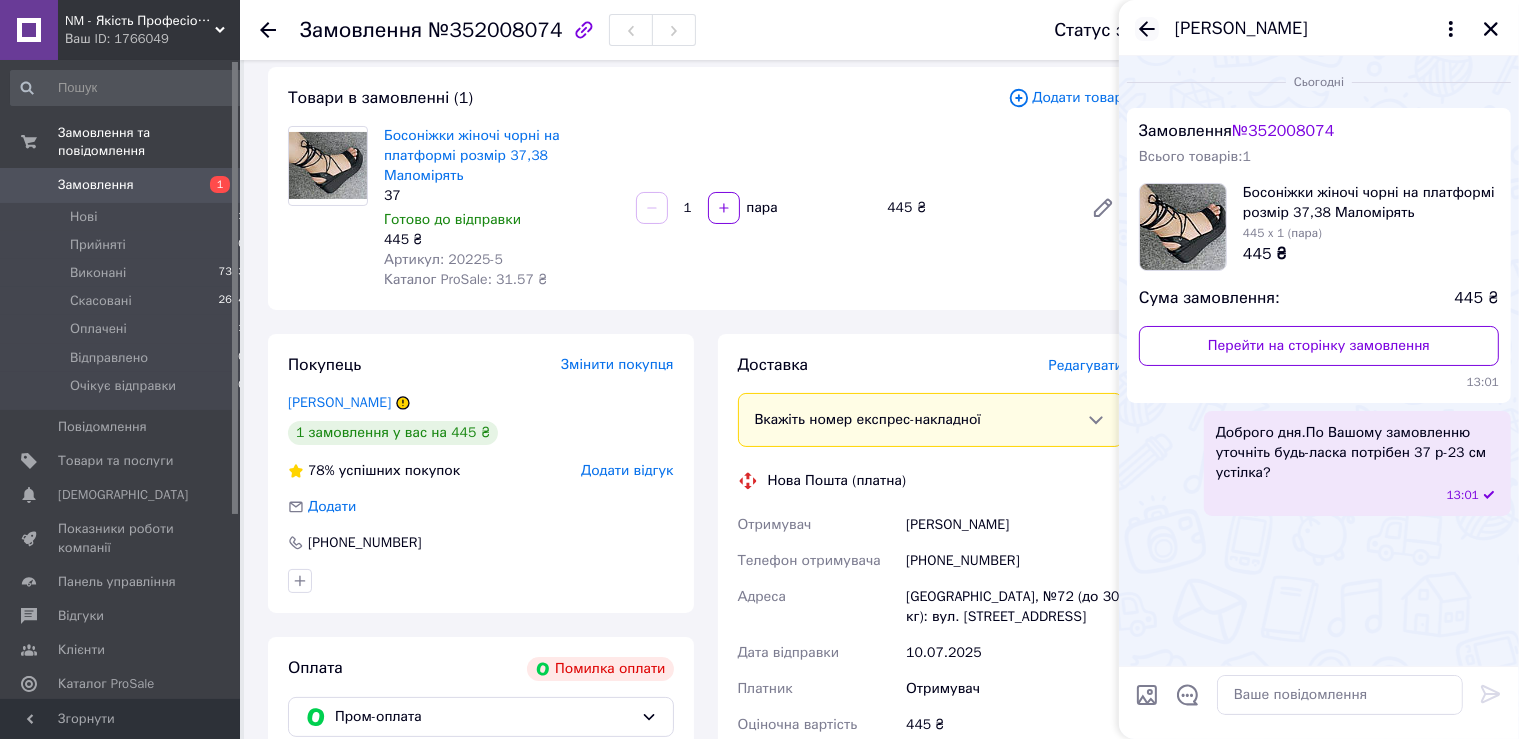 click 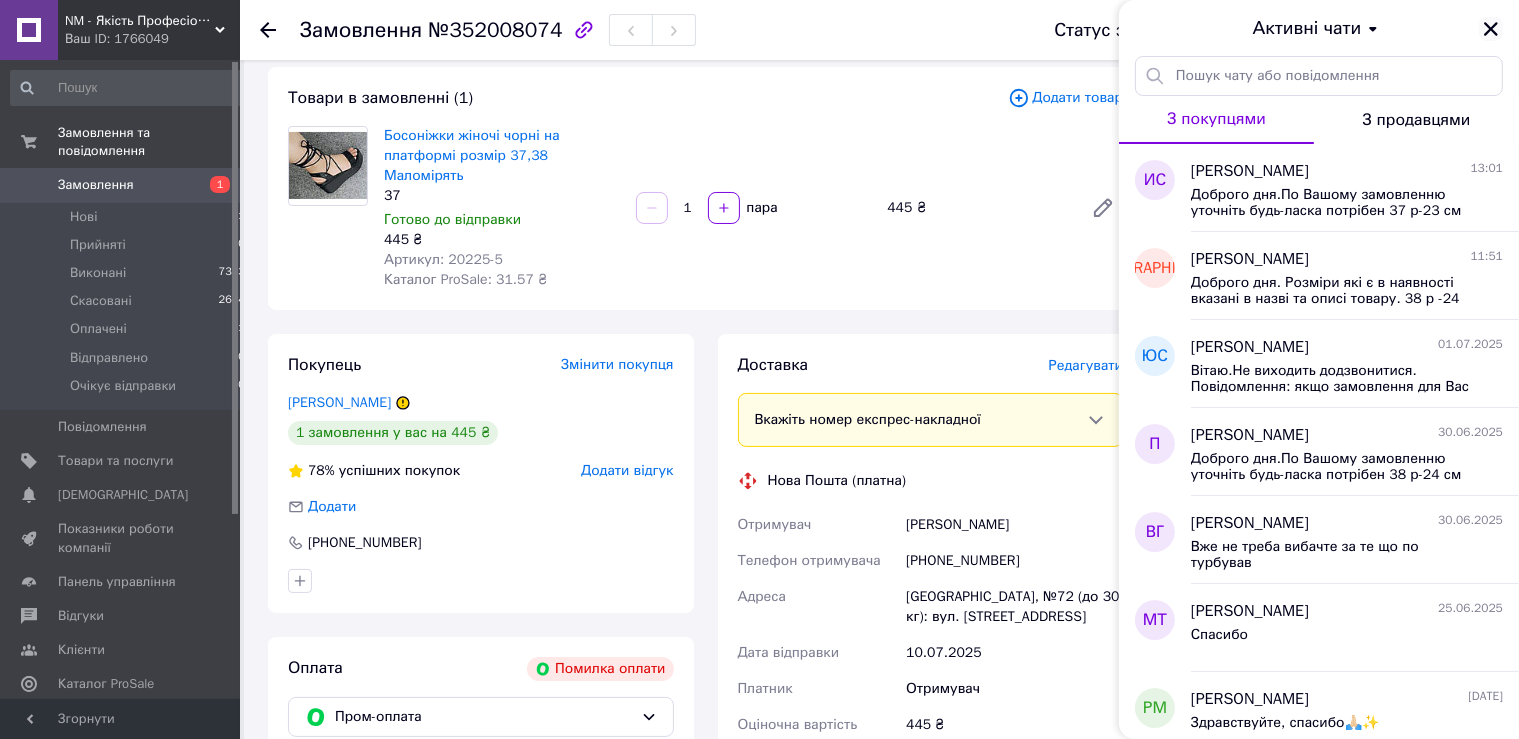 drag, startPoint x: 1497, startPoint y: 24, endPoint x: 1474, endPoint y: 48, distance: 33.24154 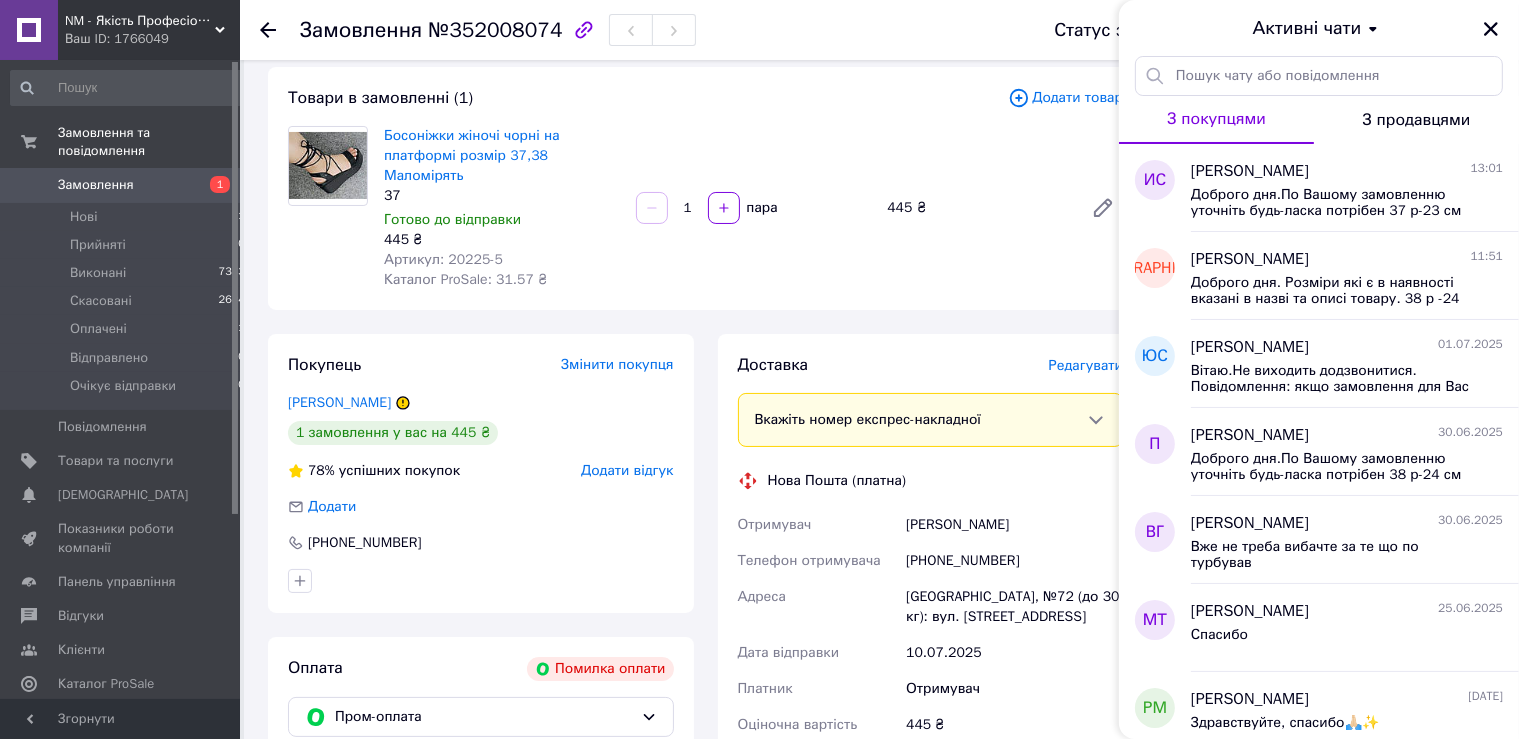 click 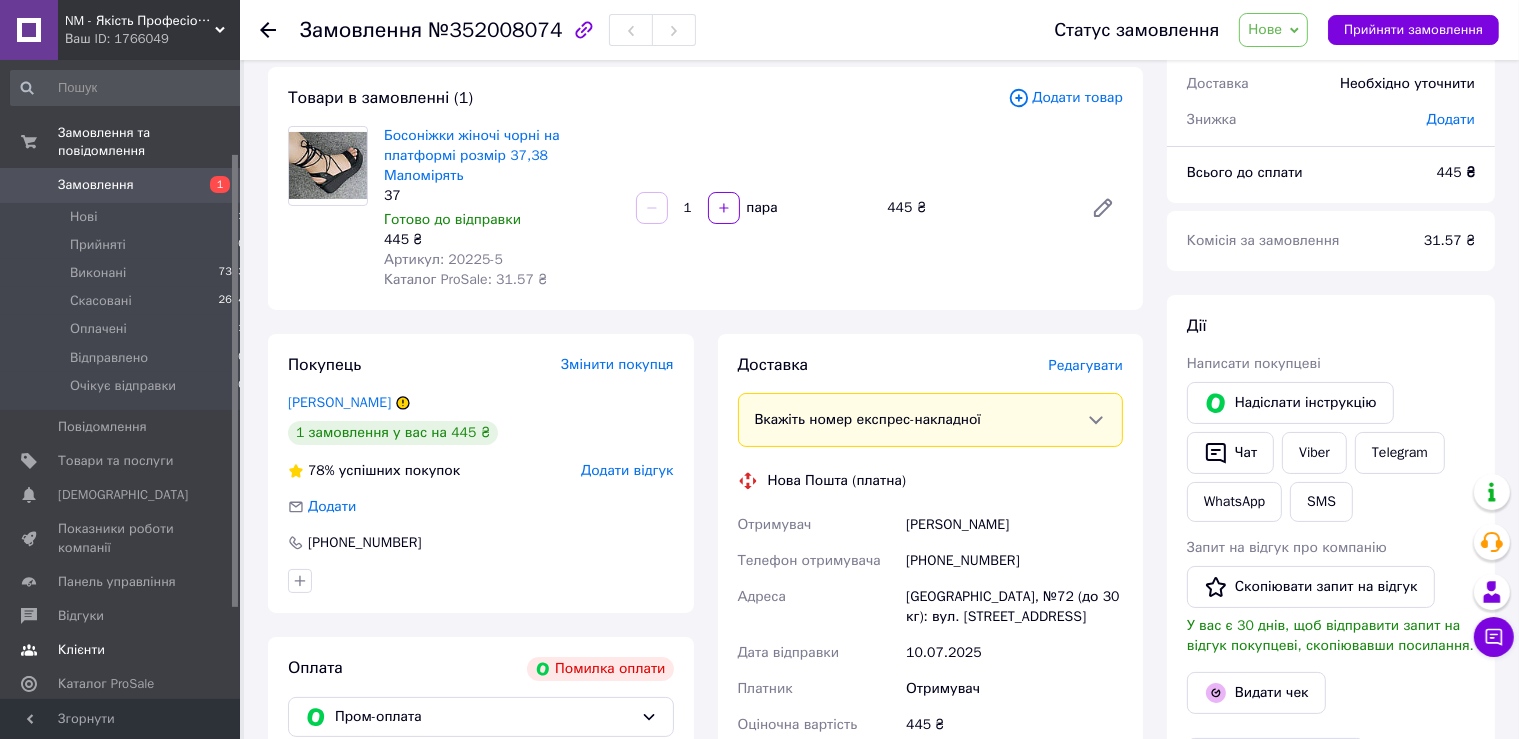 scroll, scrollTop: 260, scrollLeft: 0, axis: vertical 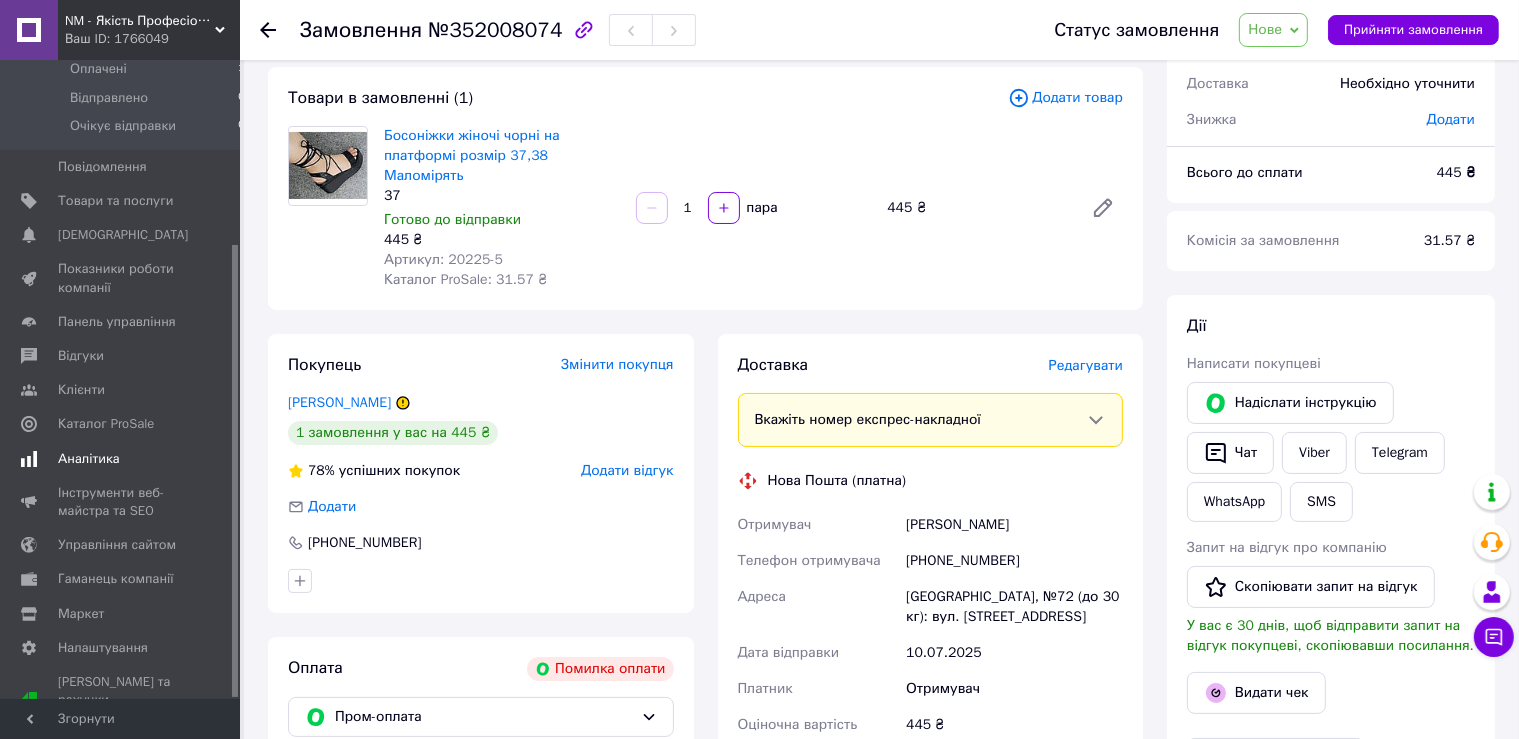 click on "Аналітика" at bounding box center [89, 459] 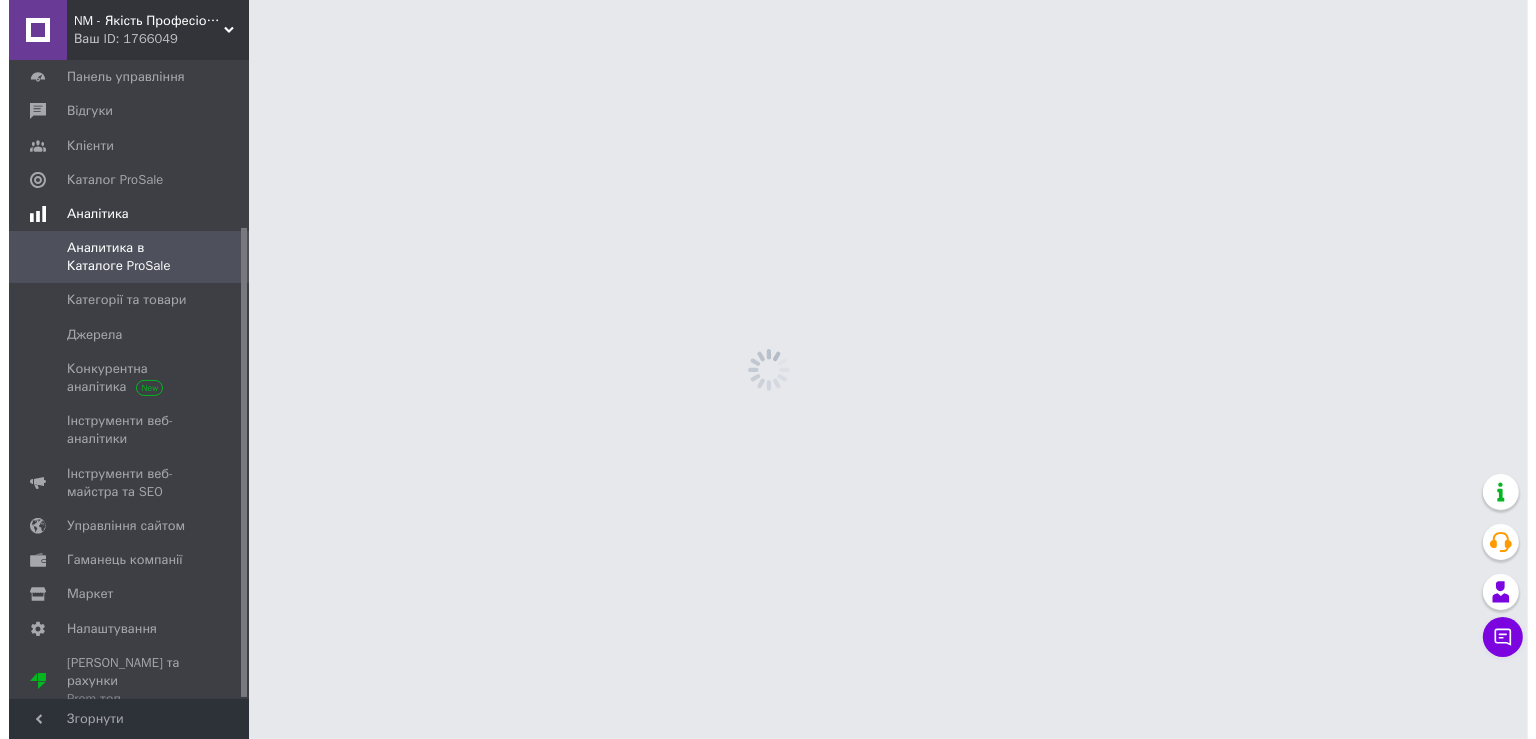 scroll, scrollTop: 0, scrollLeft: 0, axis: both 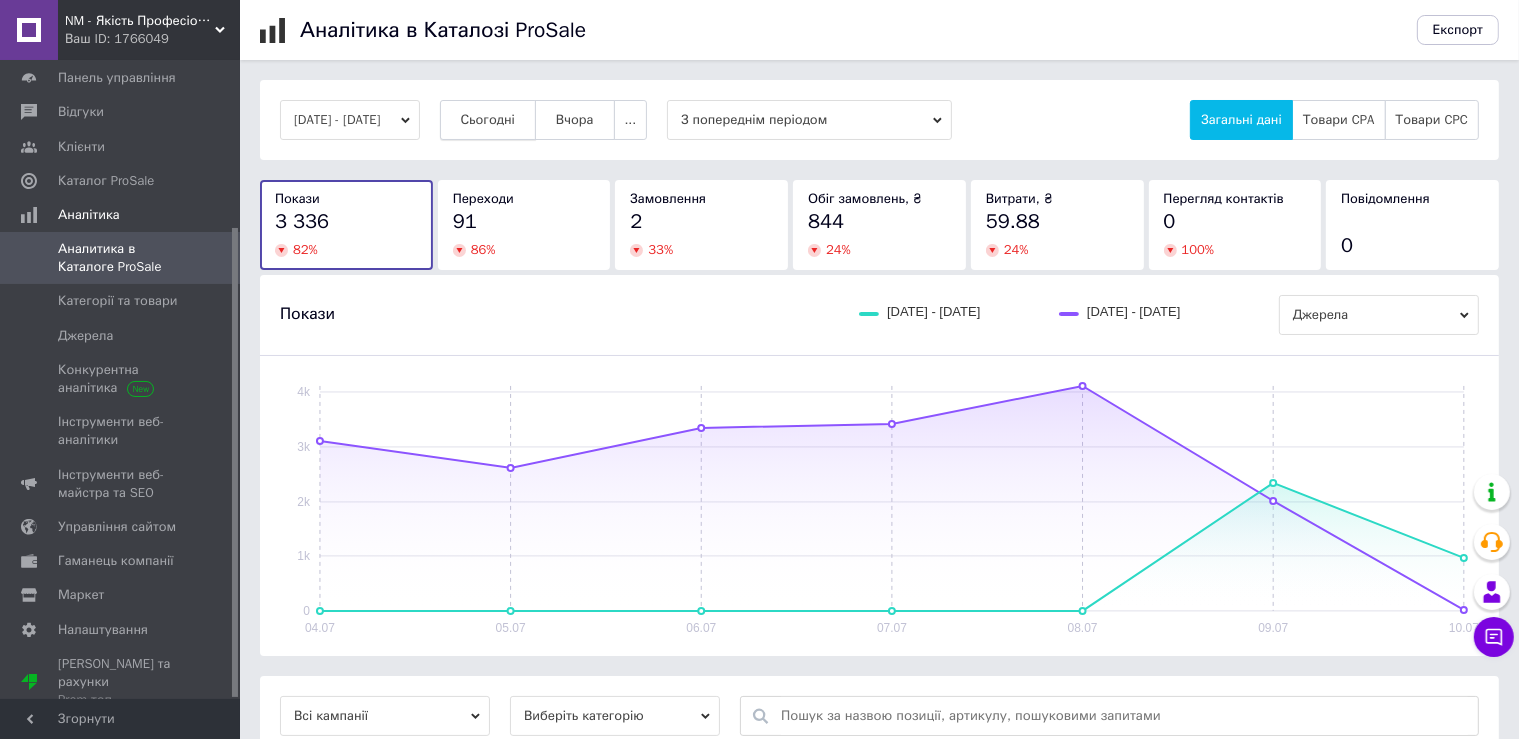 click on "Сьогодні" at bounding box center (488, 120) 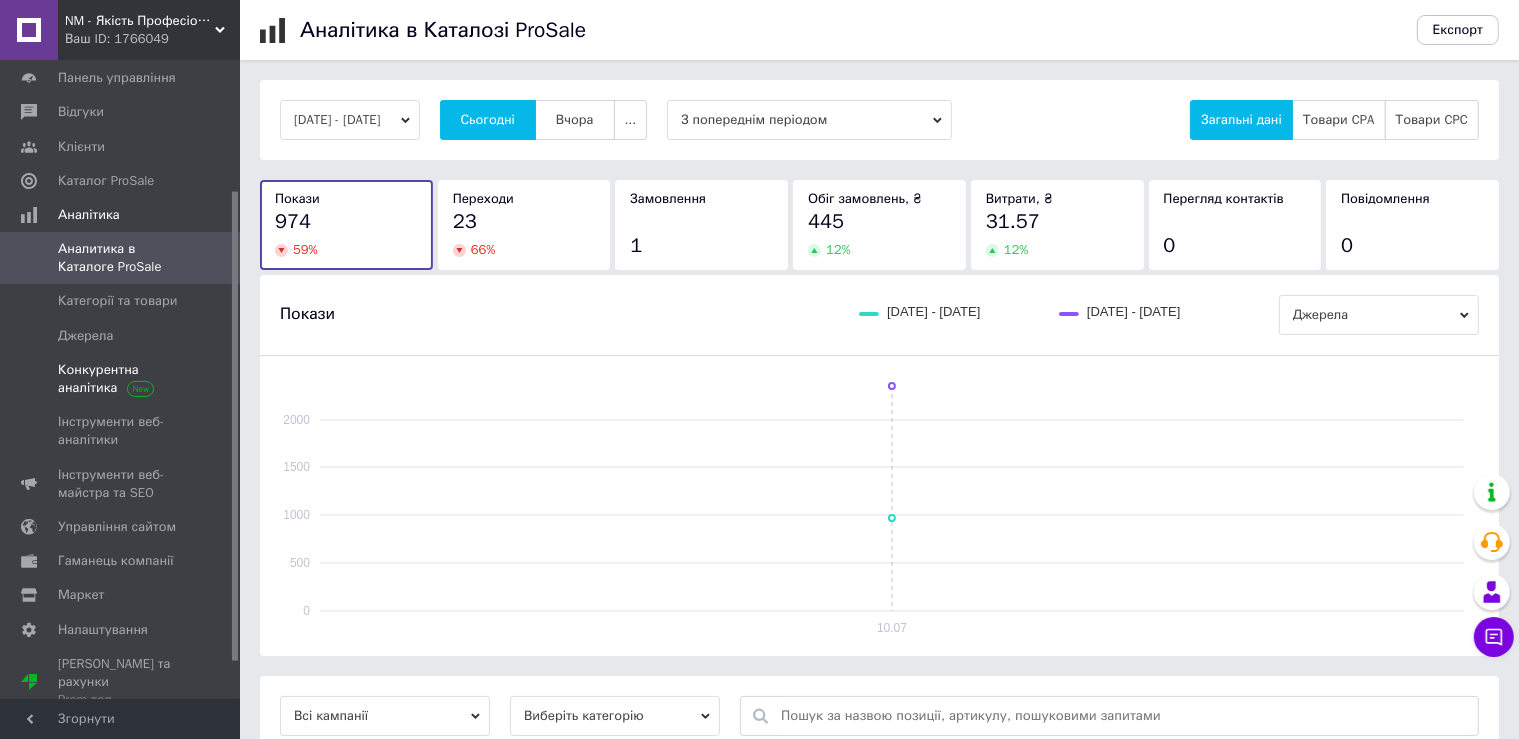 scroll, scrollTop: 0, scrollLeft: 0, axis: both 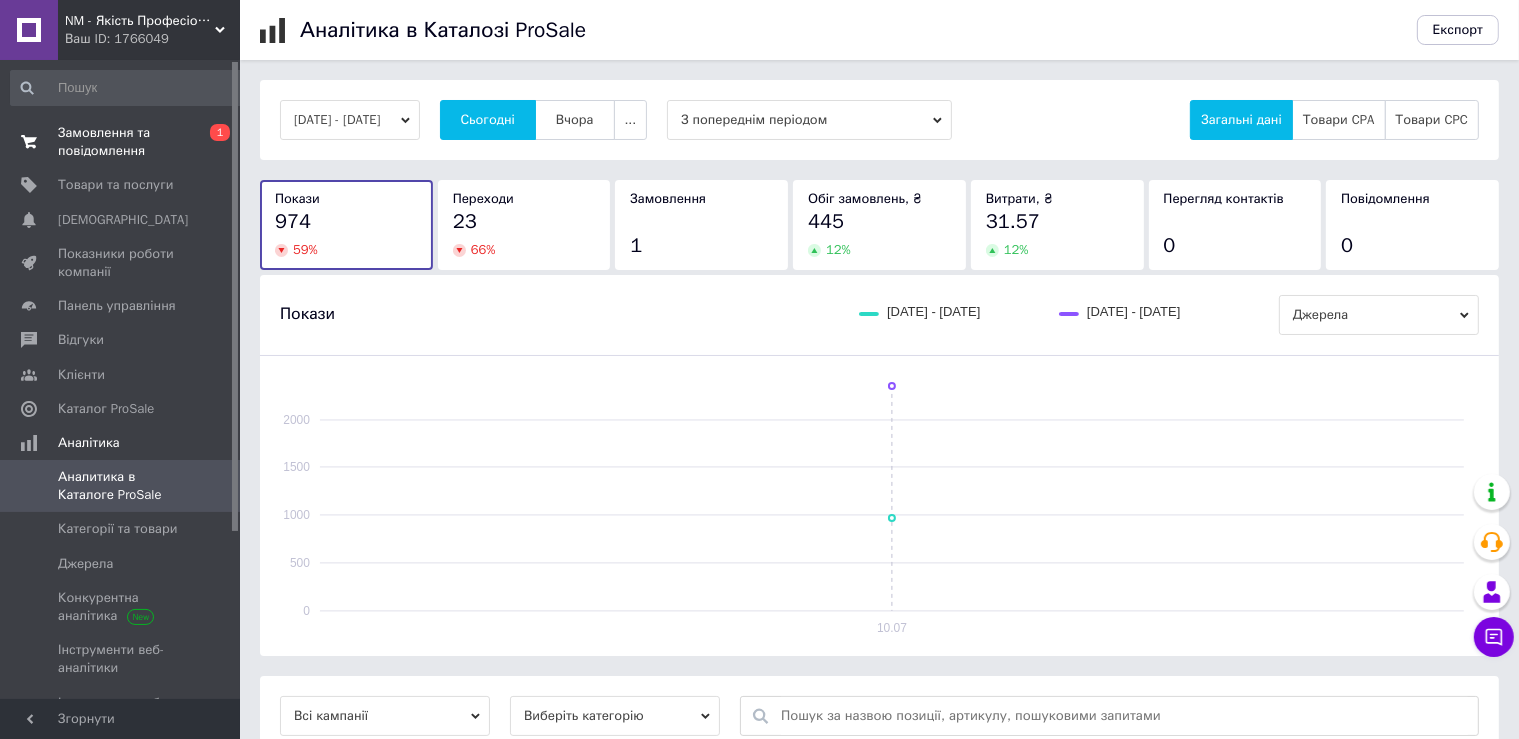click on "Замовлення та повідомлення" at bounding box center [121, 142] 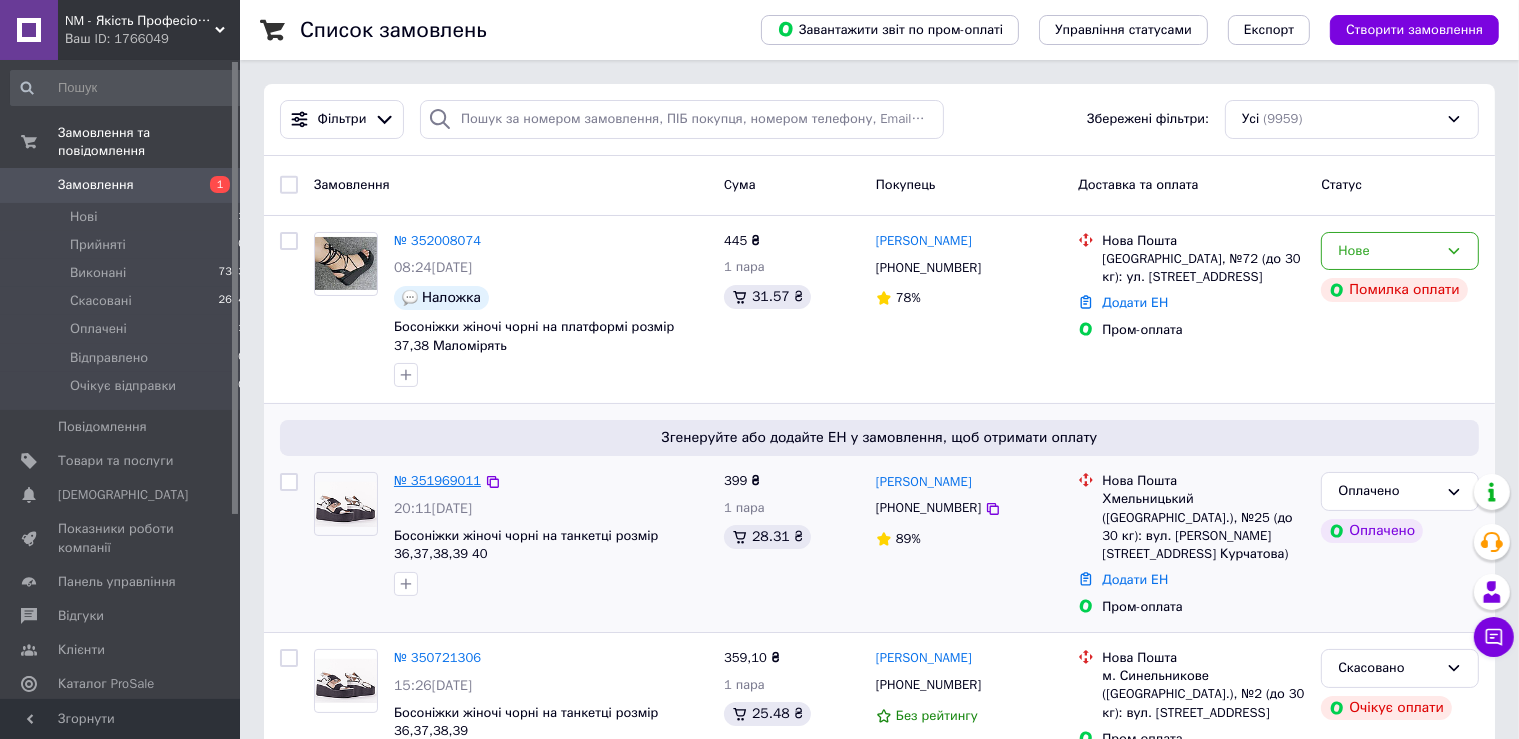 click on "№ 351969011" at bounding box center (437, 480) 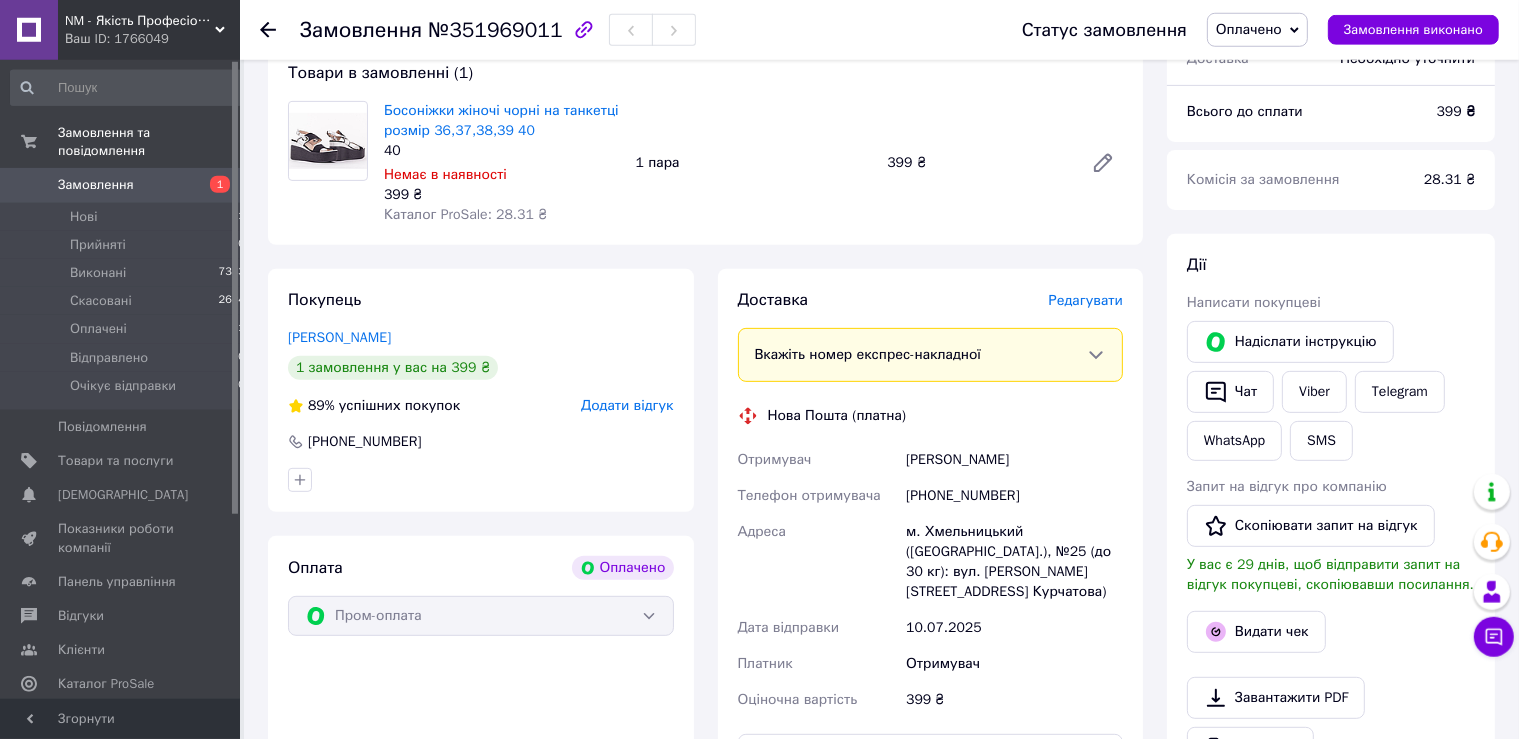 scroll, scrollTop: 739, scrollLeft: 0, axis: vertical 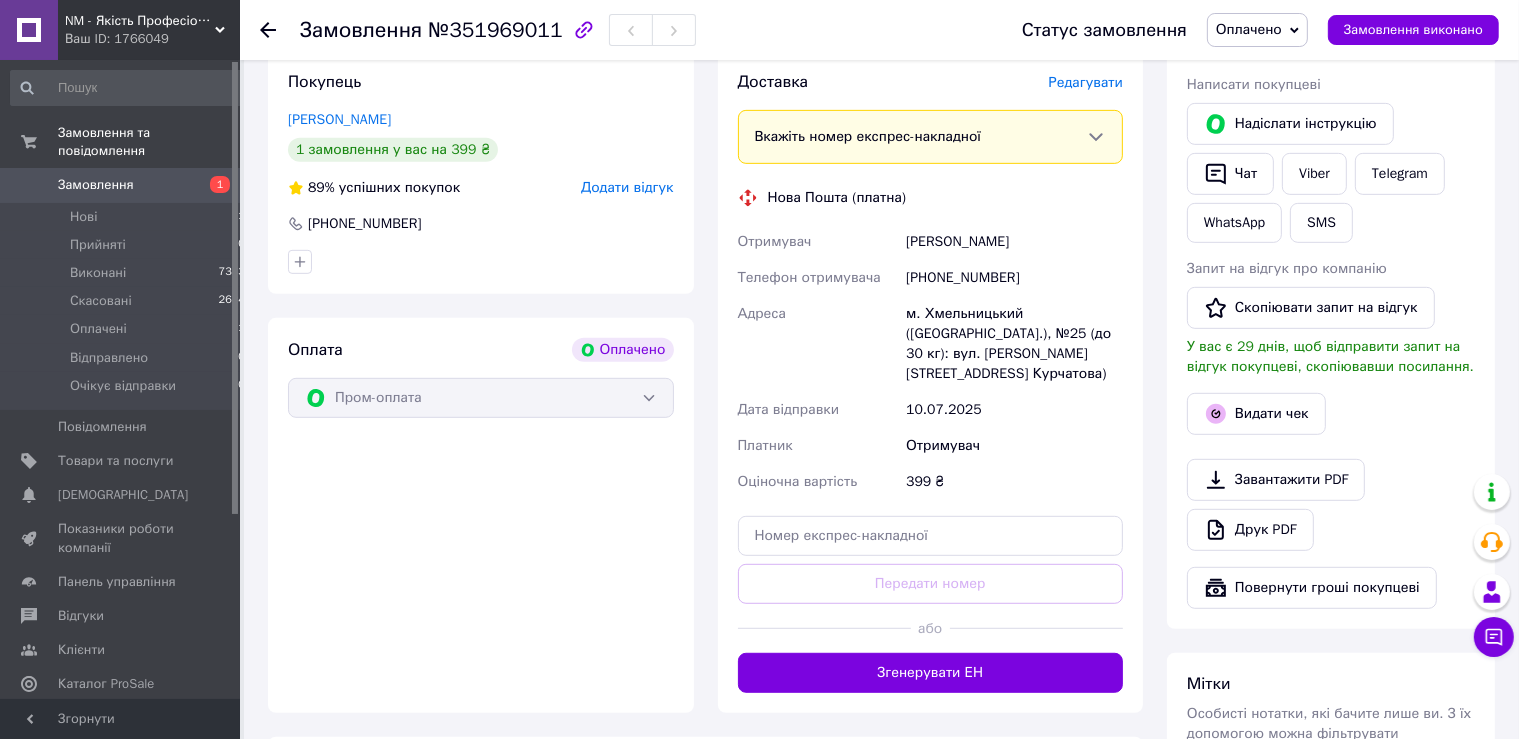 click on "Редагувати" at bounding box center (1086, 82) 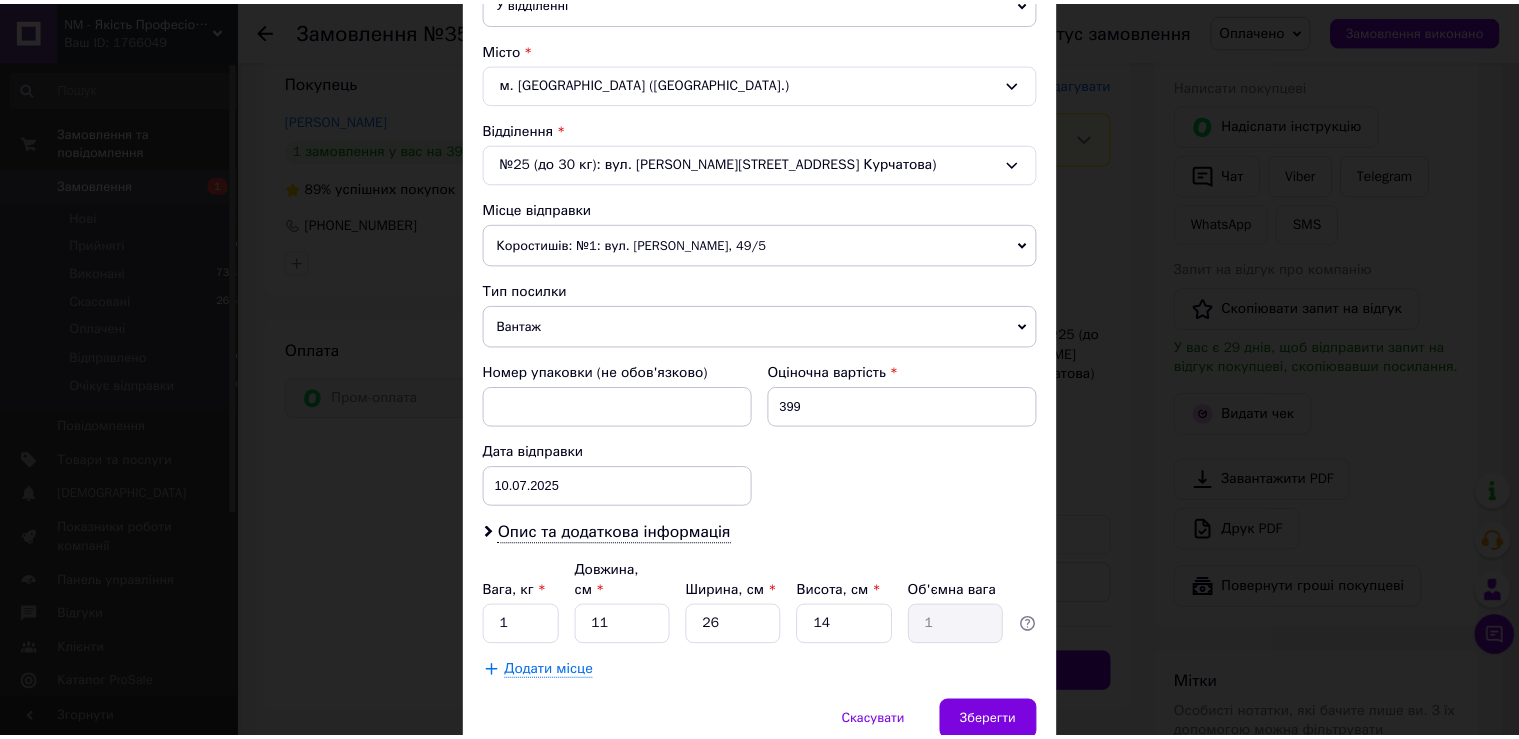 scroll, scrollTop: 583, scrollLeft: 0, axis: vertical 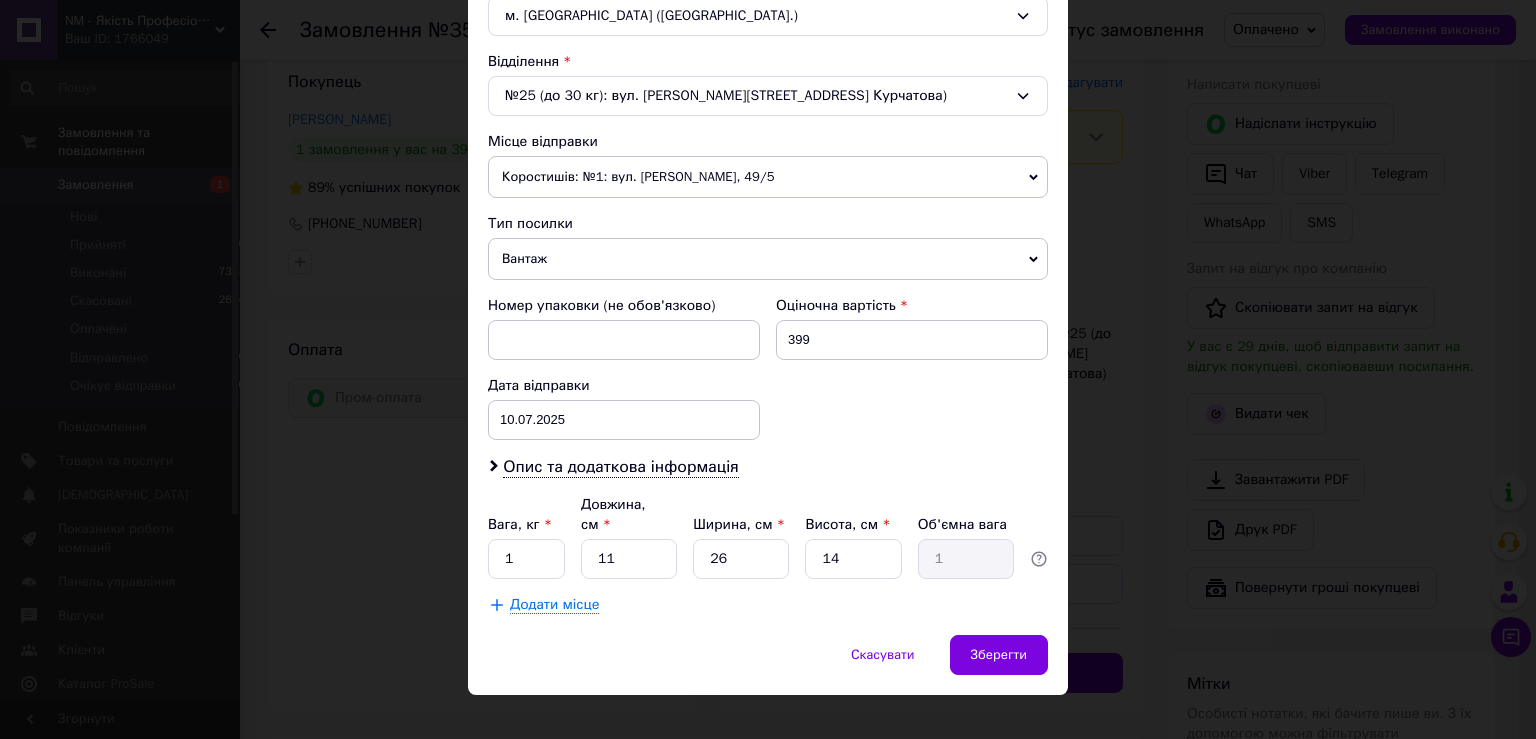 click on "× Редагування доставки Спосіб доставки Нова Пошта (платна) Платник Отримувач Відправник Прізвище отримувача [PERSON_NAME] Ім'я отримувача [PERSON_NAME] батькові отримувача Телефон отримувача [PHONE_NUMBER] Тип доставки У відділенні Кур'єром В поштоматі Місто м. [GEOGRAPHIC_DATA] ([GEOGRAPHIC_DATA].) Відділення №25 (до 30 кг): вул. [PERSON_NAME][STREET_ADDRESS] Курчатова) Місце відправки Коростишів: №1: вул. [PERSON_NAME], 49/5 Немає збігів. Спробуйте змінити умови пошуку Додати ще місце відправки Тип посилки Вантаж Документи Номер упаковки (не обов'язково) Оціночна вартість 399 [DATE] < 2025" at bounding box center [768, 369] 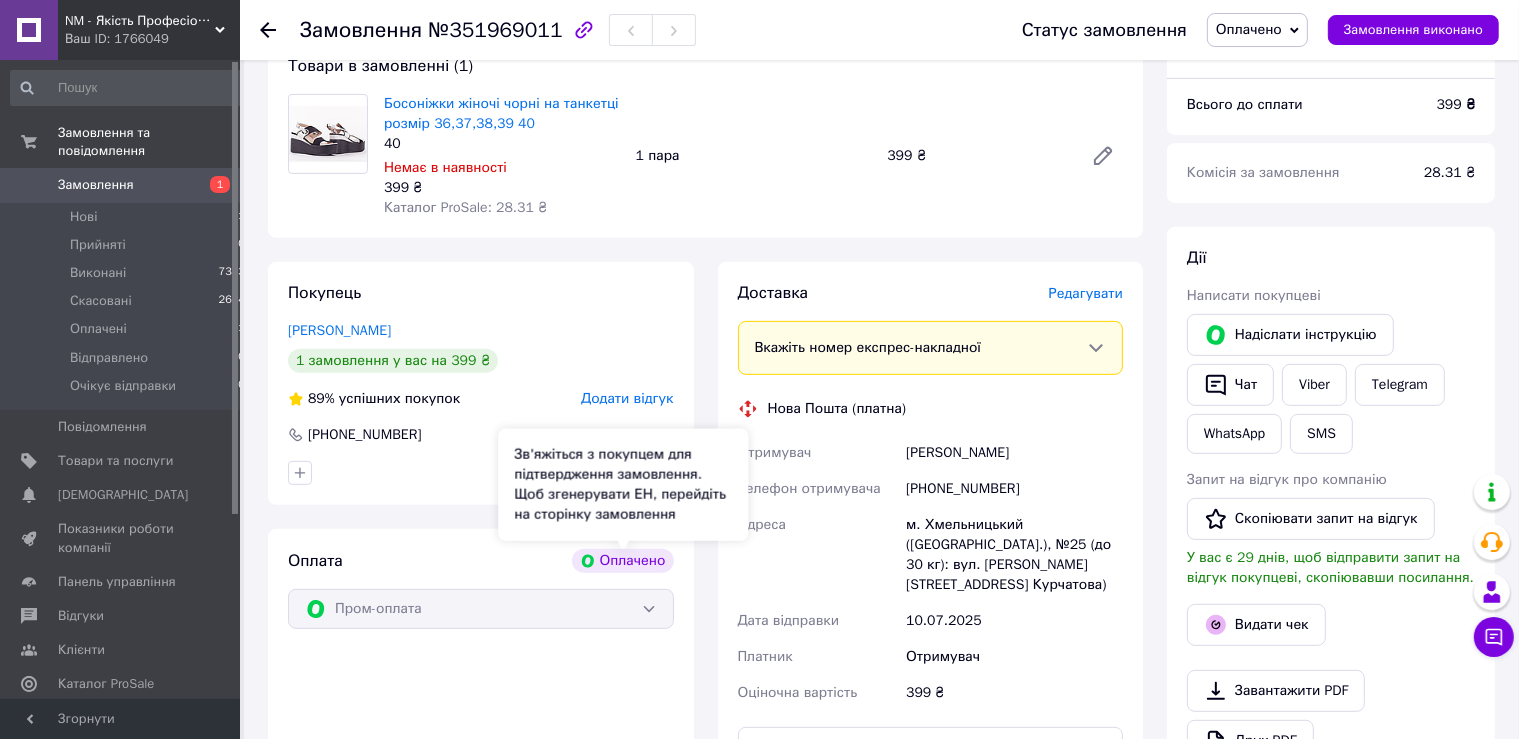 scroll, scrollTop: 950, scrollLeft: 0, axis: vertical 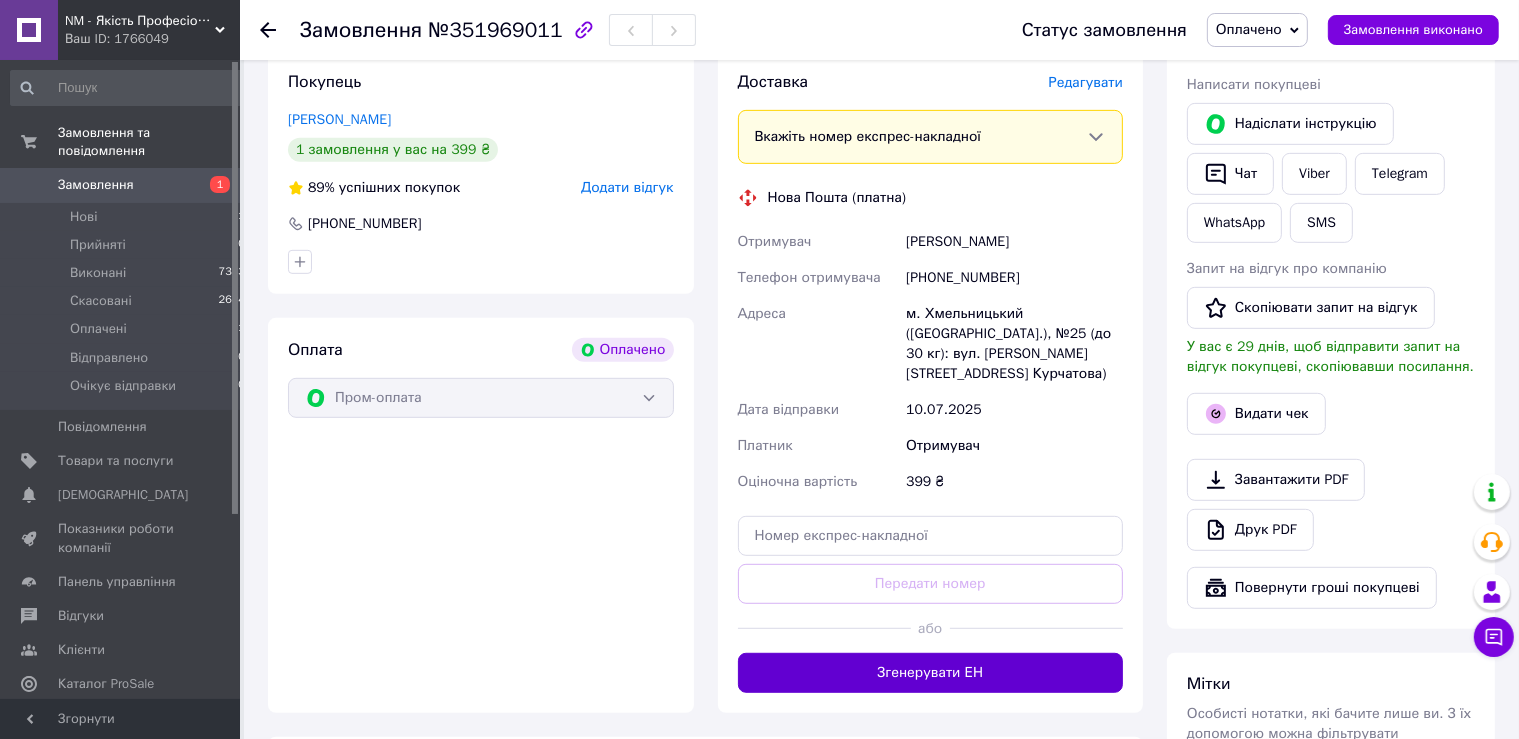 click on "Згенерувати ЕН" at bounding box center [931, 673] 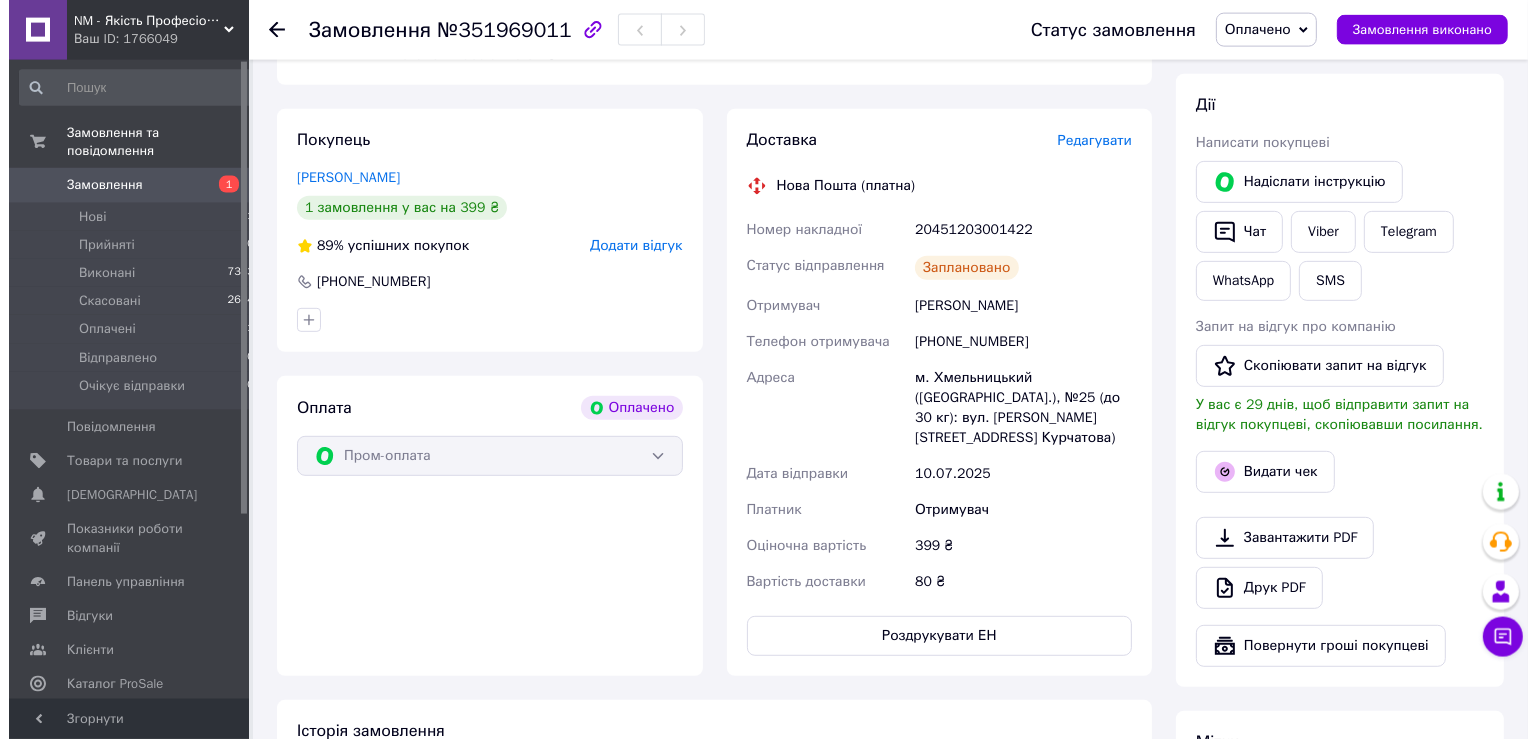 scroll, scrollTop: 844, scrollLeft: 0, axis: vertical 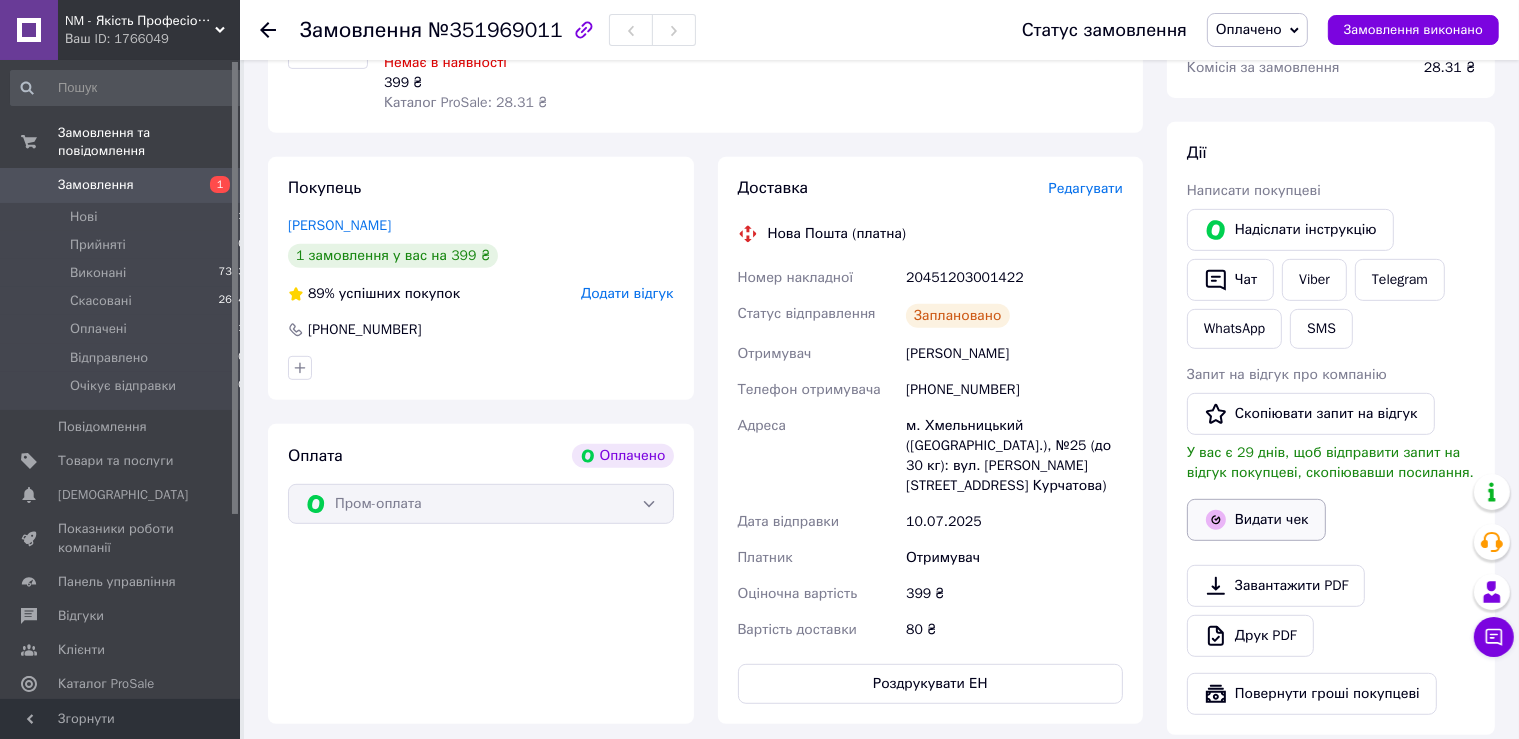 click on "Видати чек" at bounding box center [1256, 520] 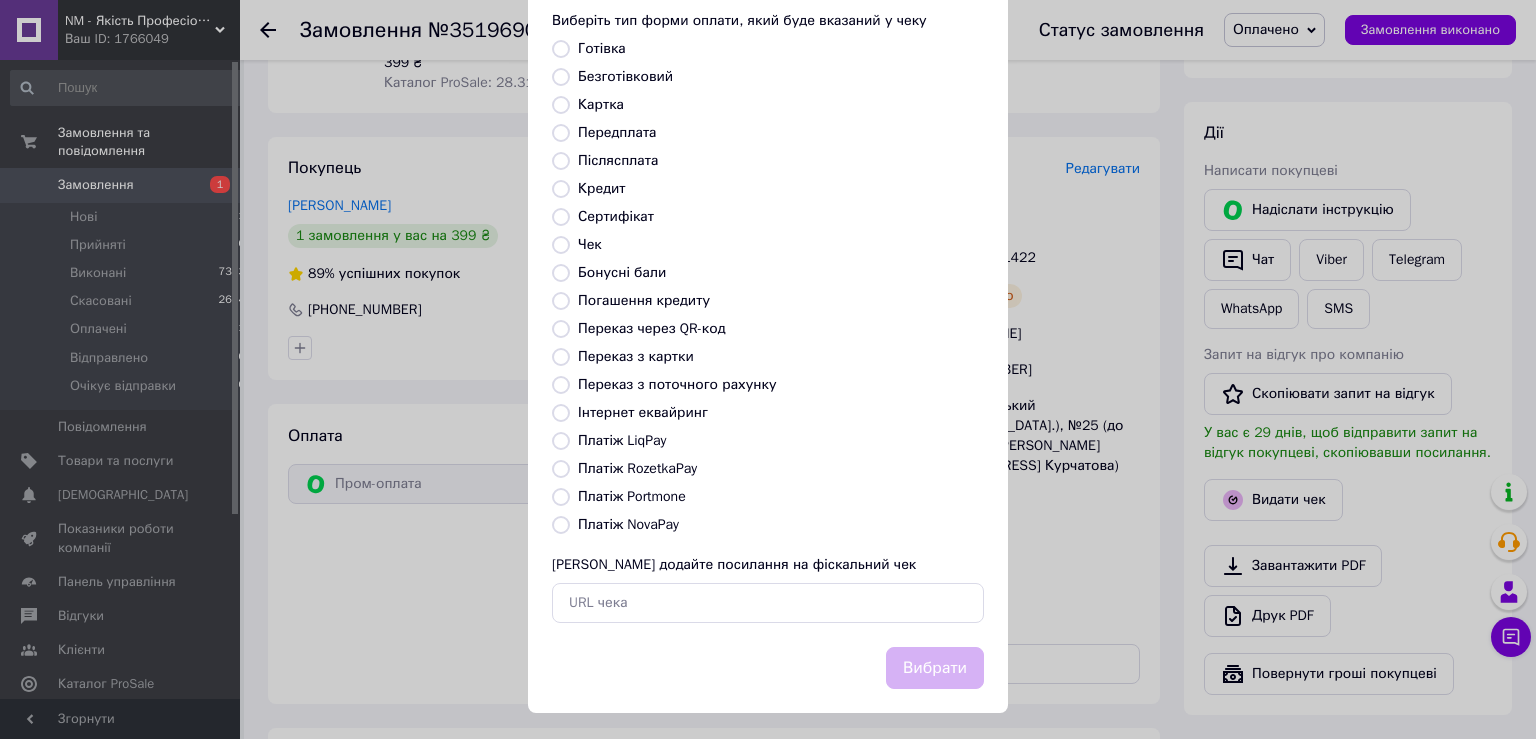 scroll, scrollTop: 110, scrollLeft: 0, axis: vertical 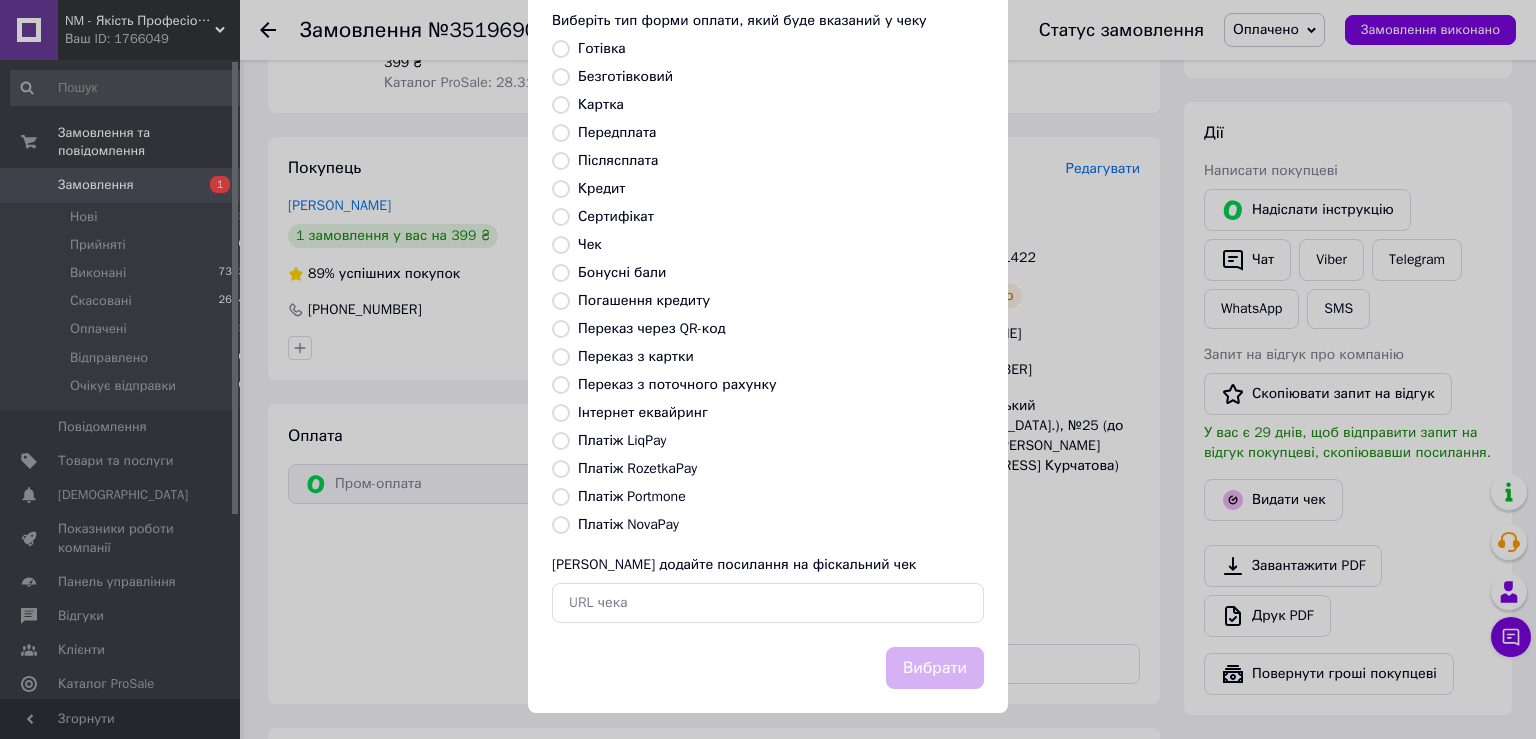 click on "Платіж RozetkaPay" at bounding box center [561, 469] 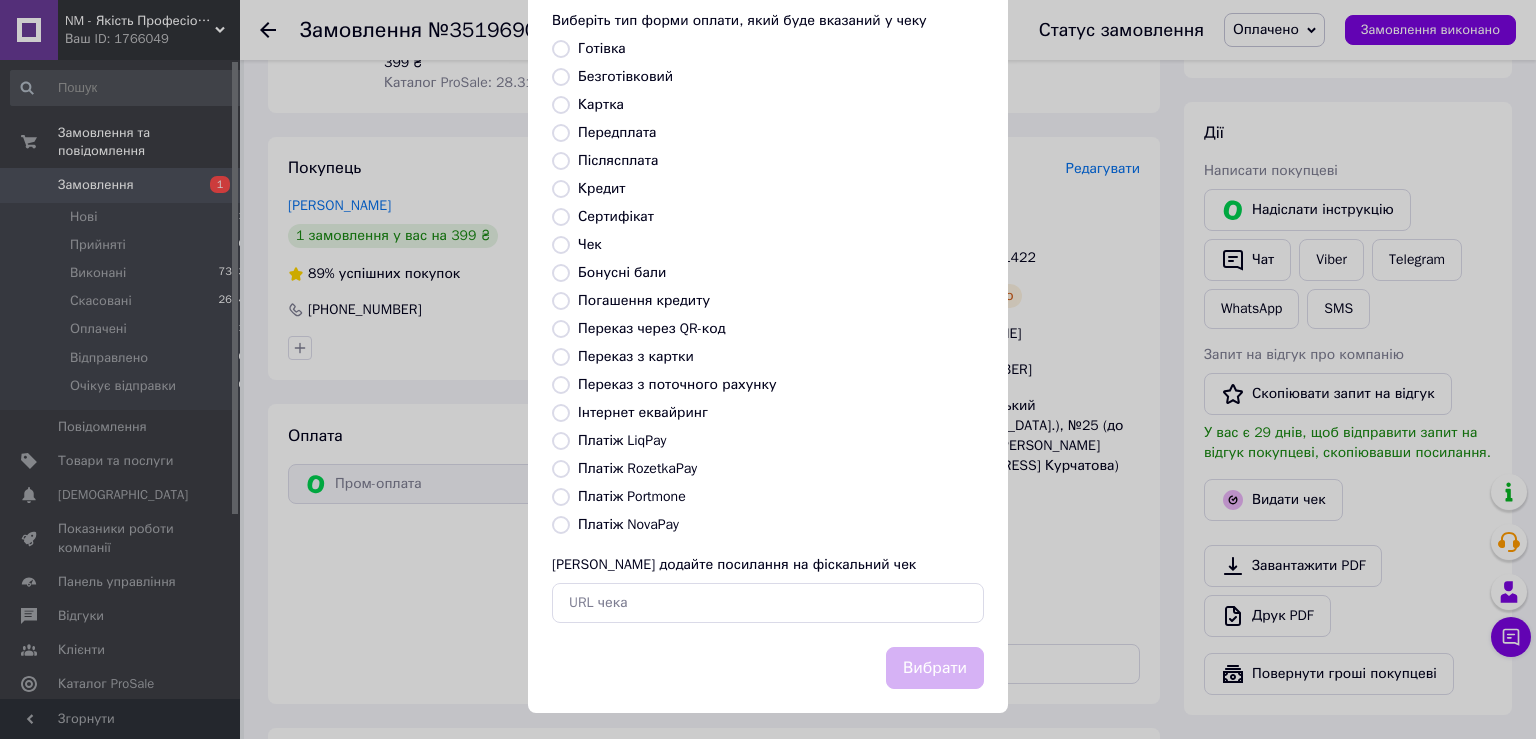 radio on "true" 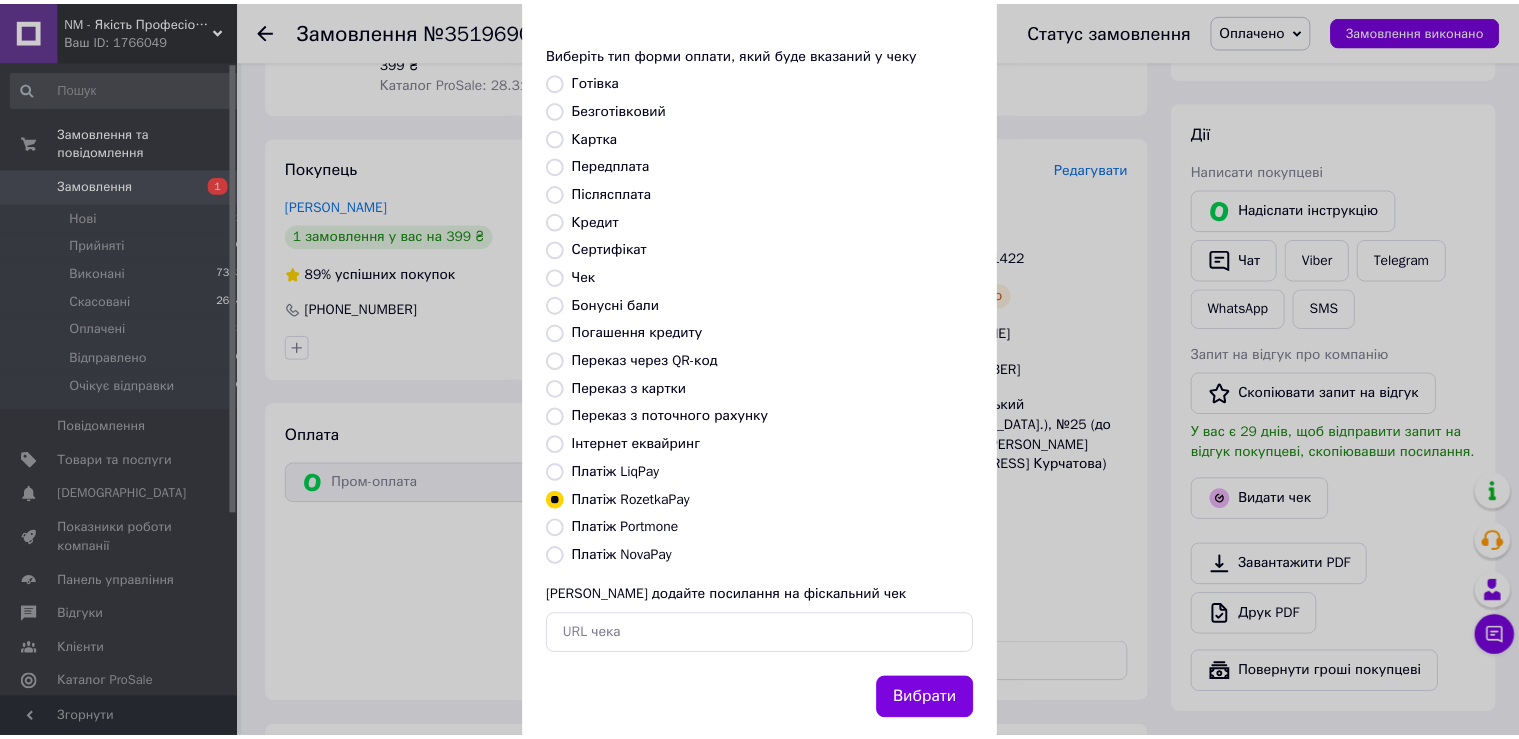scroll, scrollTop: 110, scrollLeft: 0, axis: vertical 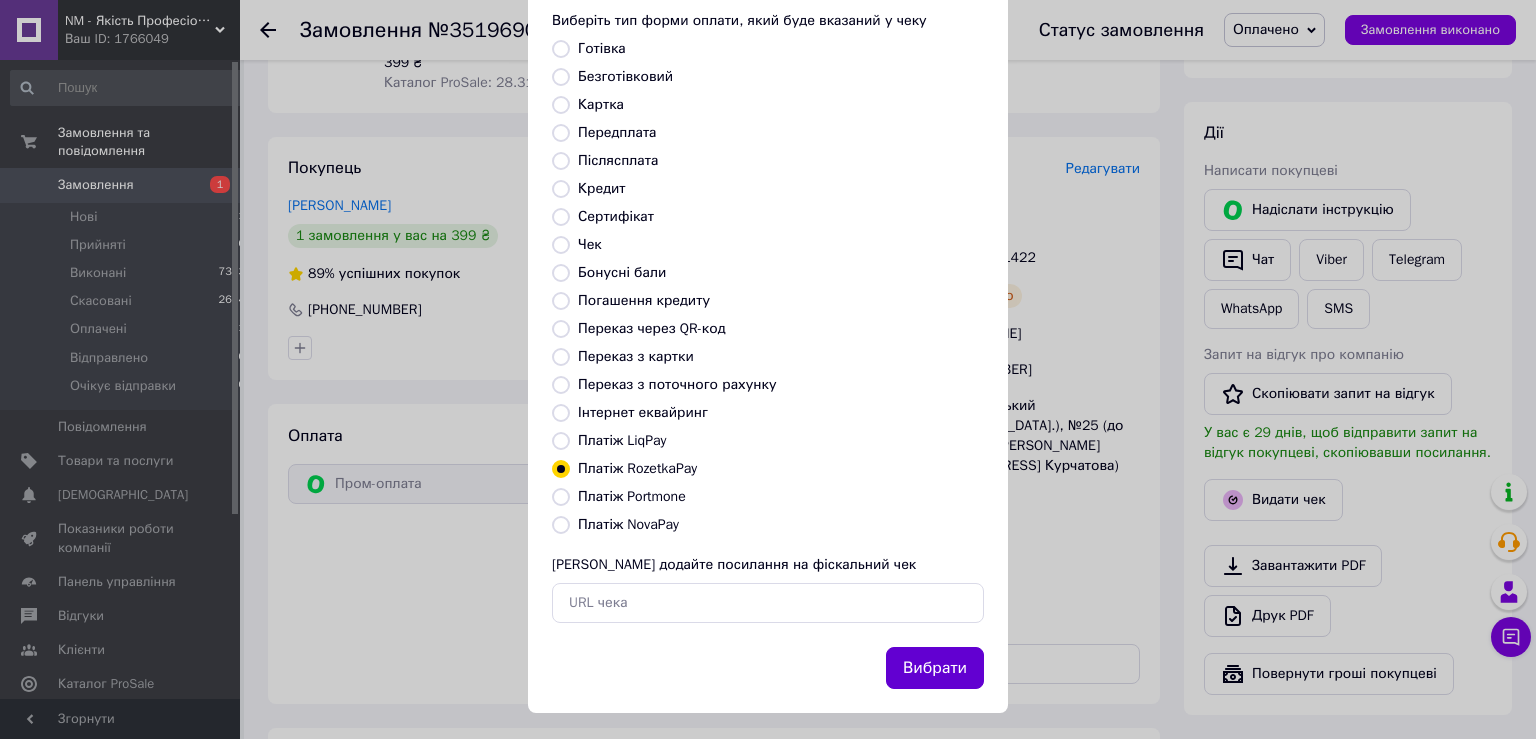 click on "Вибрати" at bounding box center (935, 668) 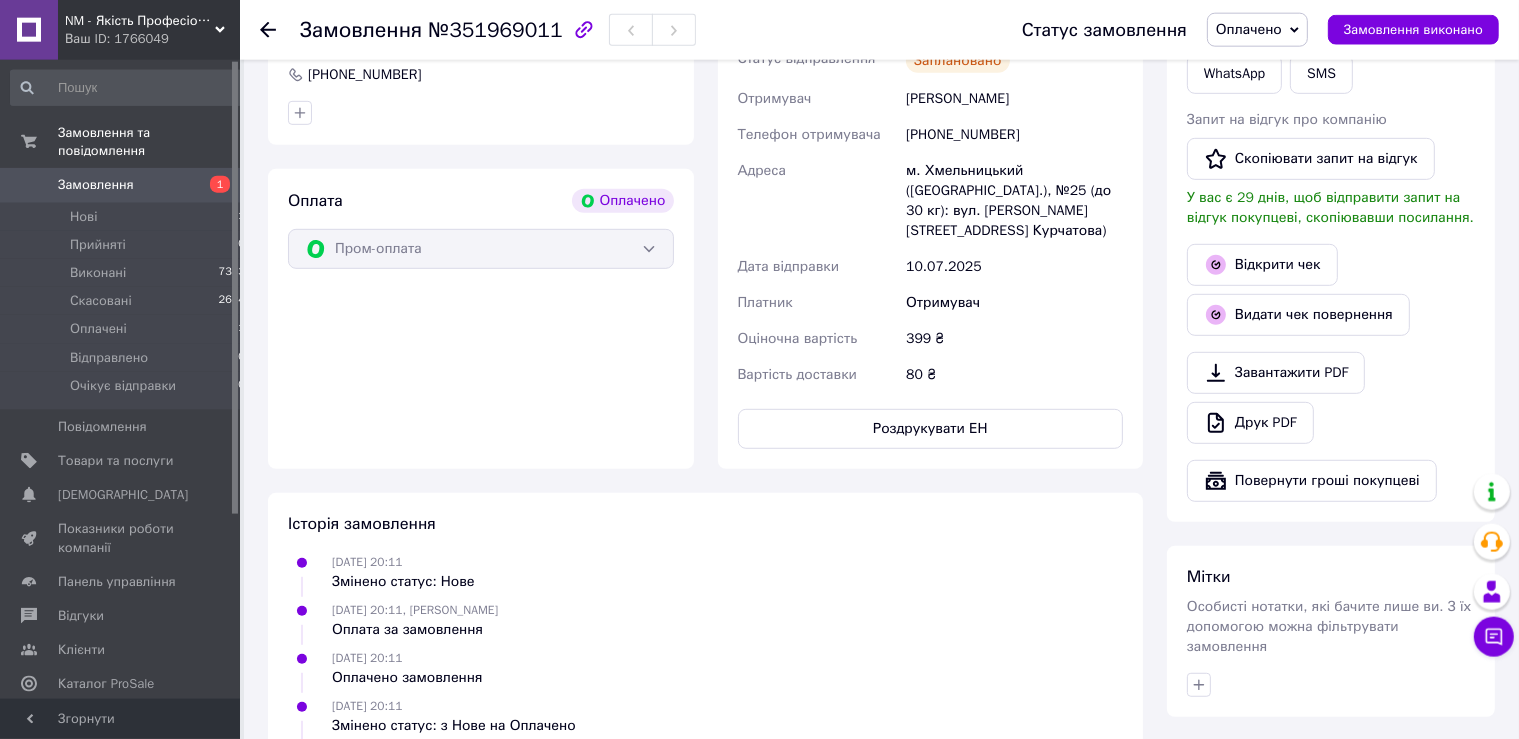 scroll, scrollTop: 1056, scrollLeft: 0, axis: vertical 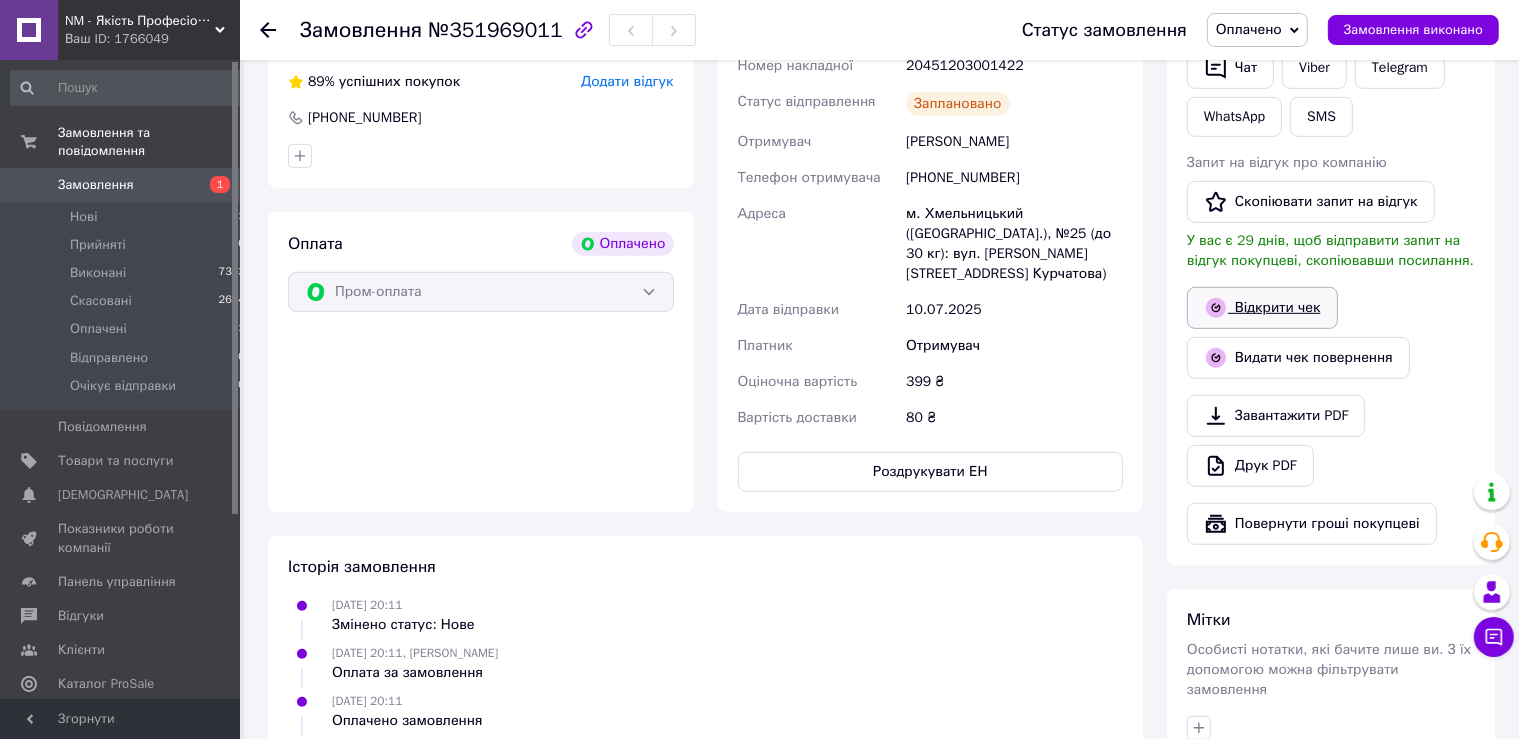 click on "Відкрити чек" at bounding box center [1262, 308] 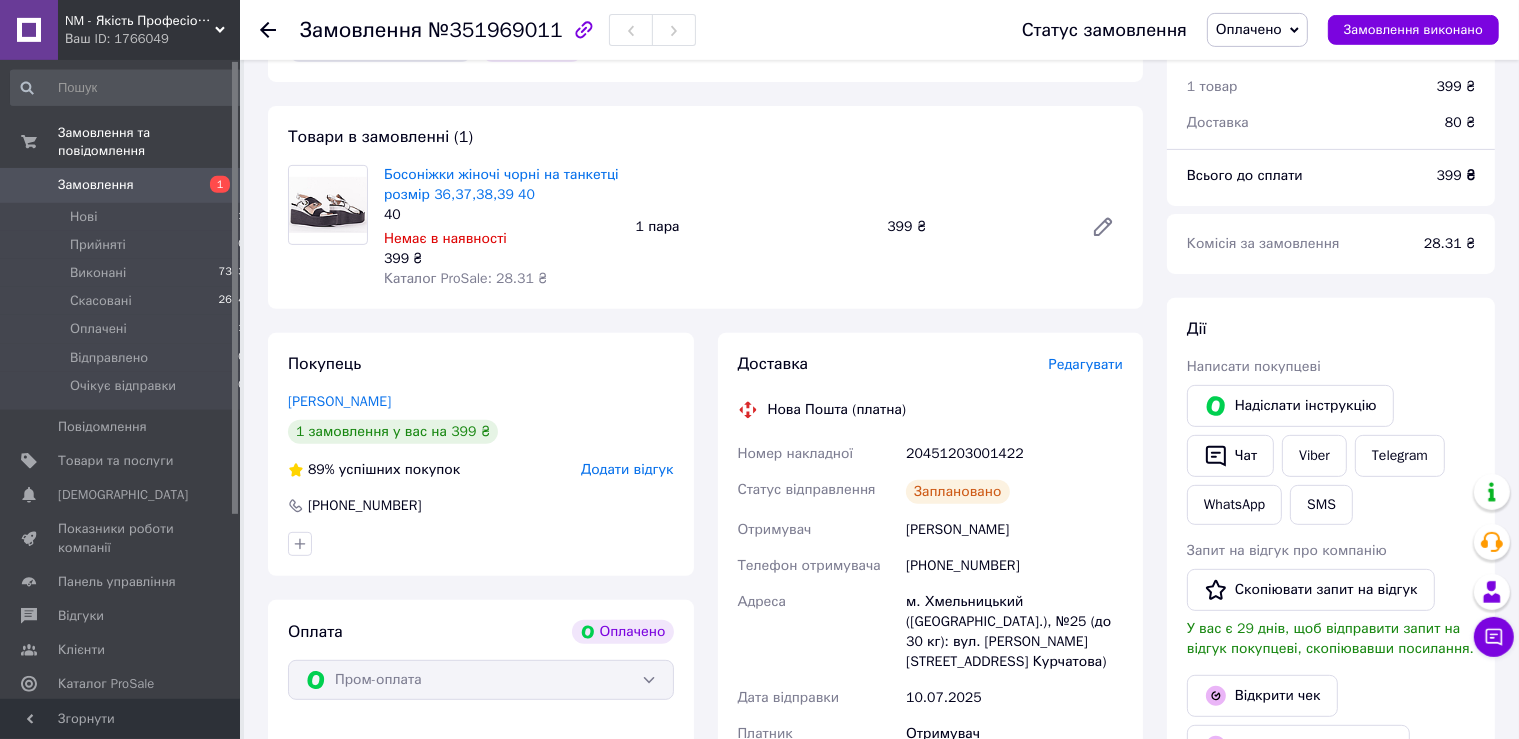 scroll, scrollTop: 633, scrollLeft: 0, axis: vertical 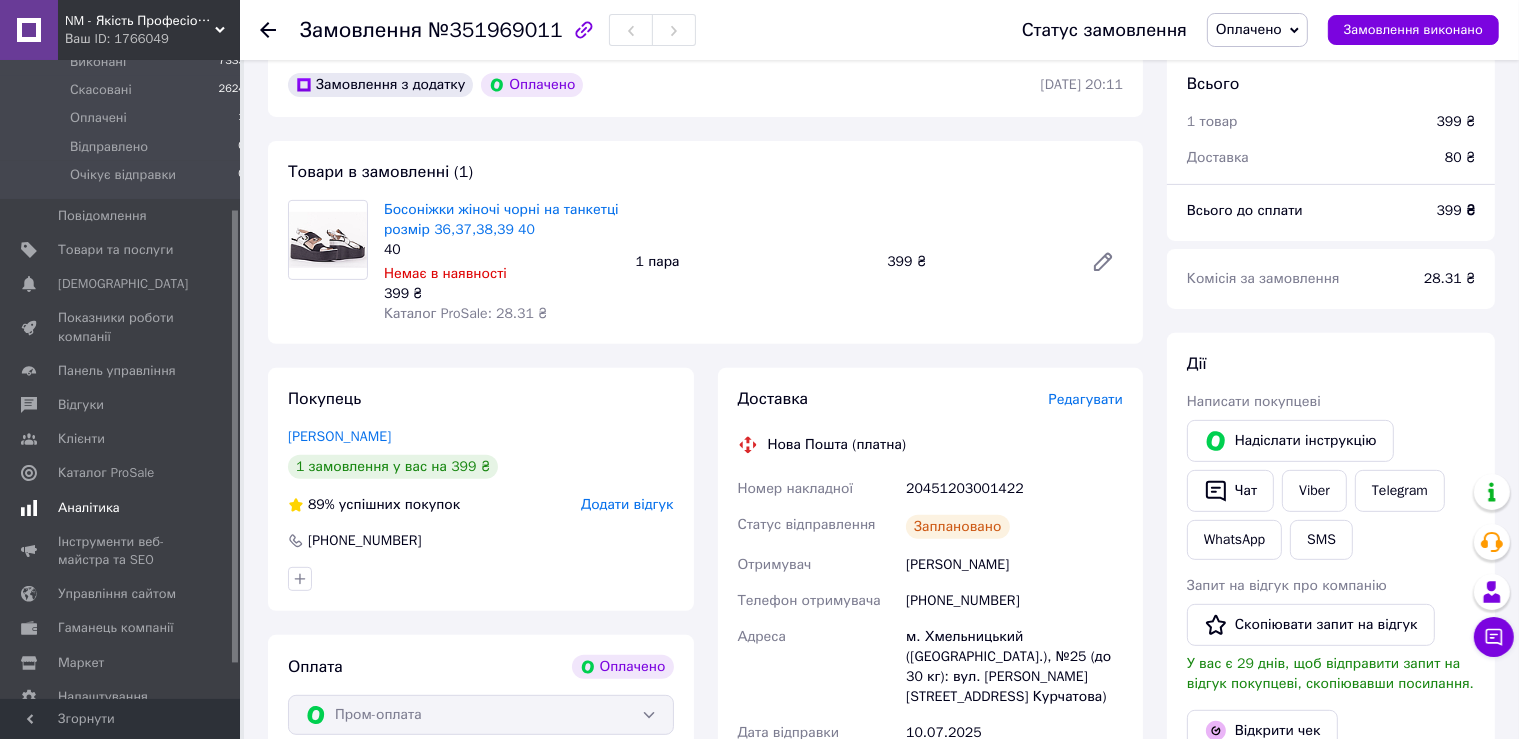 click on "Аналітика" at bounding box center (89, 508) 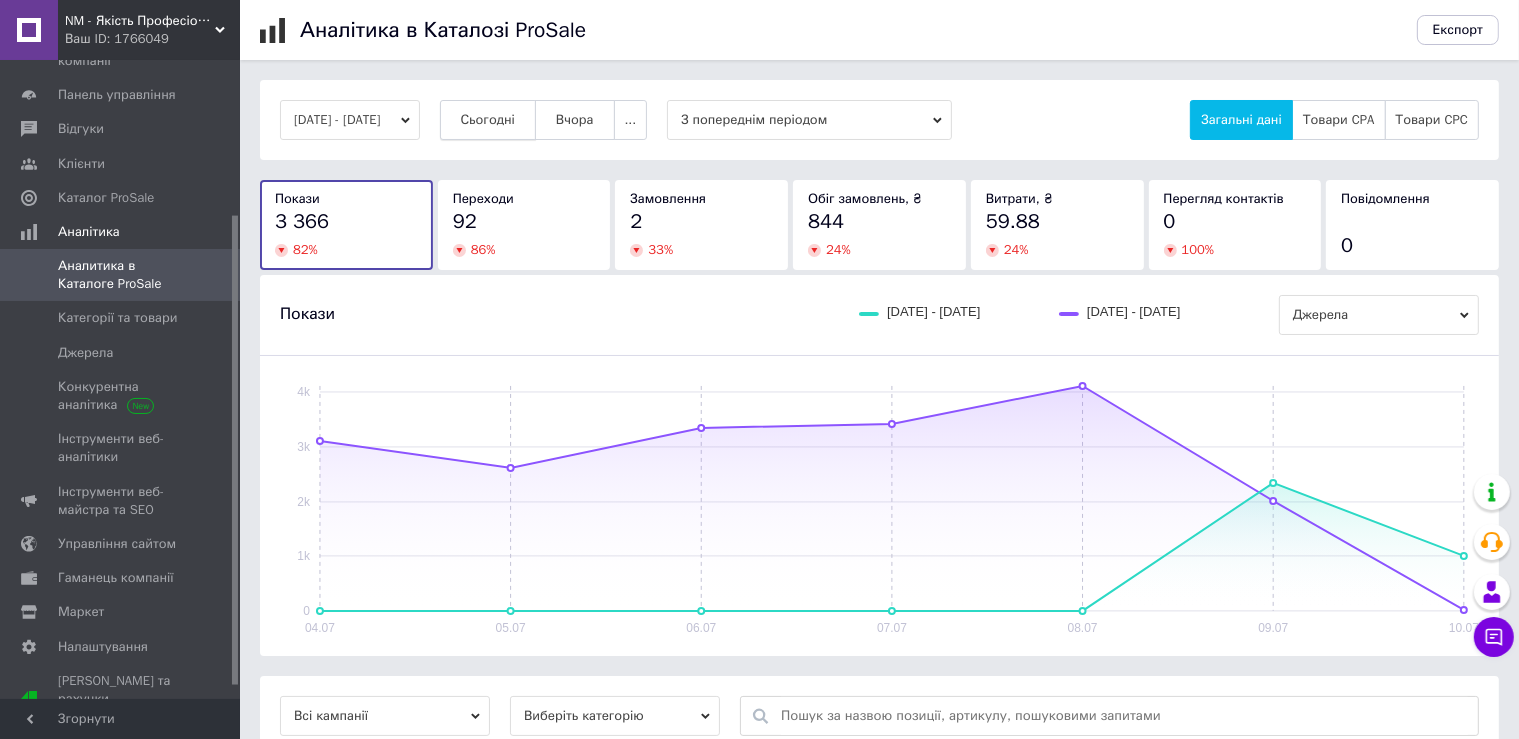 click on "Сьогодні" at bounding box center [488, 120] 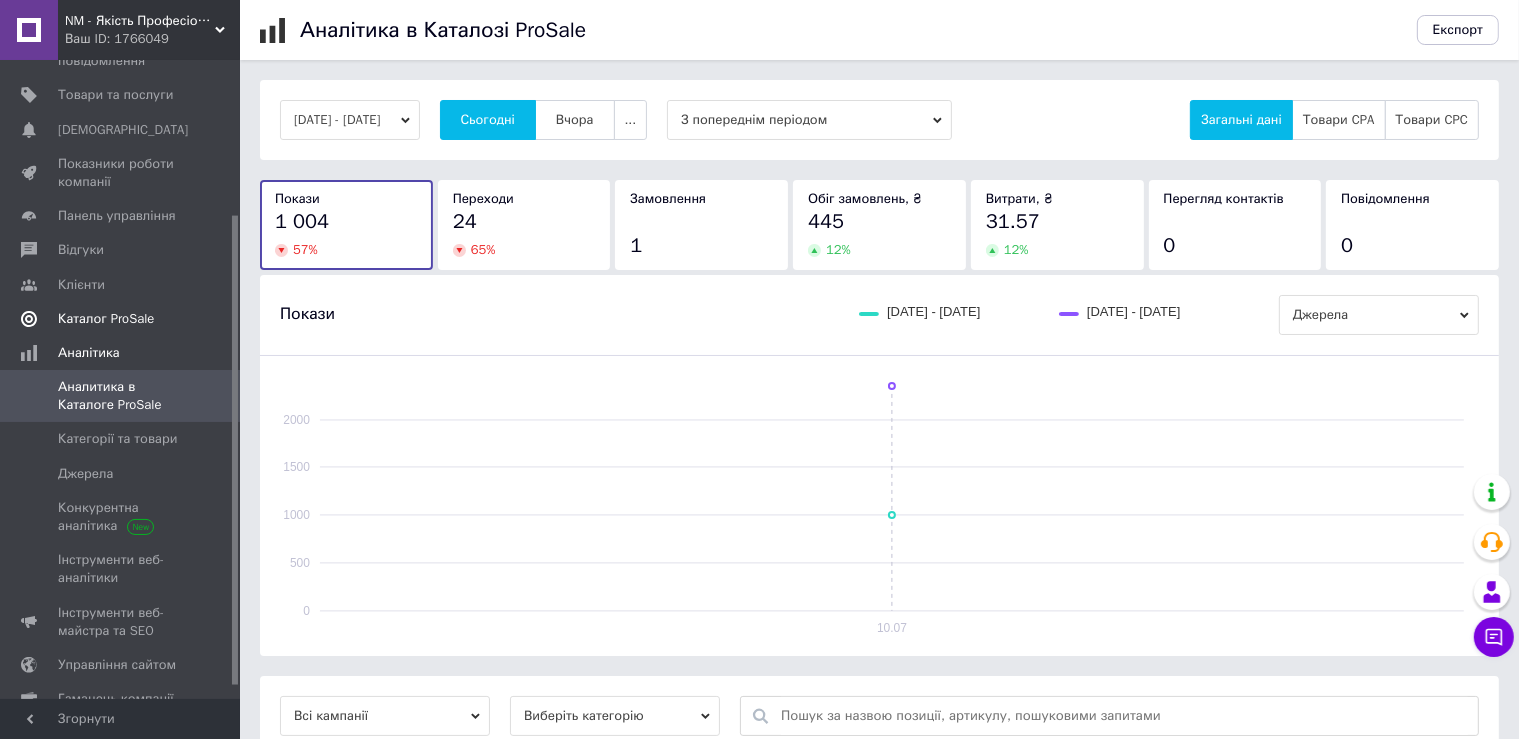 scroll, scrollTop: 0, scrollLeft: 0, axis: both 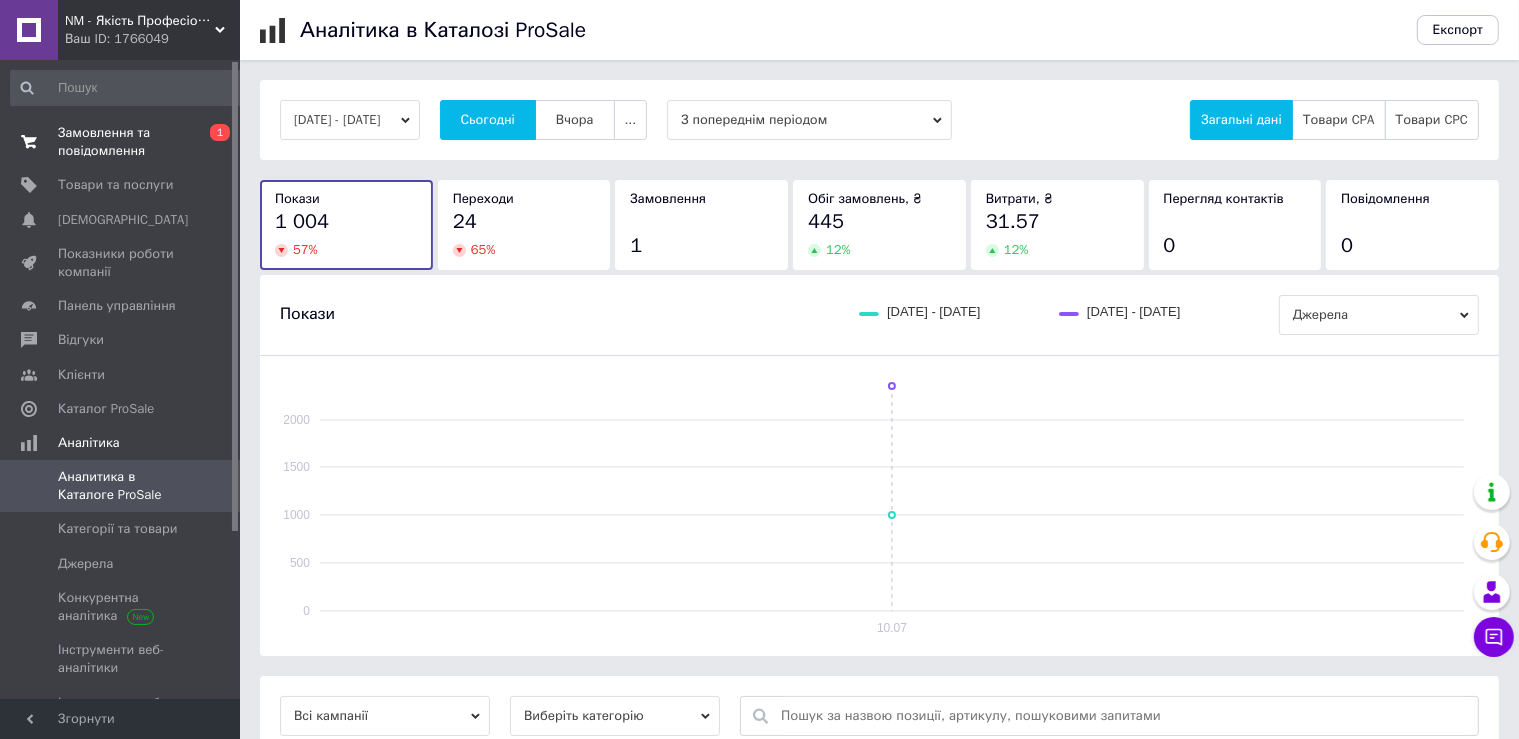 click on "Замовлення та повідомлення" at bounding box center (121, 142) 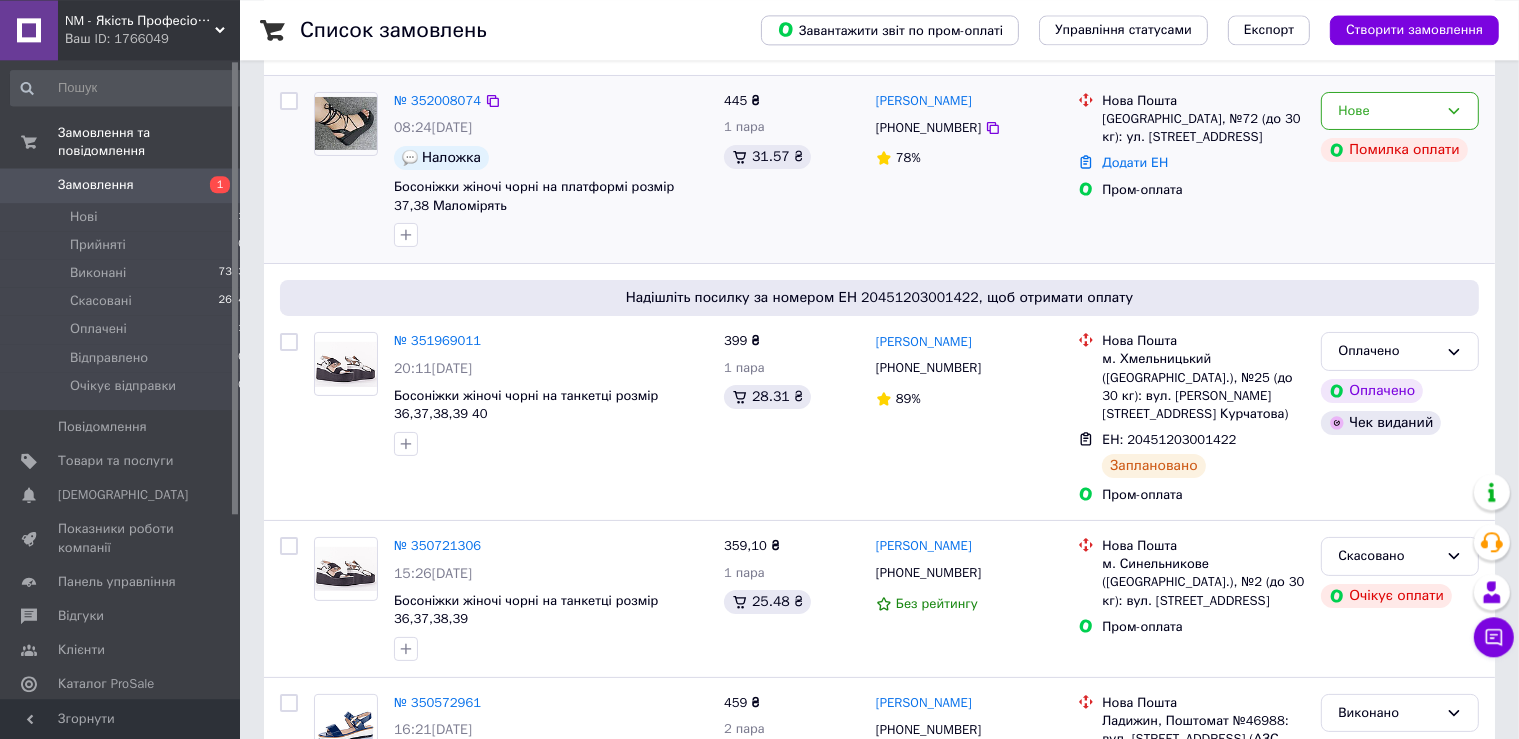scroll, scrollTop: 105, scrollLeft: 0, axis: vertical 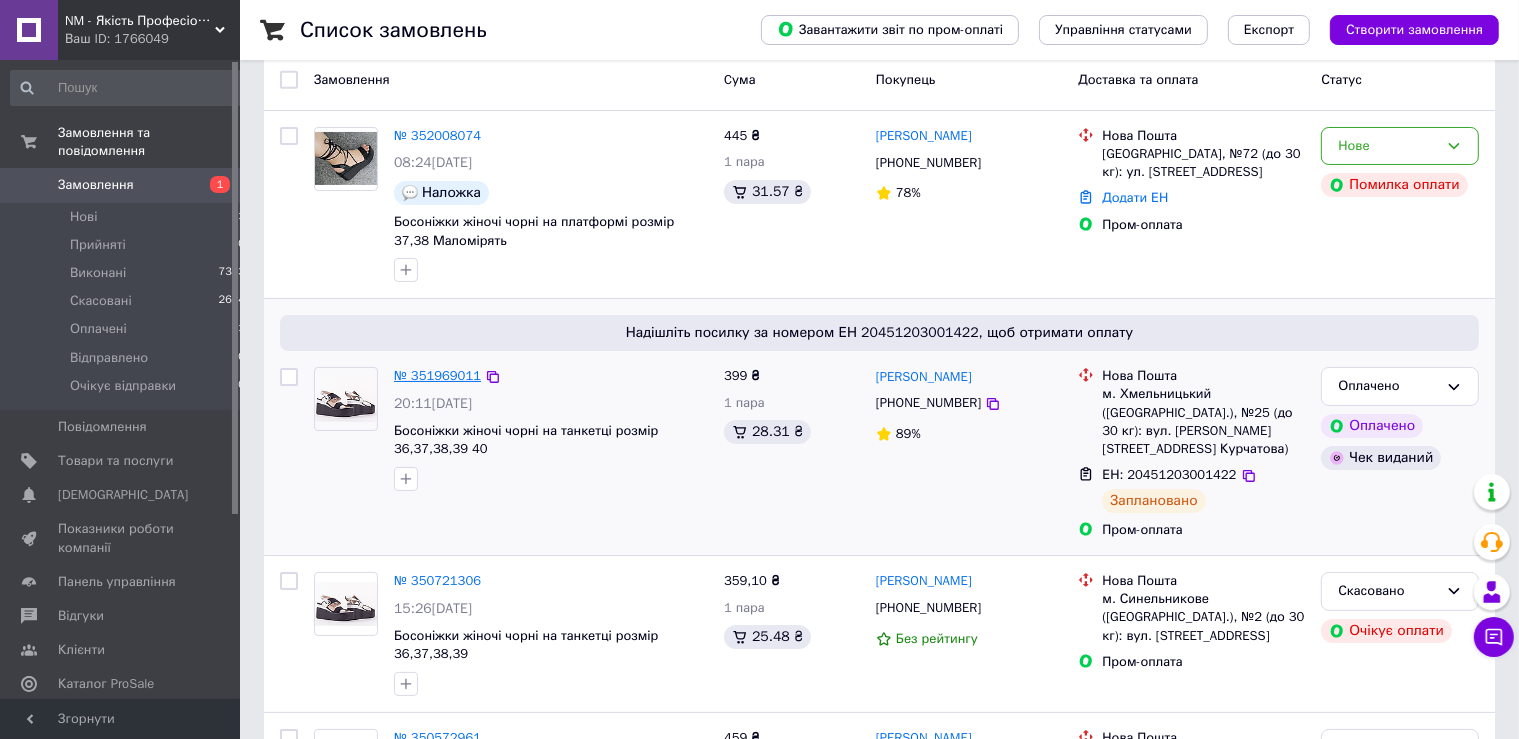 click on "№ 351969011" at bounding box center (437, 375) 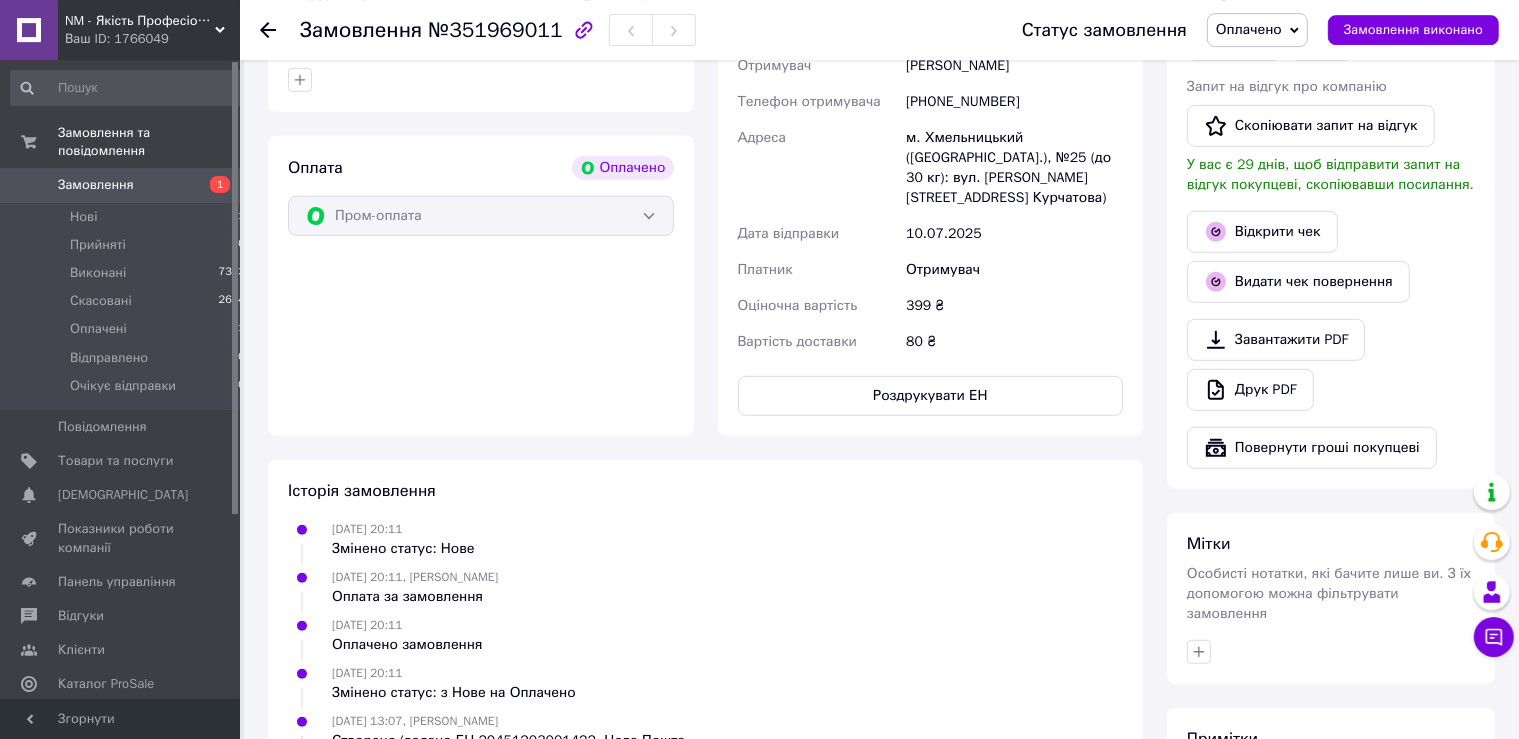 scroll, scrollTop: 1056, scrollLeft: 0, axis: vertical 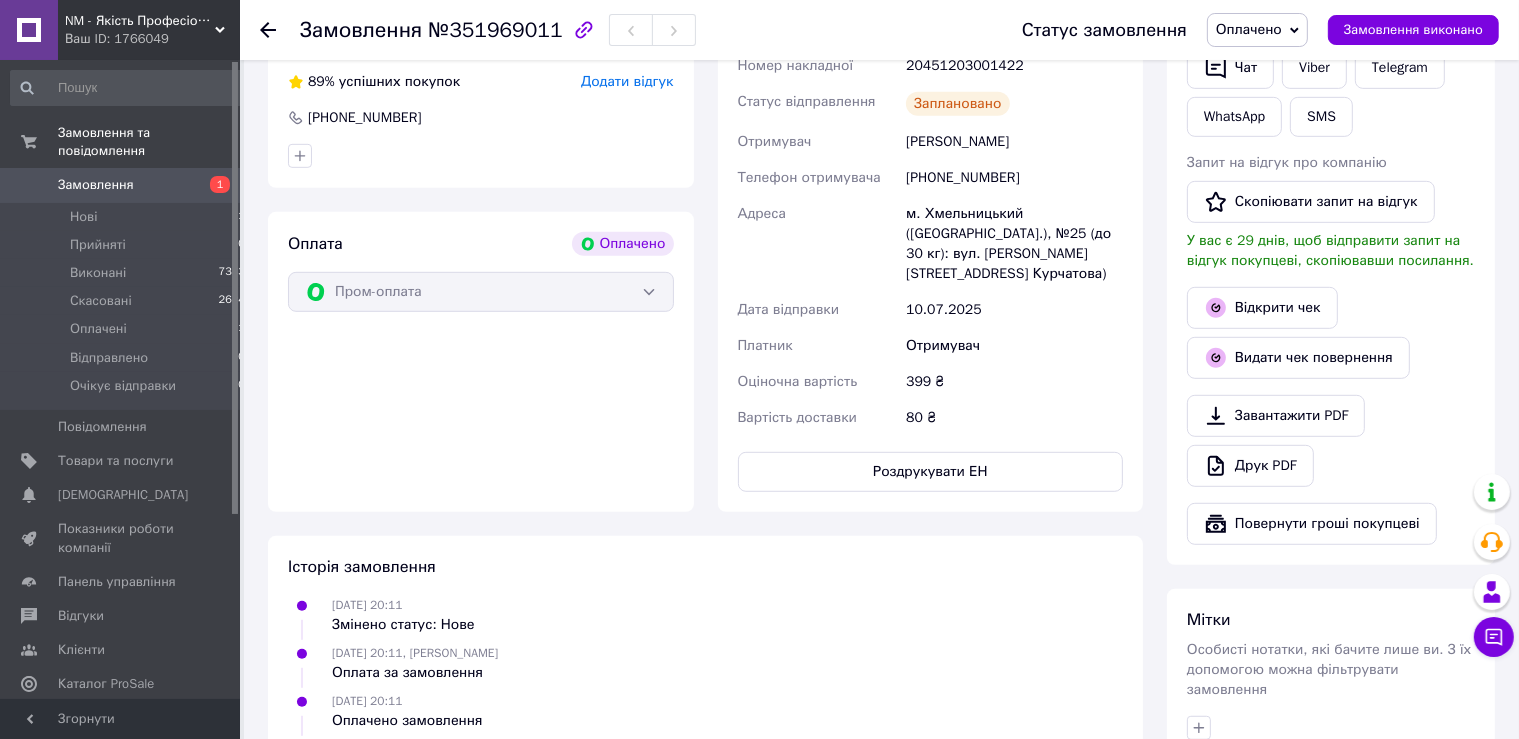click on "Оплачено" at bounding box center [1249, 29] 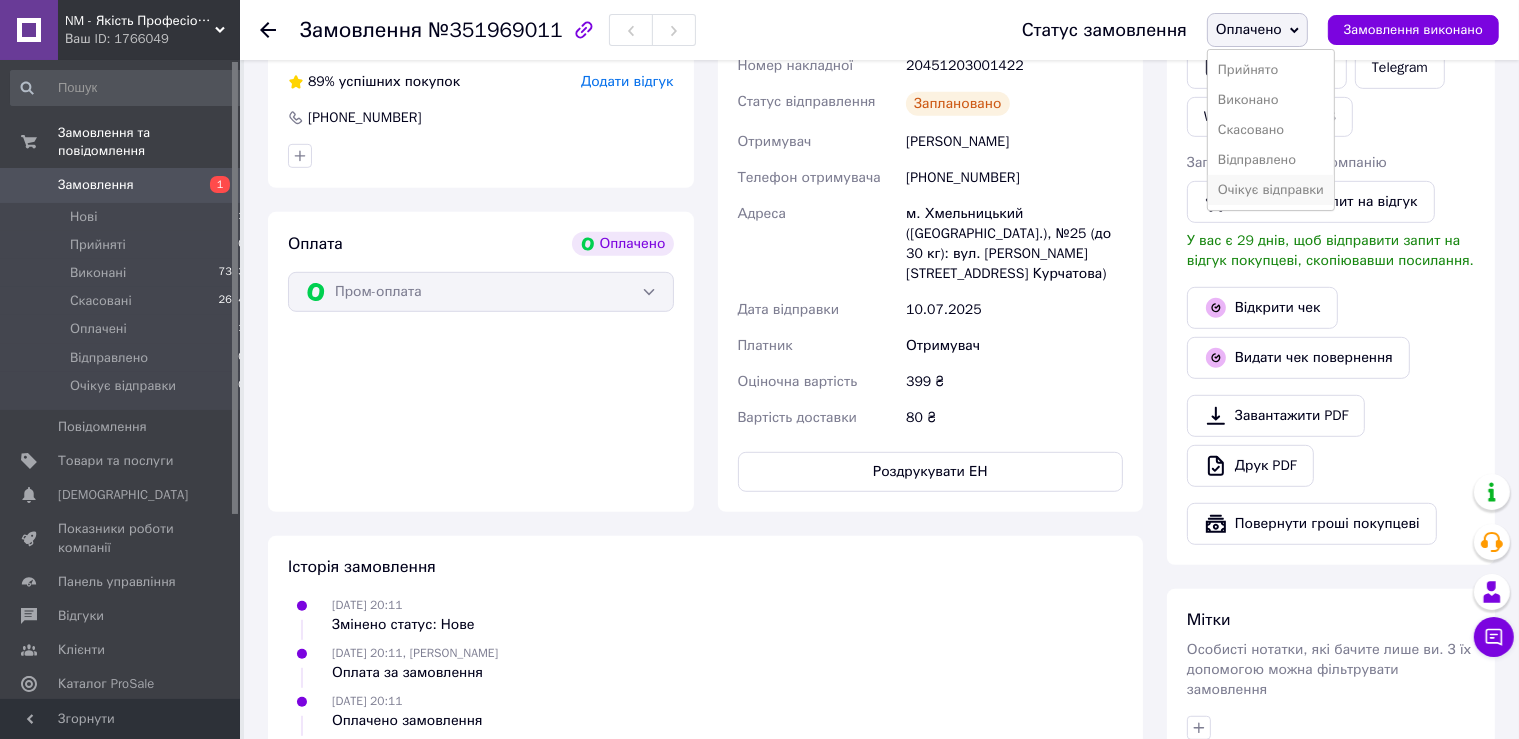 click on "Очікує відправки" at bounding box center [1271, 190] 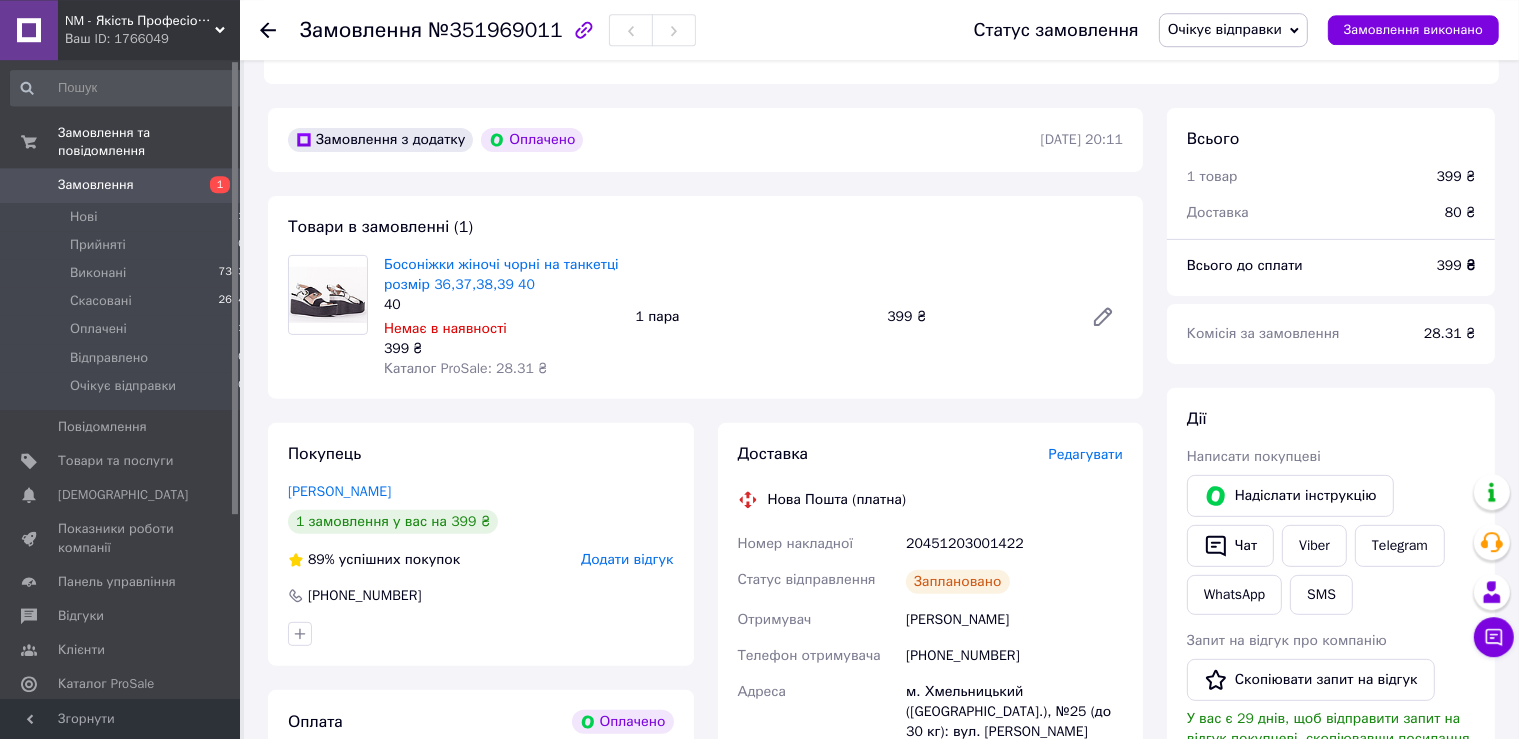 scroll, scrollTop: 633, scrollLeft: 0, axis: vertical 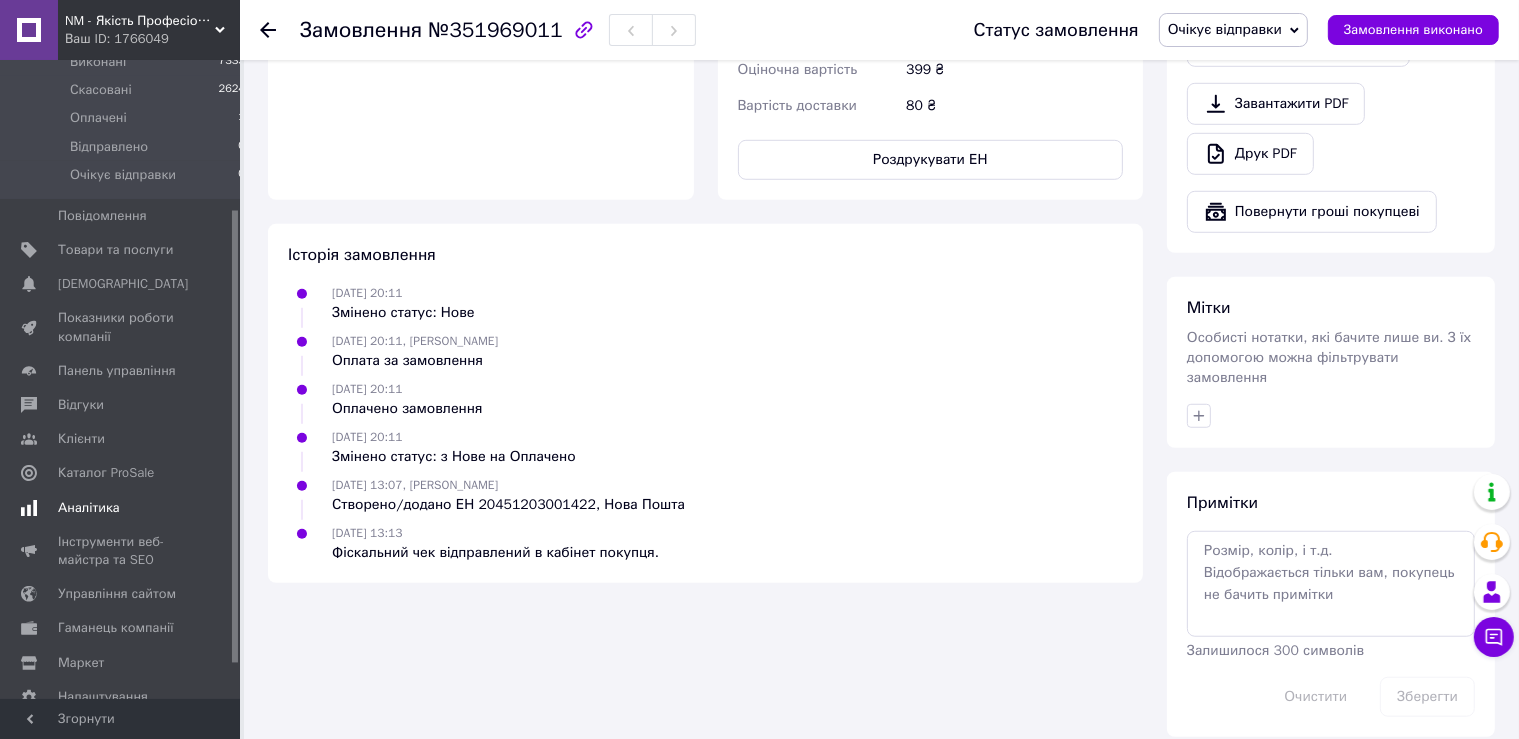 click on "Аналітика" at bounding box center (89, 508) 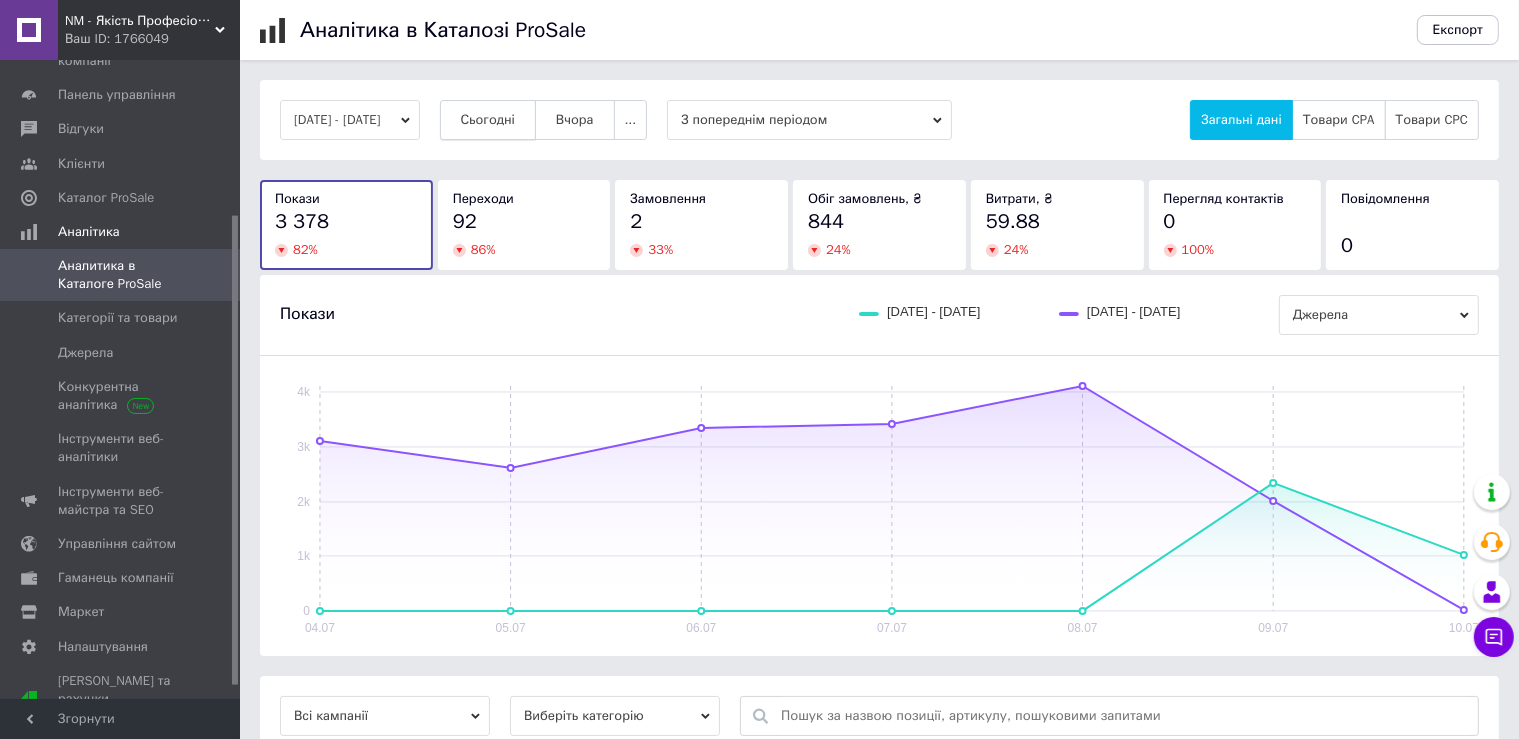 click on "Сьогодні" at bounding box center (488, 120) 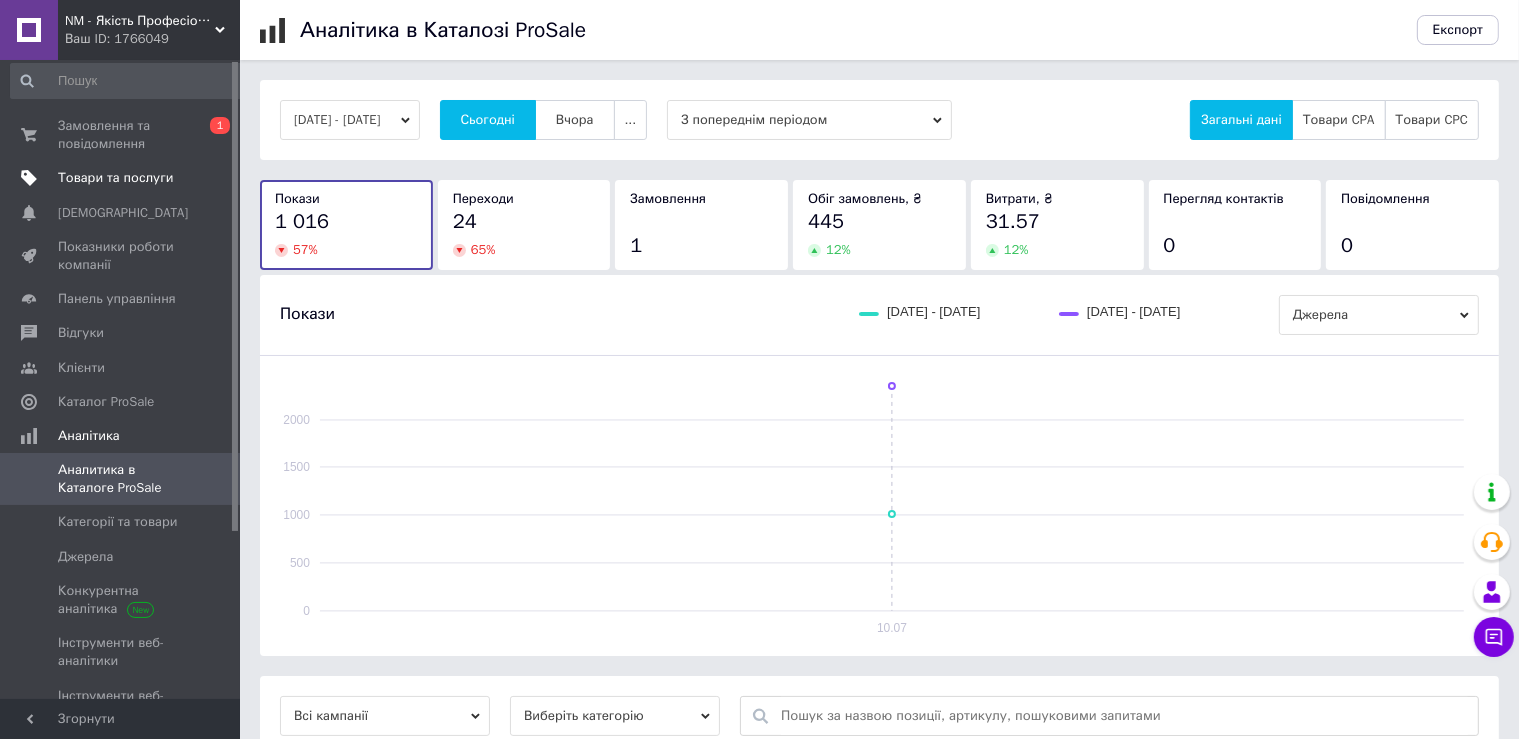 scroll, scrollTop: 0, scrollLeft: 0, axis: both 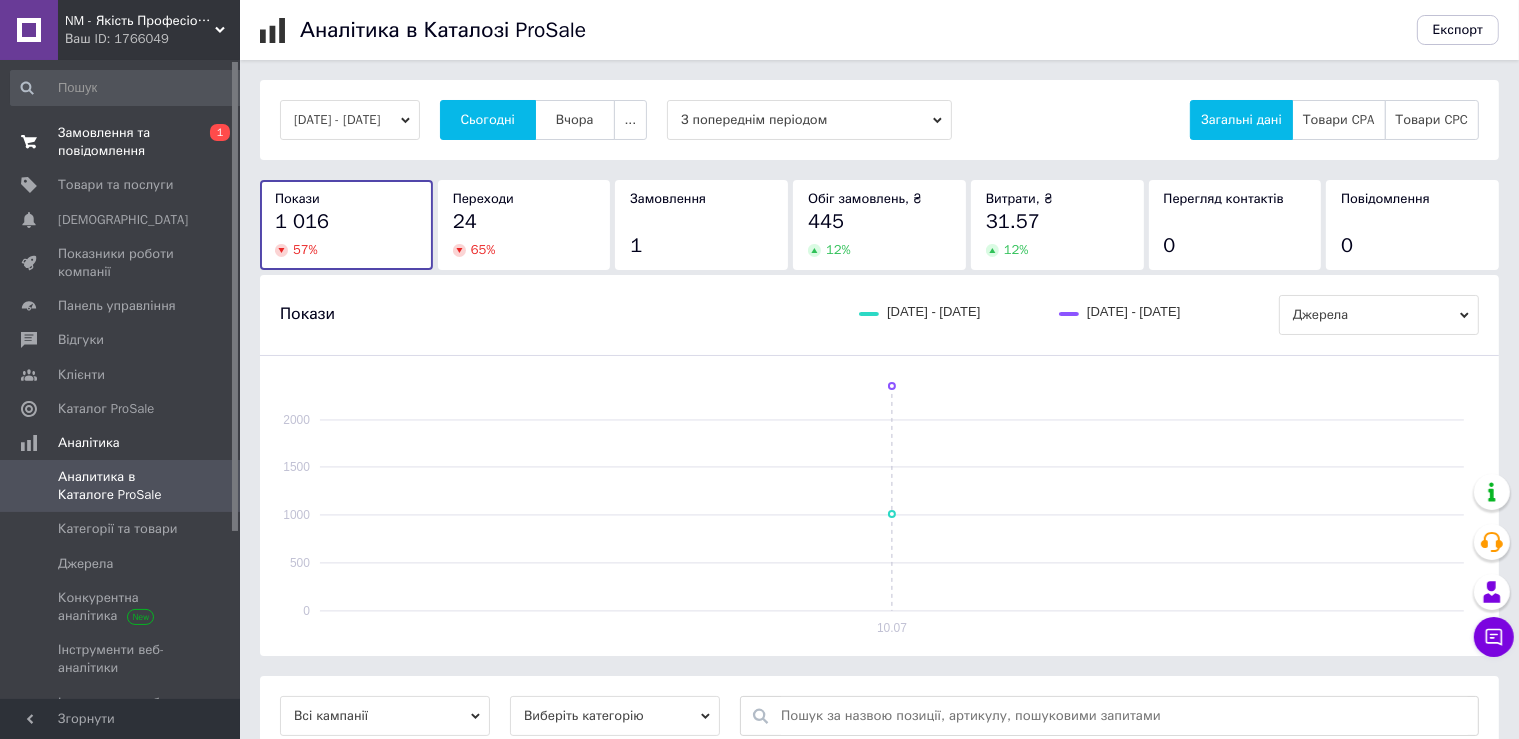 click on "Замовлення та повідомлення" at bounding box center [121, 142] 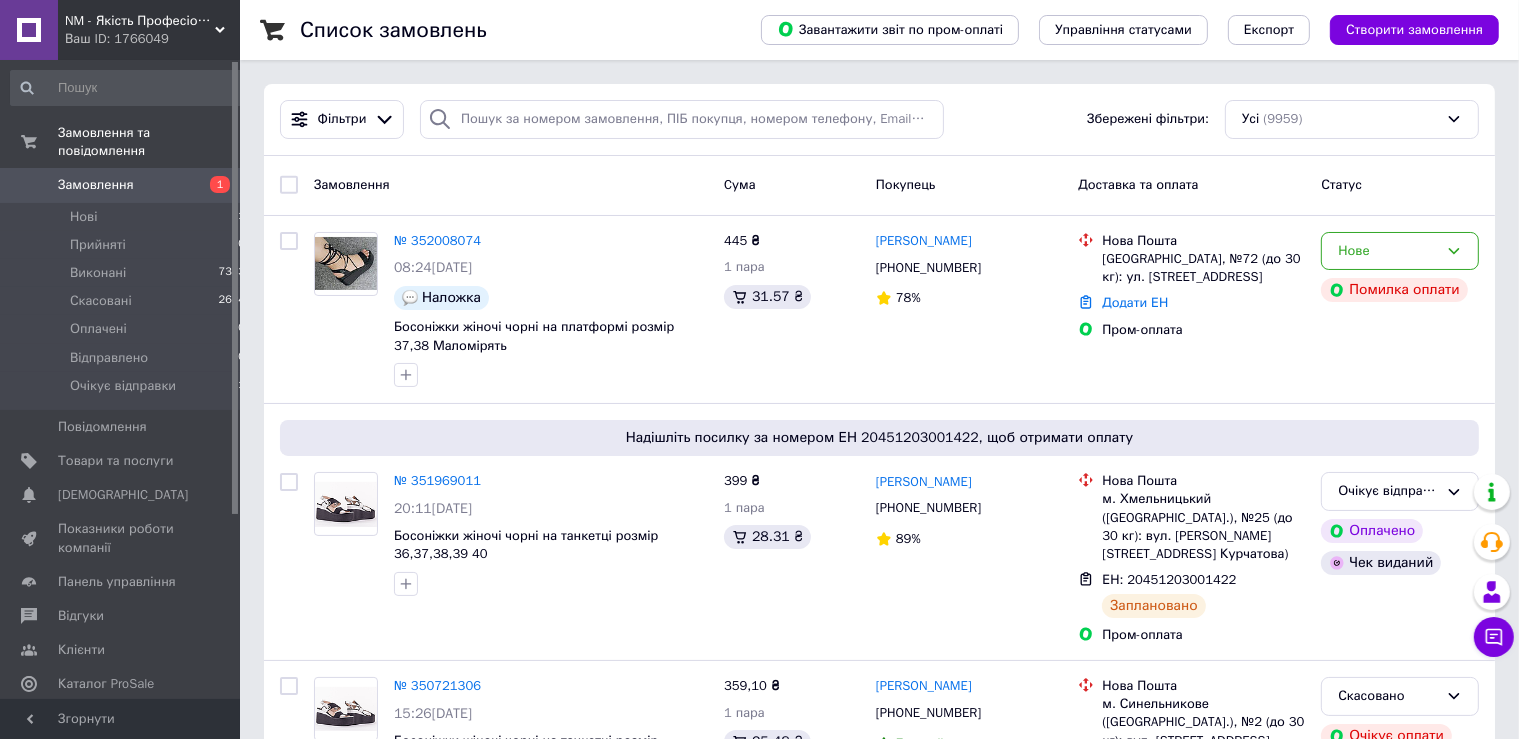 scroll, scrollTop: 105, scrollLeft: 0, axis: vertical 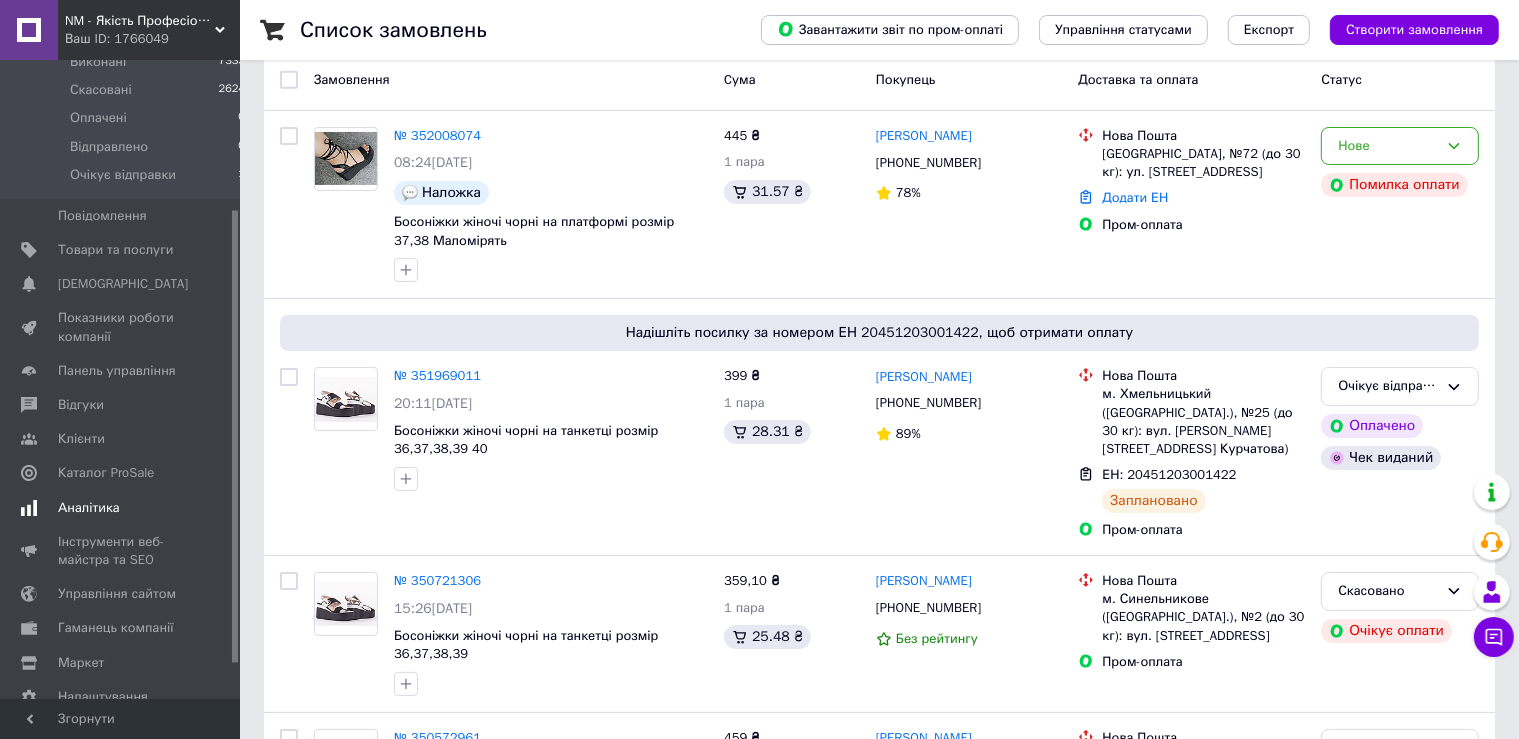 click on "Аналітика" at bounding box center (121, 508) 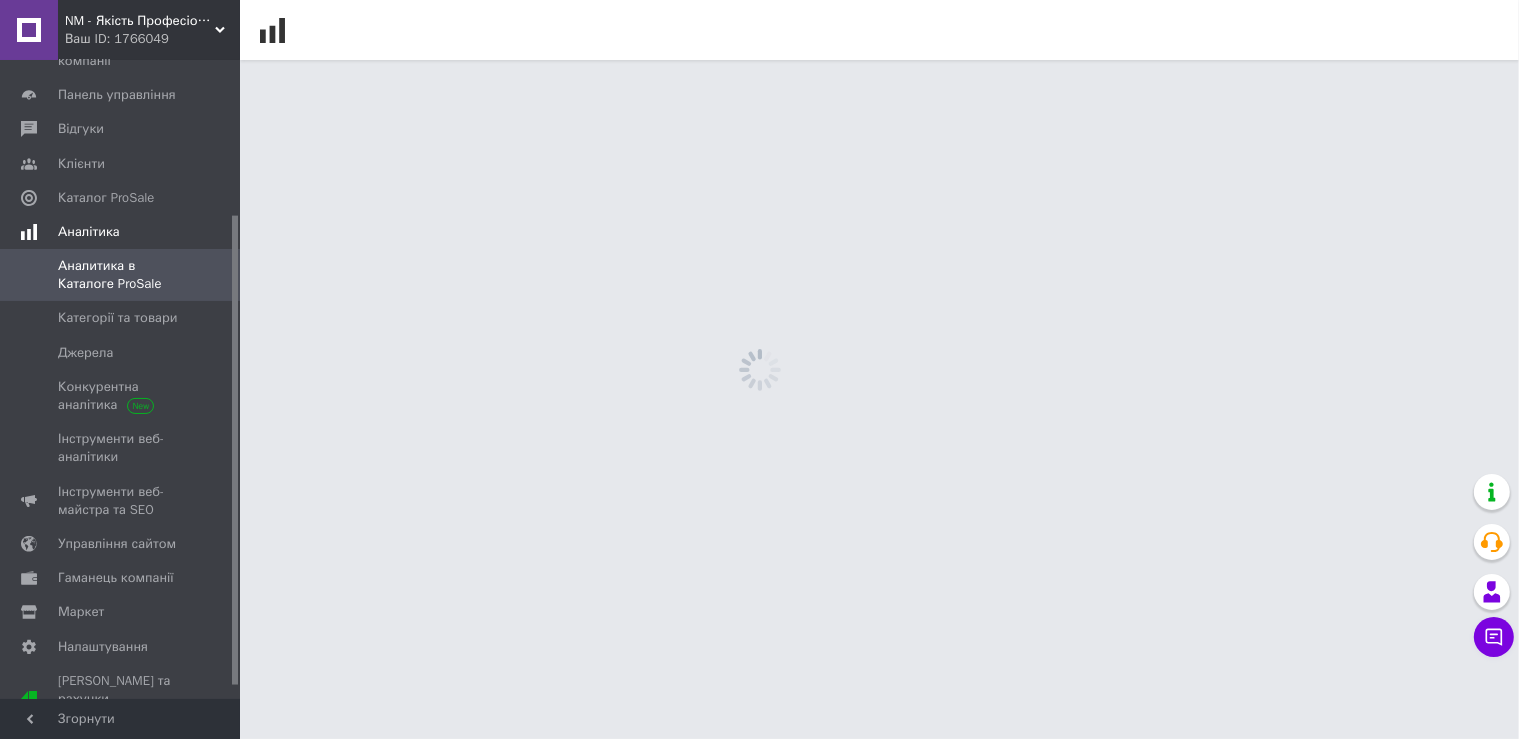 scroll, scrollTop: 0, scrollLeft: 0, axis: both 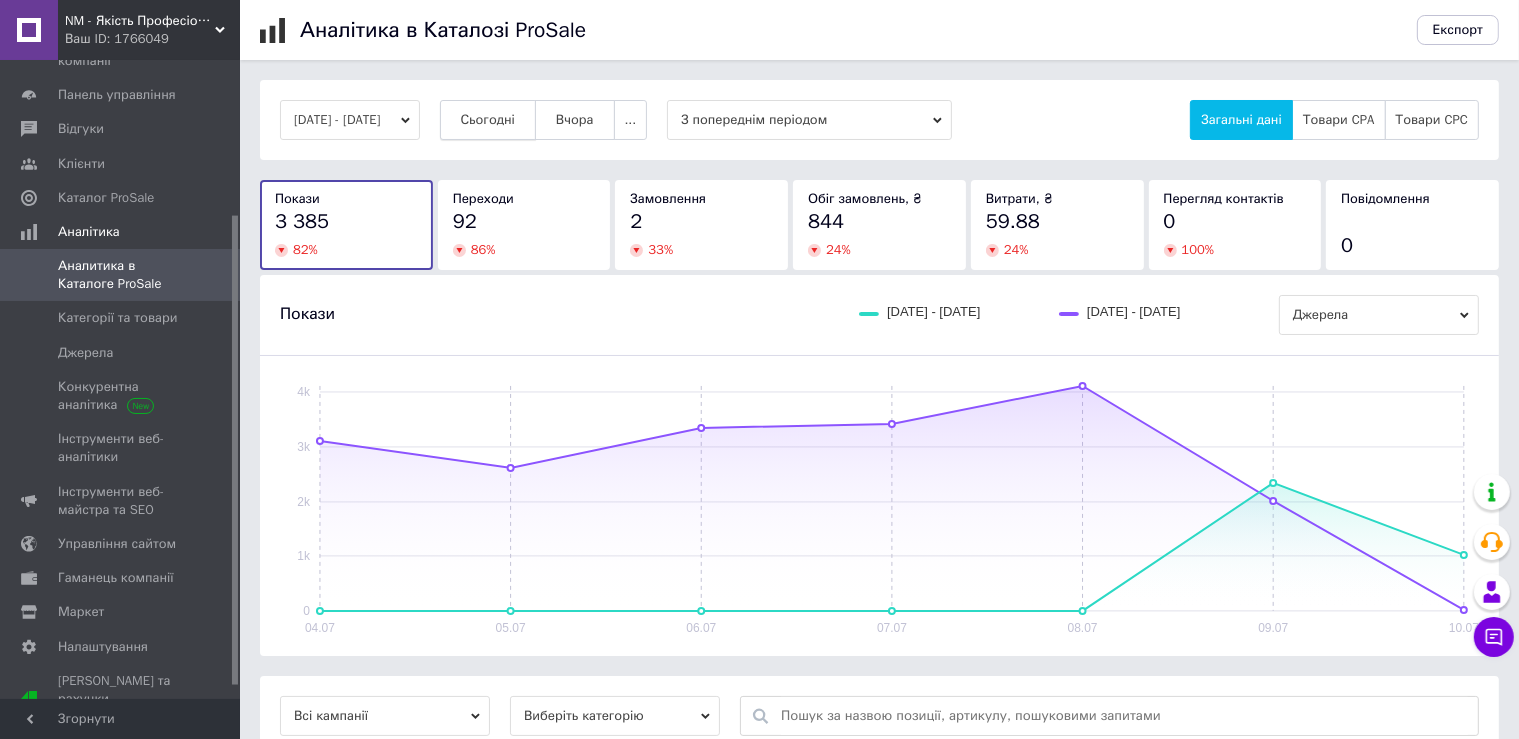 click on "Сьогодні" at bounding box center [488, 120] 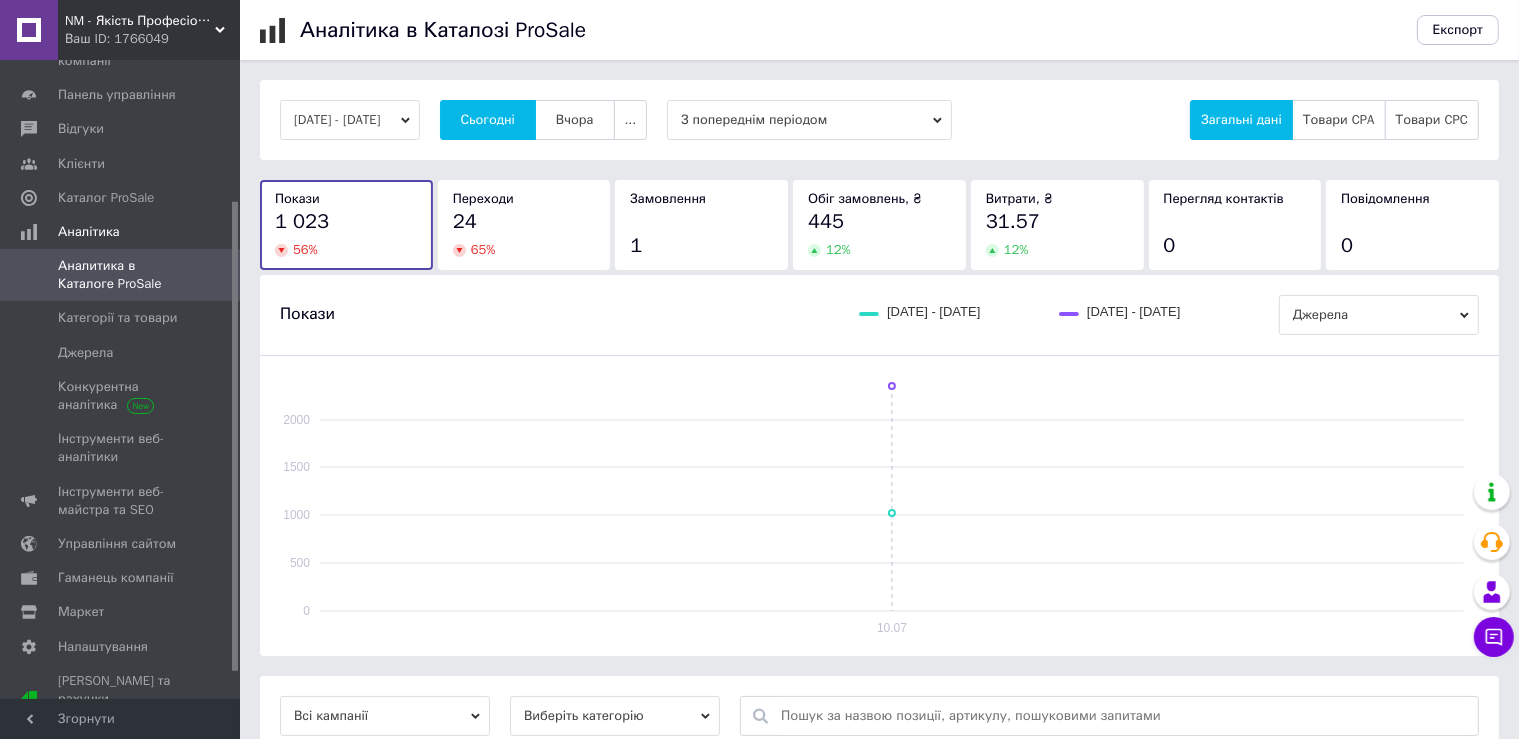 scroll, scrollTop: 0, scrollLeft: 0, axis: both 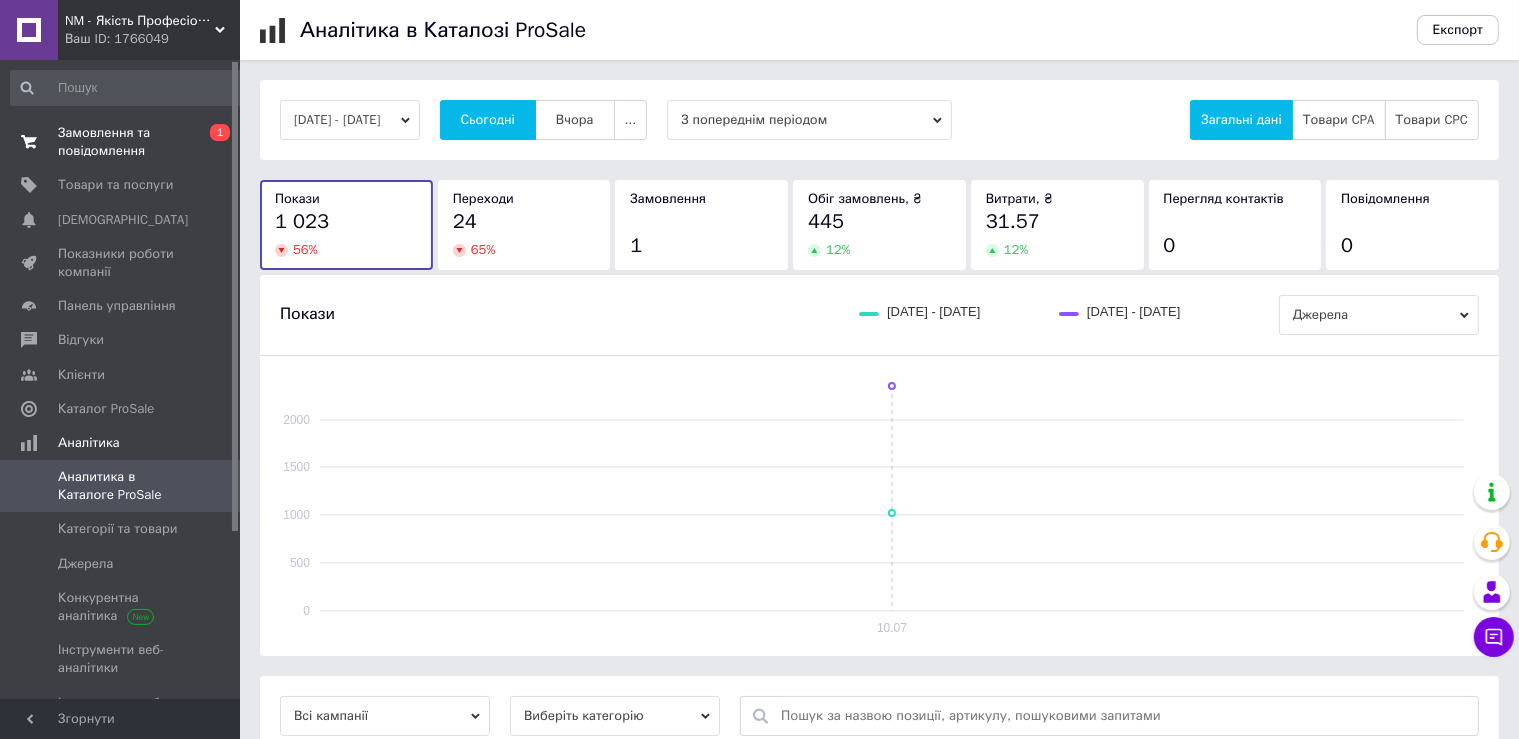 click on "Замовлення та повідомлення" at bounding box center (121, 142) 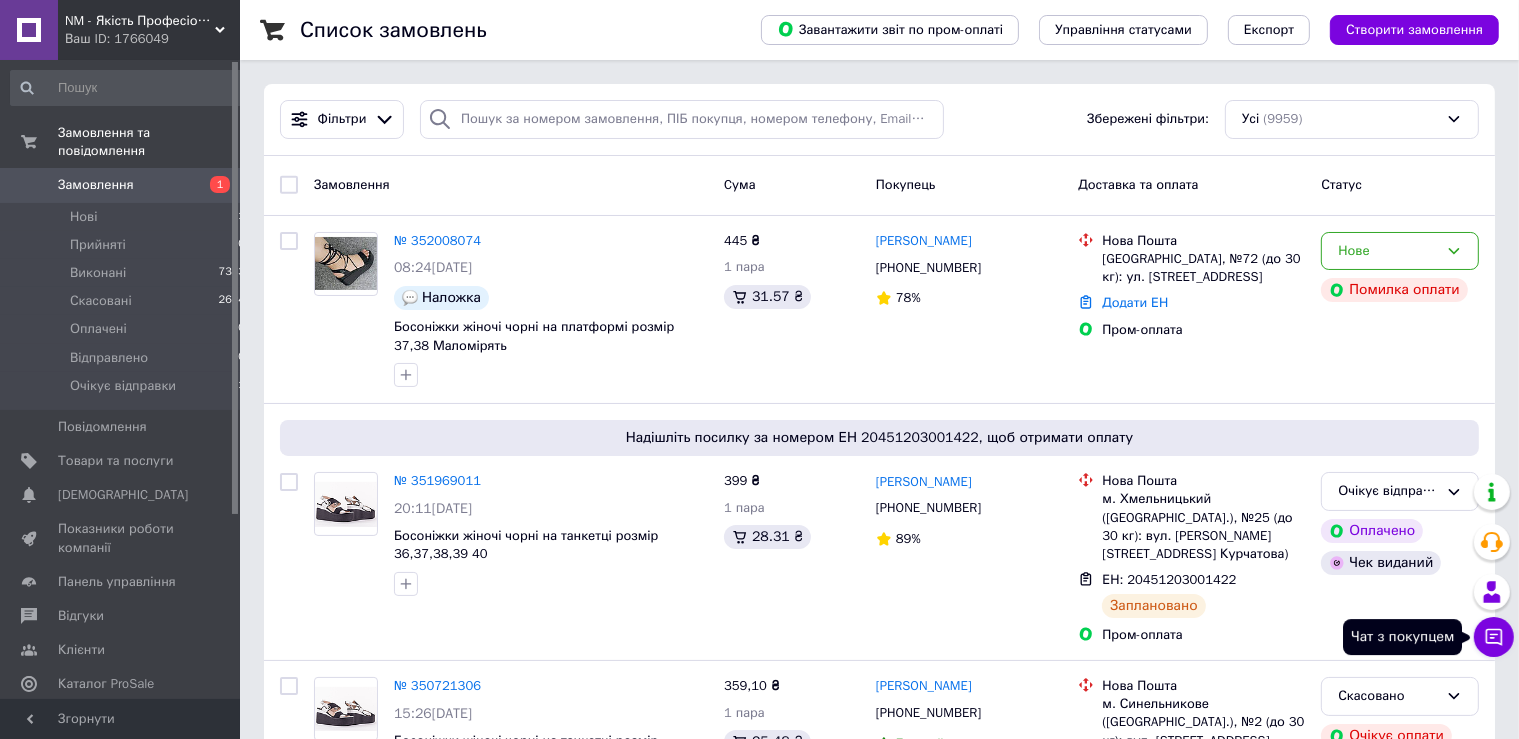 click on "Чат з покупцем" at bounding box center (1494, 637) 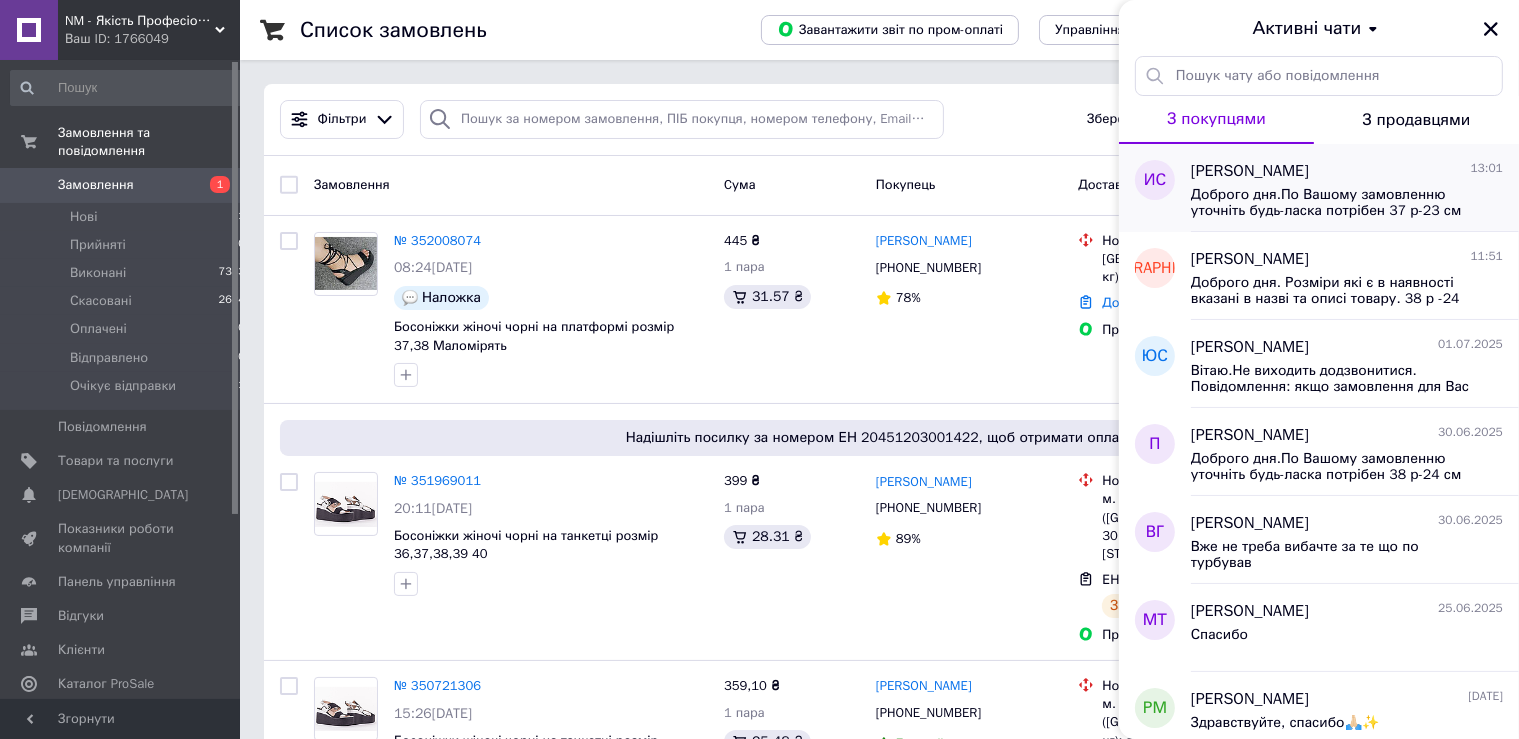 click on "[PERSON_NAME] 13:01" at bounding box center (1347, 171) 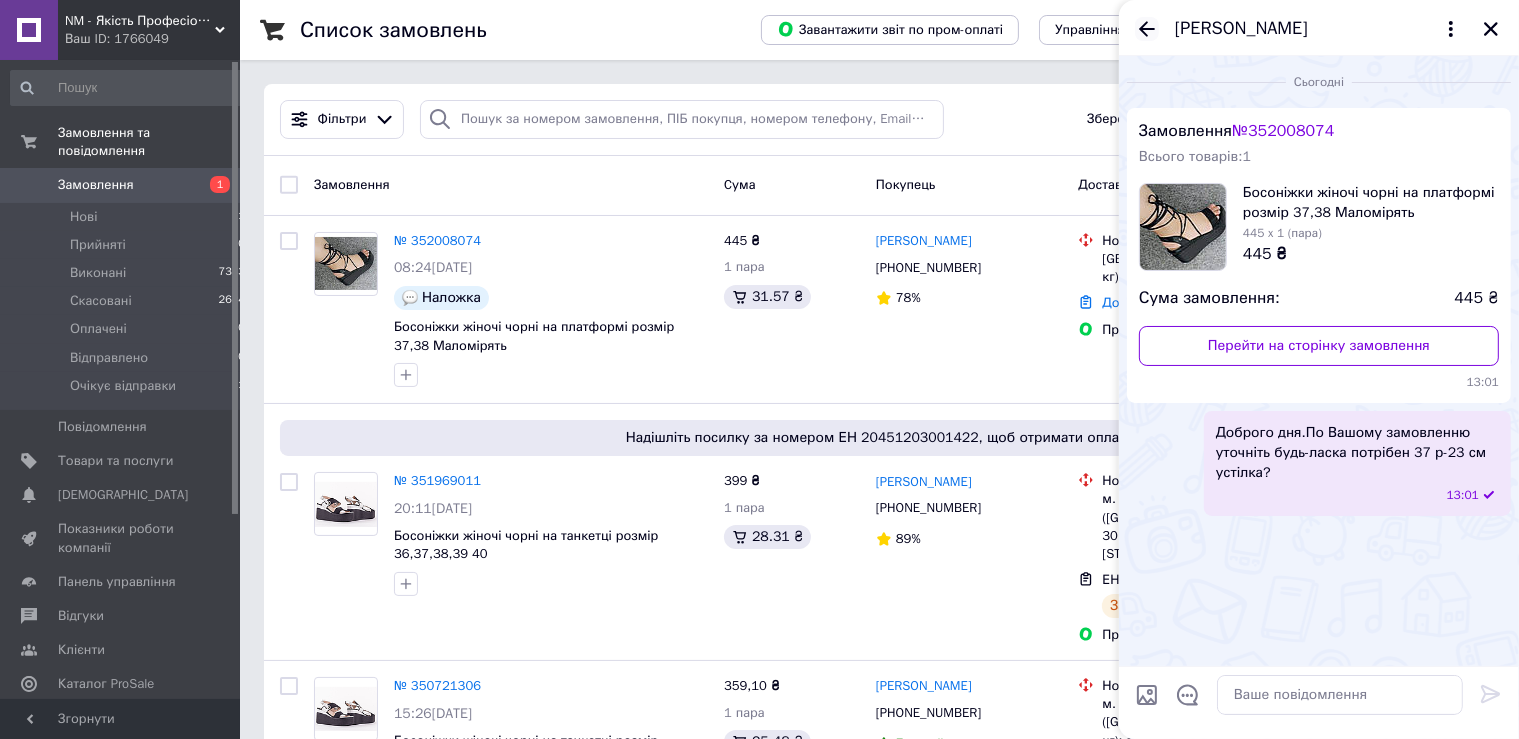 click 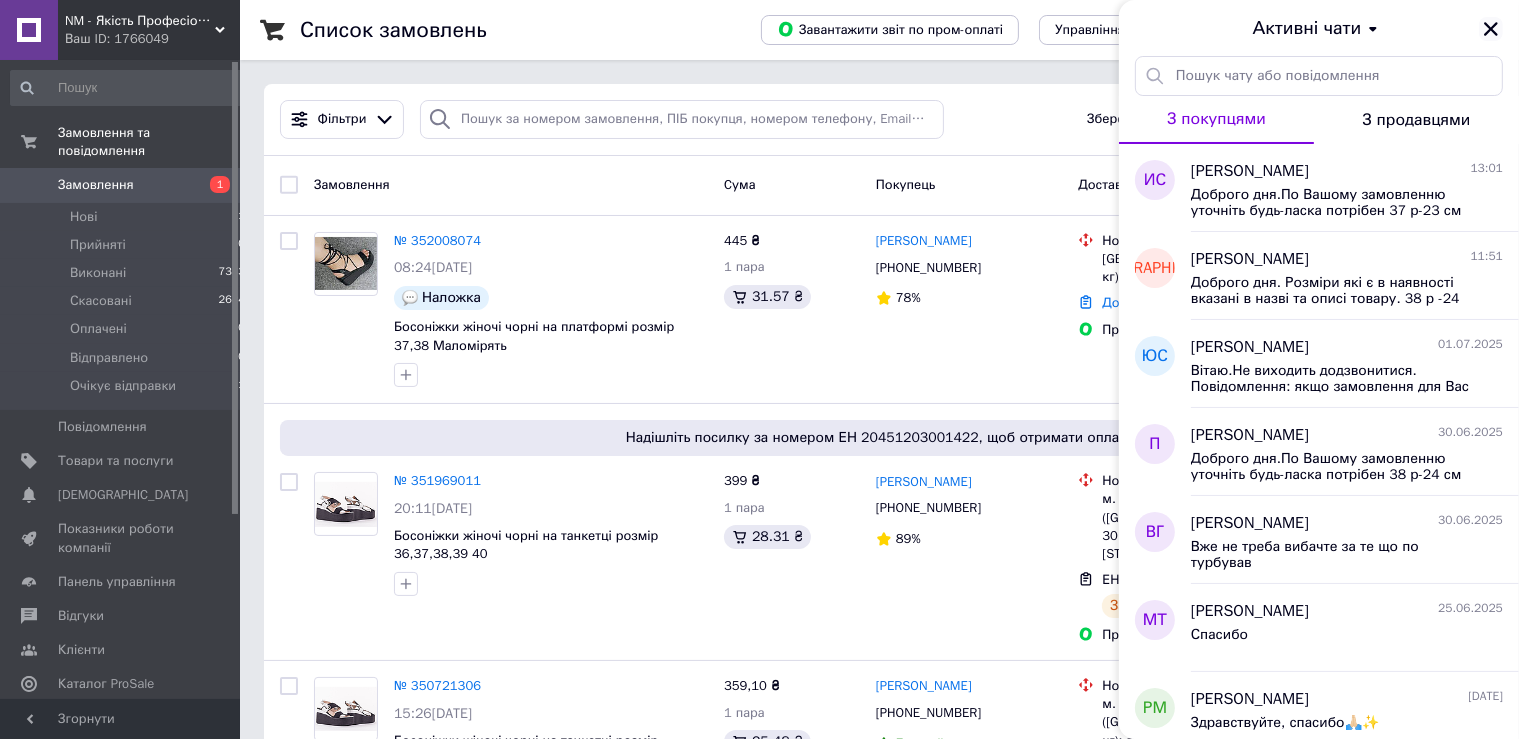 click 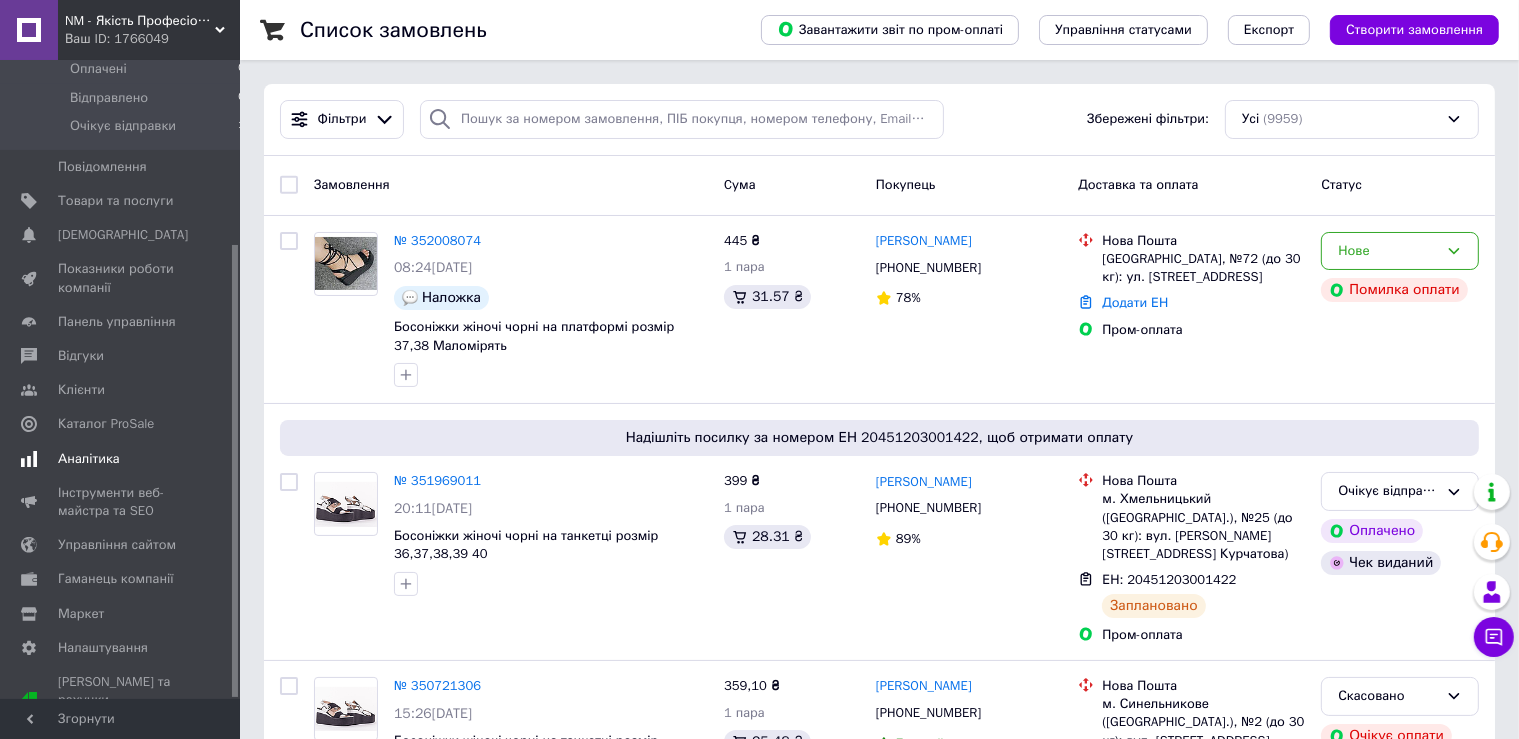 click on "Аналітика" at bounding box center (89, 459) 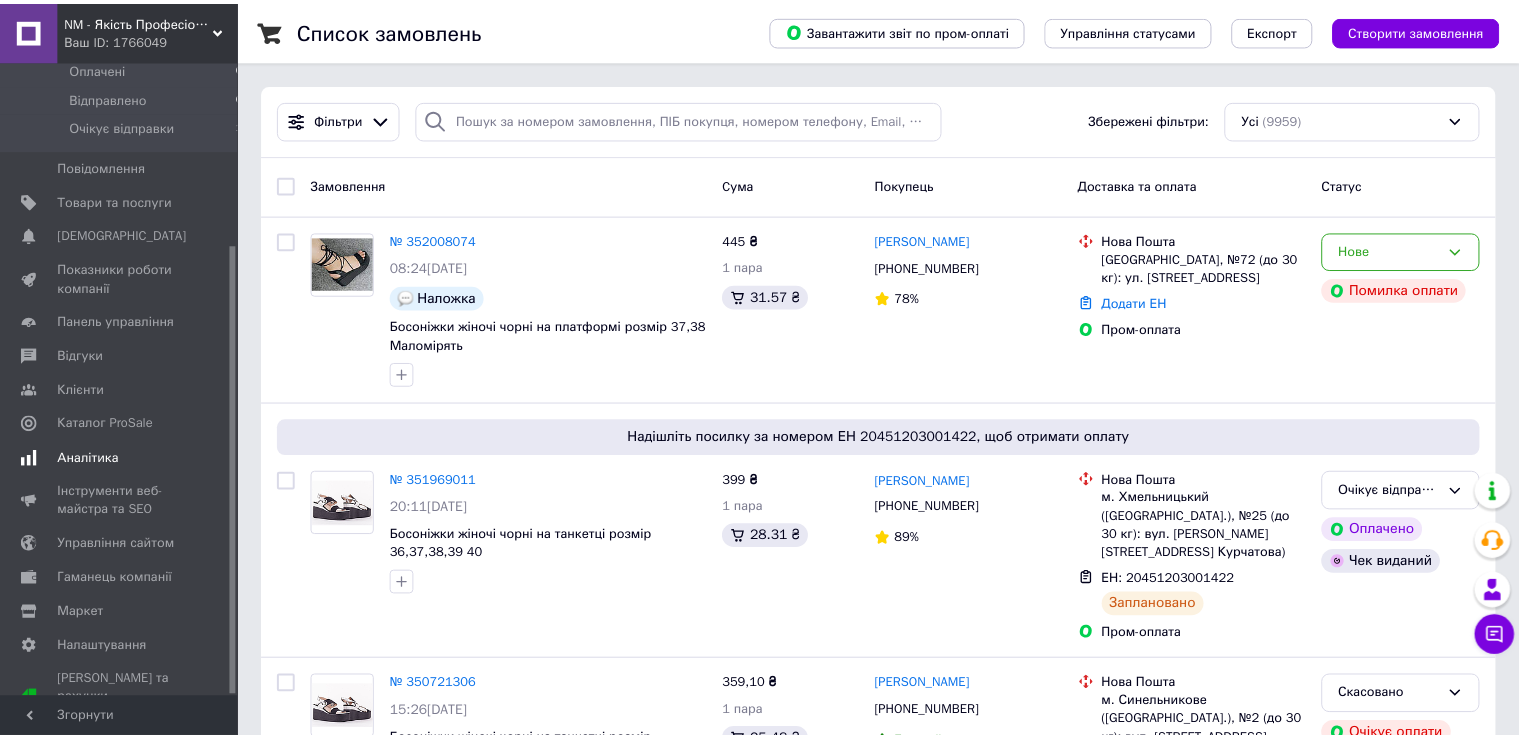 scroll, scrollTop: 228, scrollLeft: 0, axis: vertical 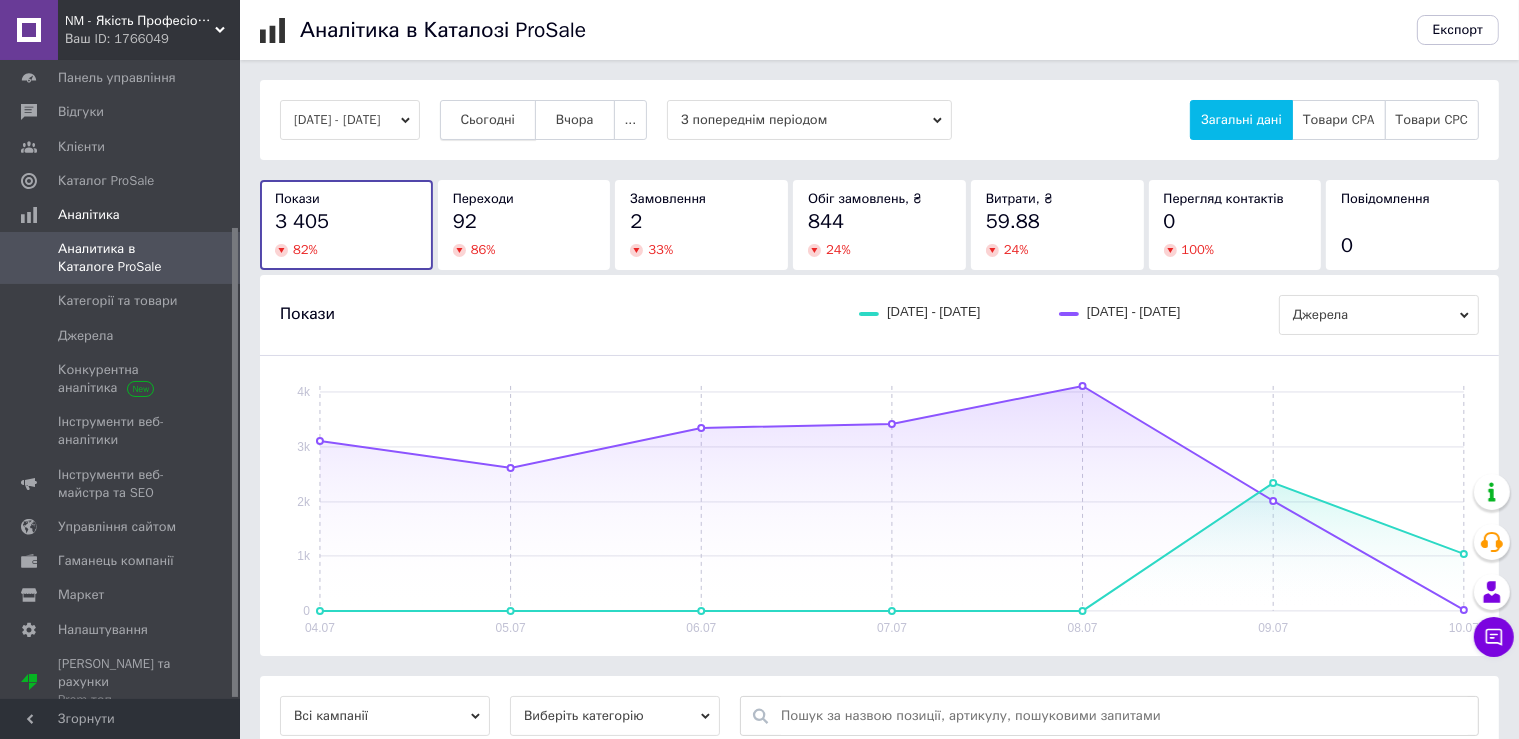 click on "Сьогодні" at bounding box center [488, 120] 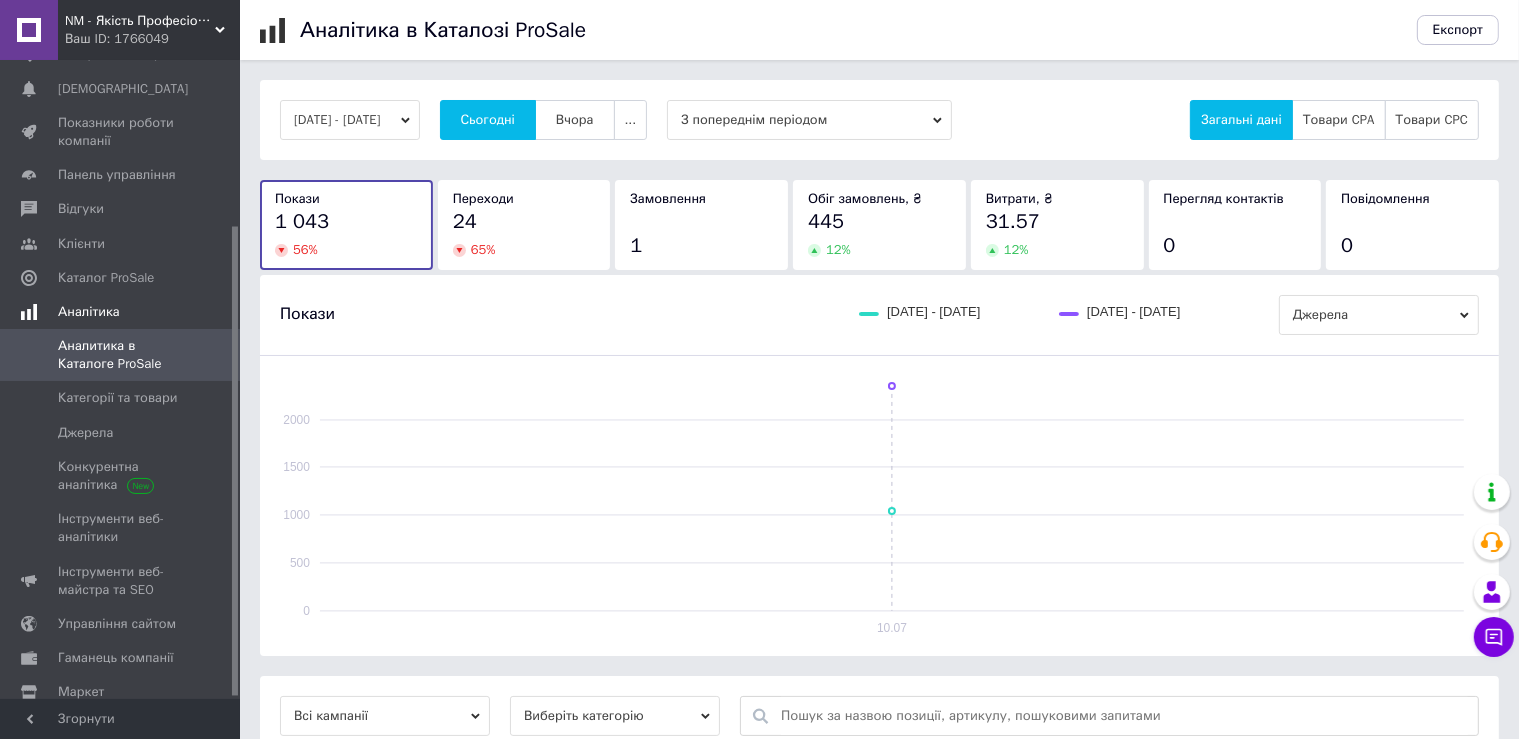 scroll, scrollTop: 0, scrollLeft: 0, axis: both 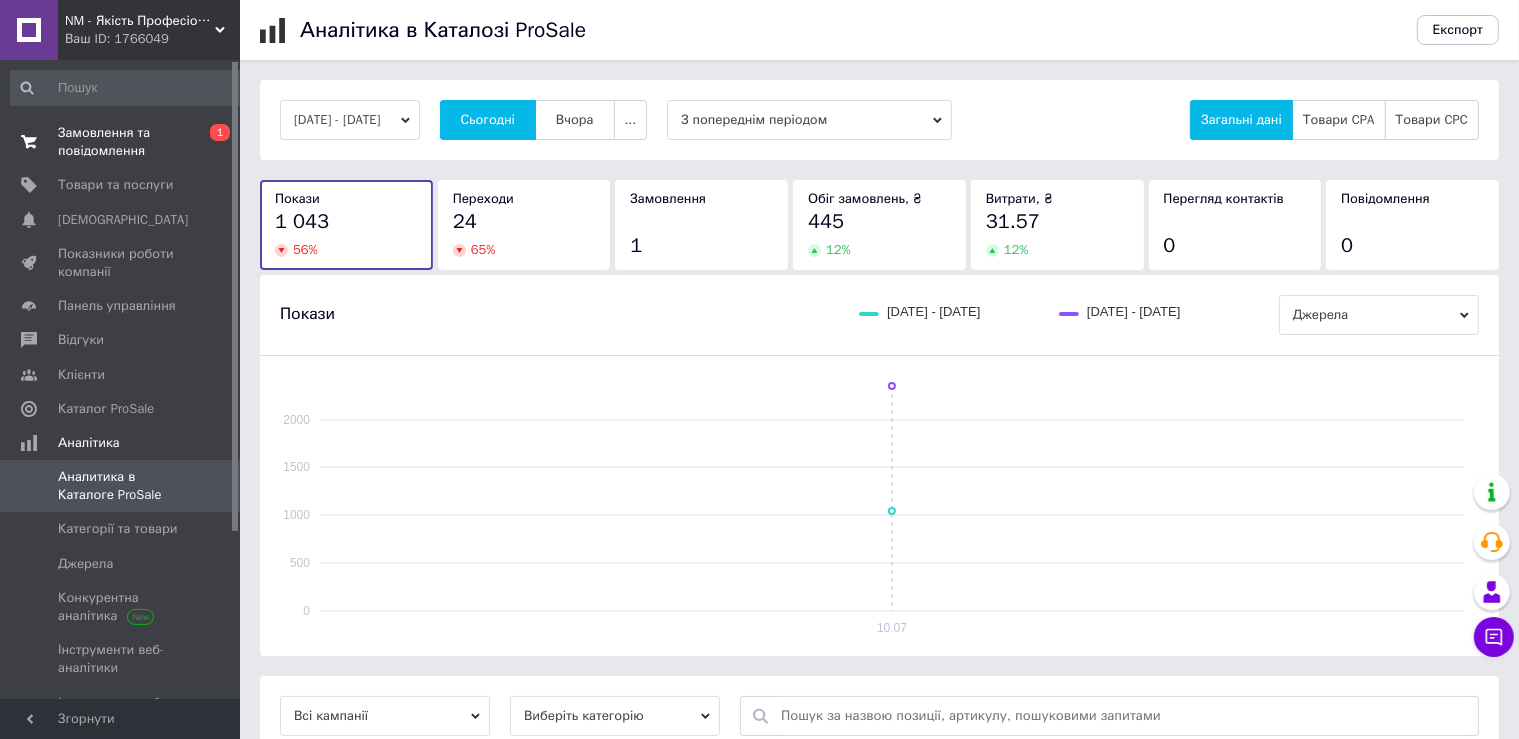 click on "Замовлення та повідомлення" at bounding box center (121, 142) 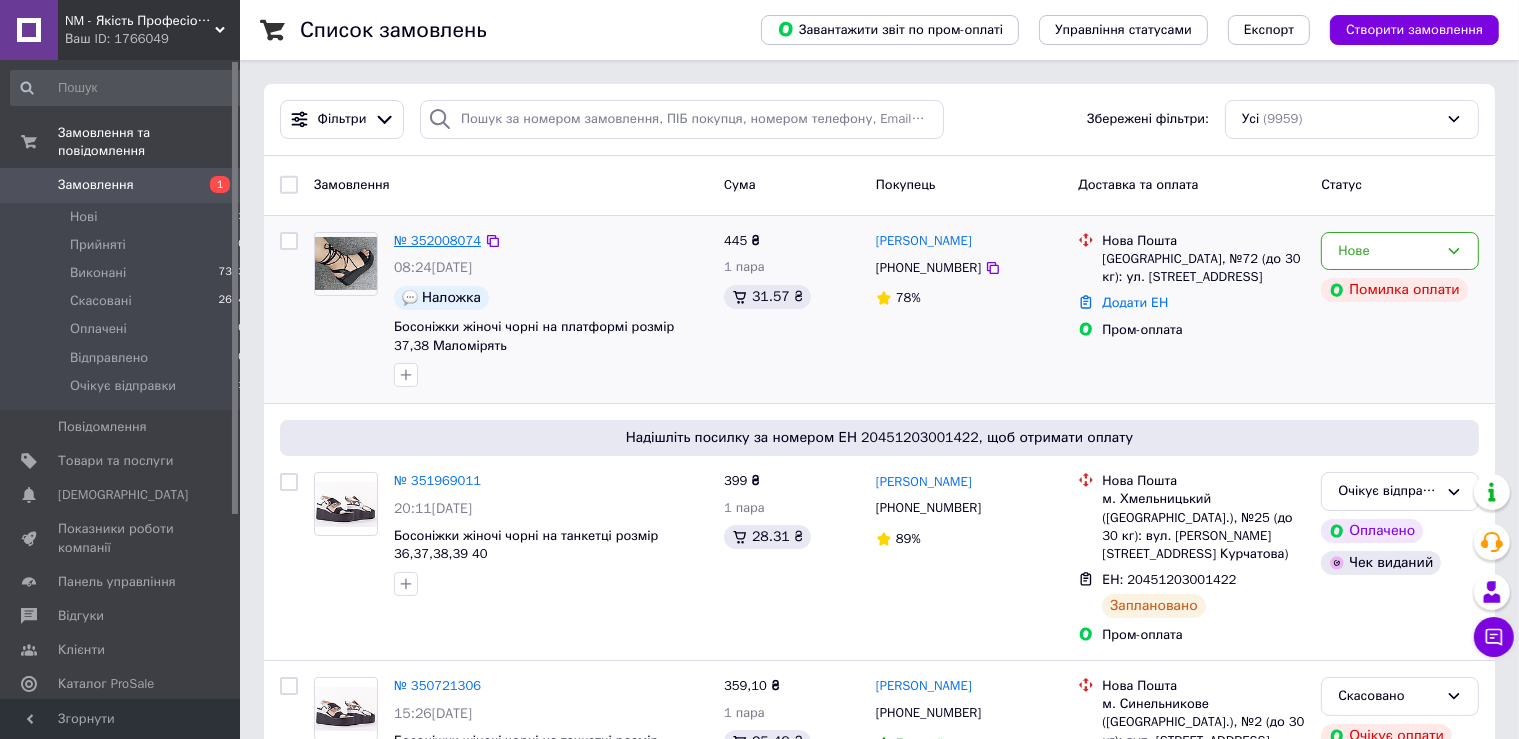 click on "№ 352008074" at bounding box center (437, 240) 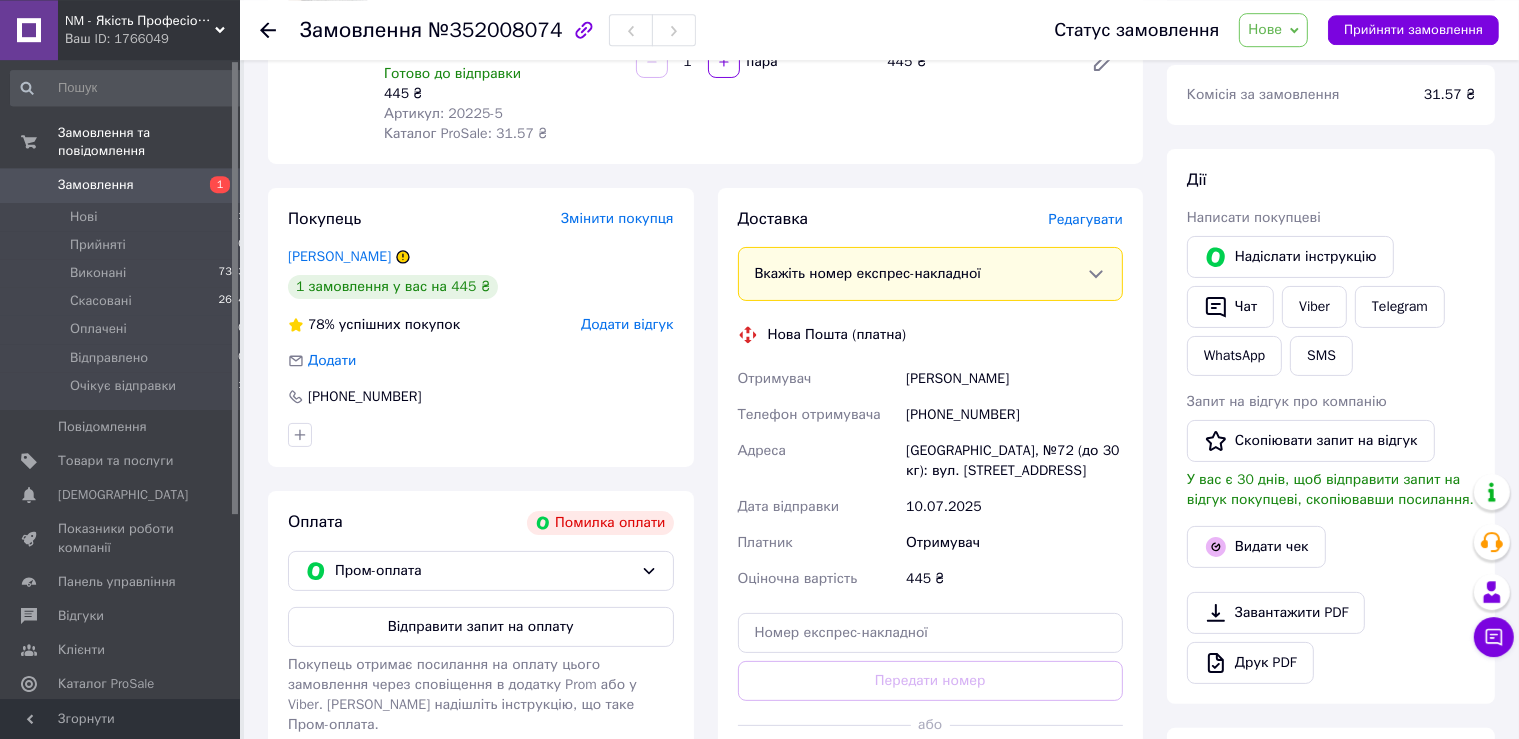 scroll, scrollTop: 316, scrollLeft: 0, axis: vertical 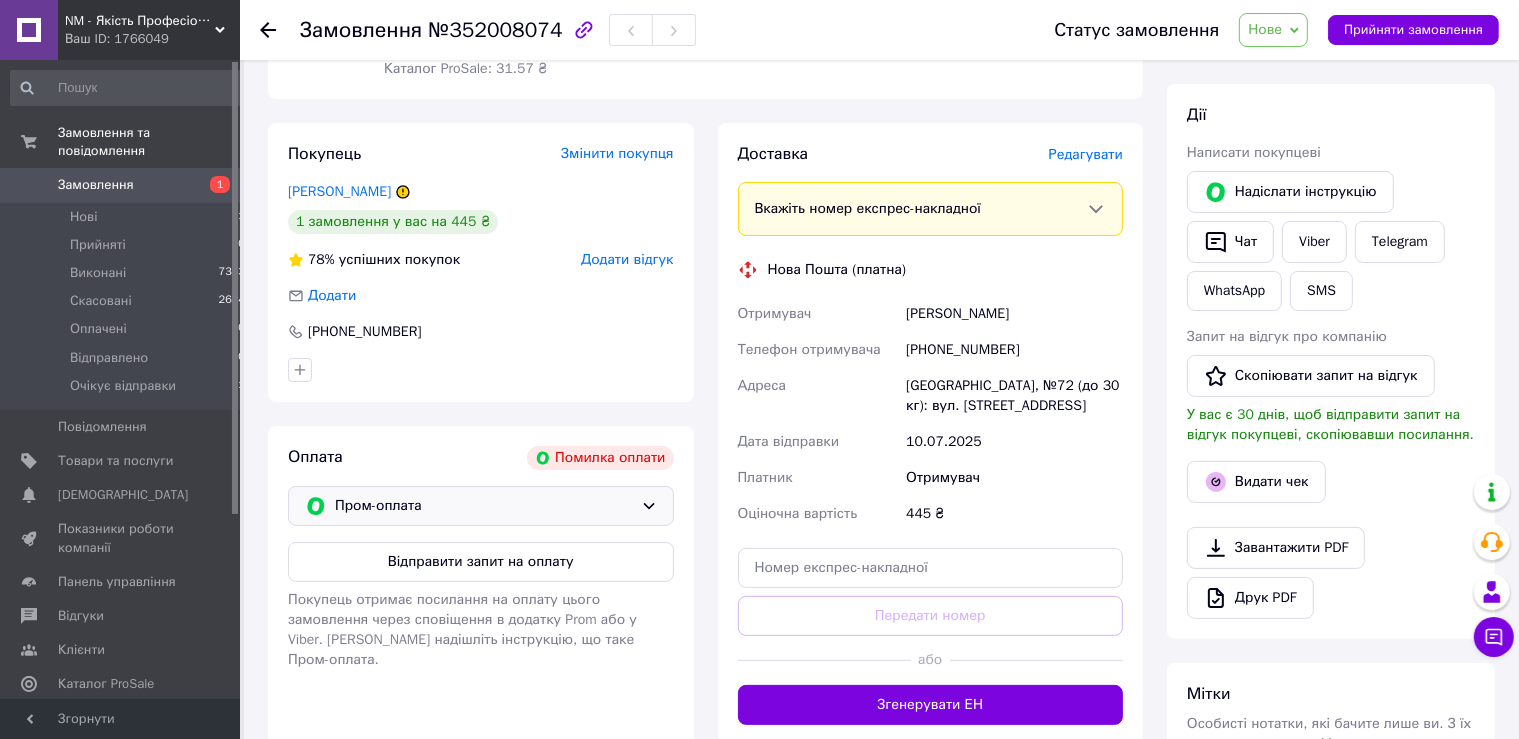 click on "Пром-оплата" at bounding box center (484, 506) 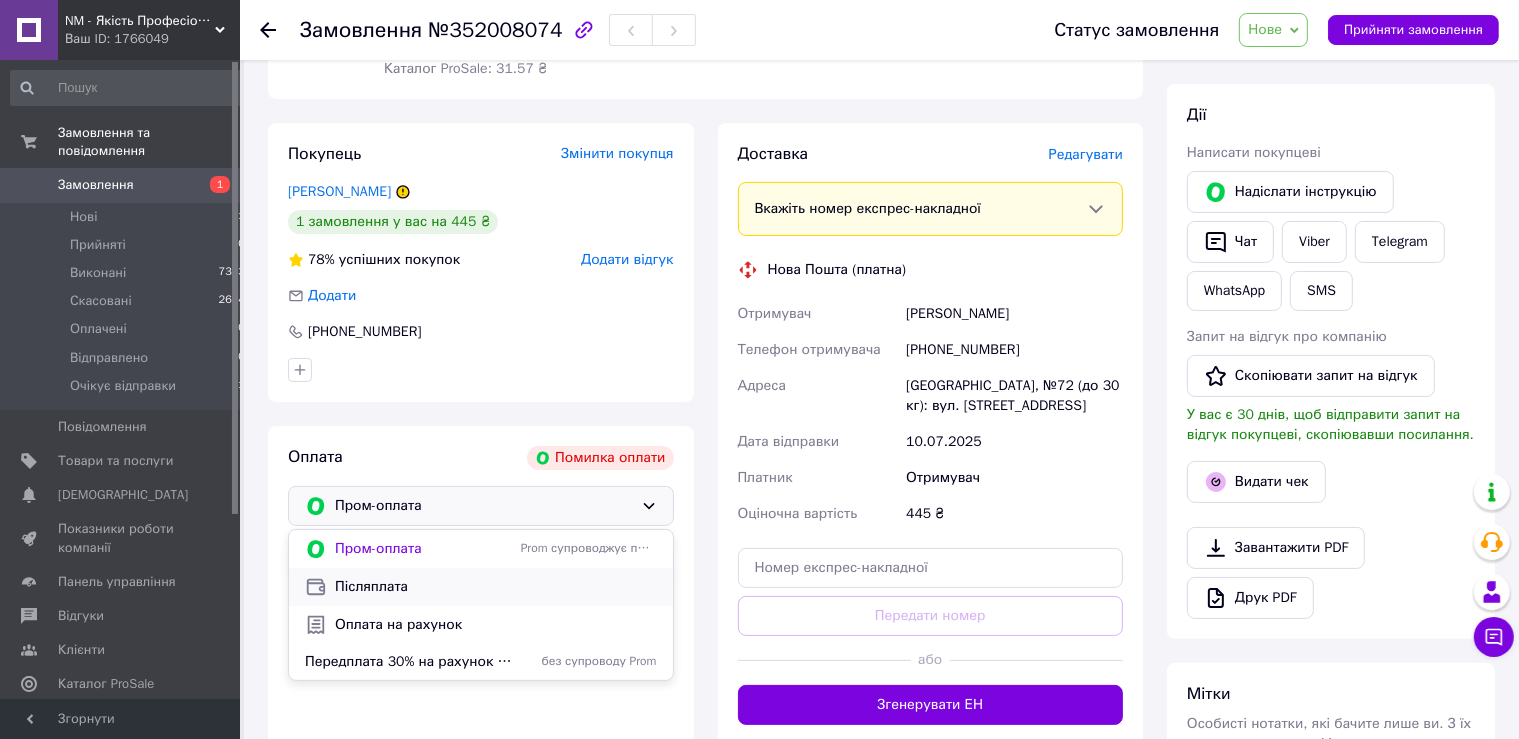 click on "Післяплата" at bounding box center (496, 587) 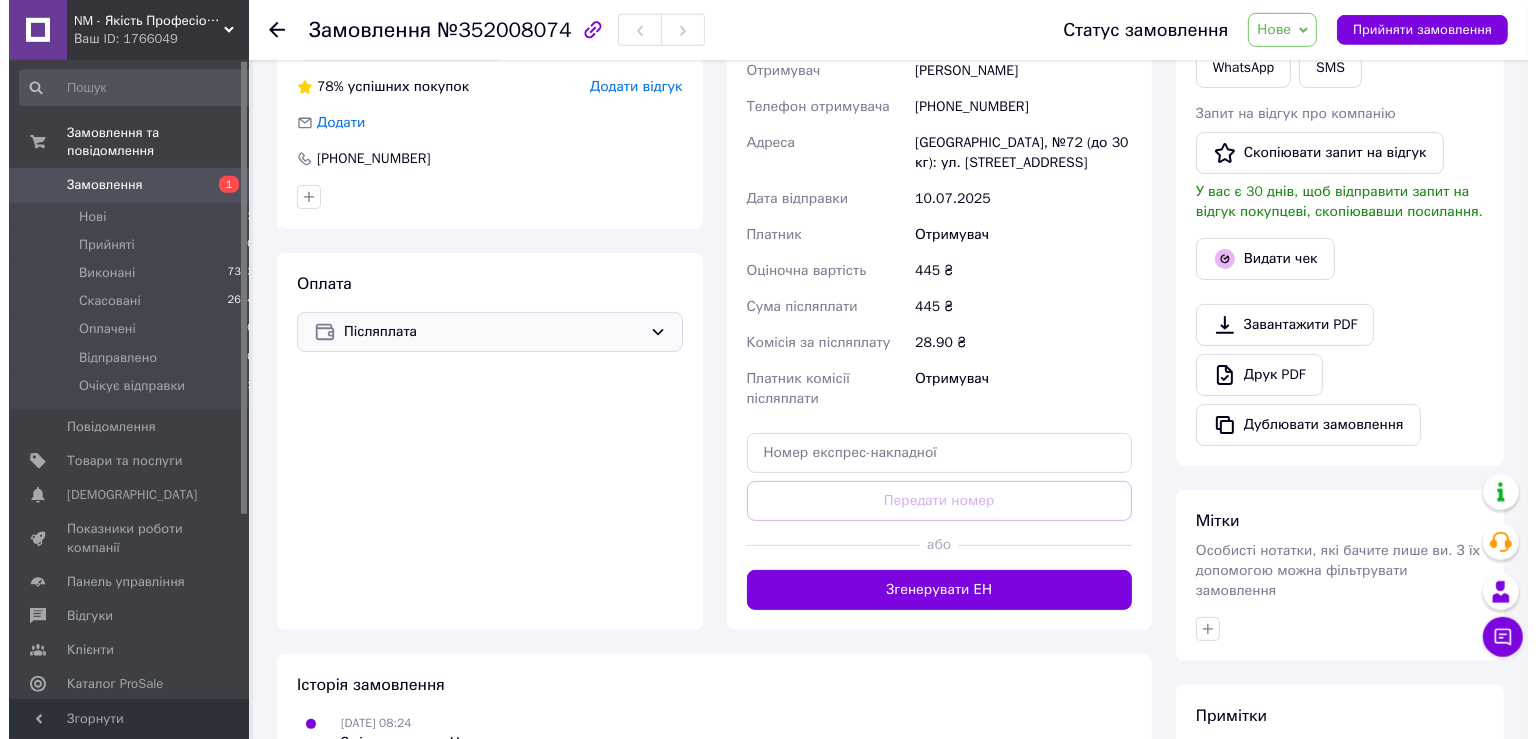 scroll, scrollTop: 316, scrollLeft: 0, axis: vertical 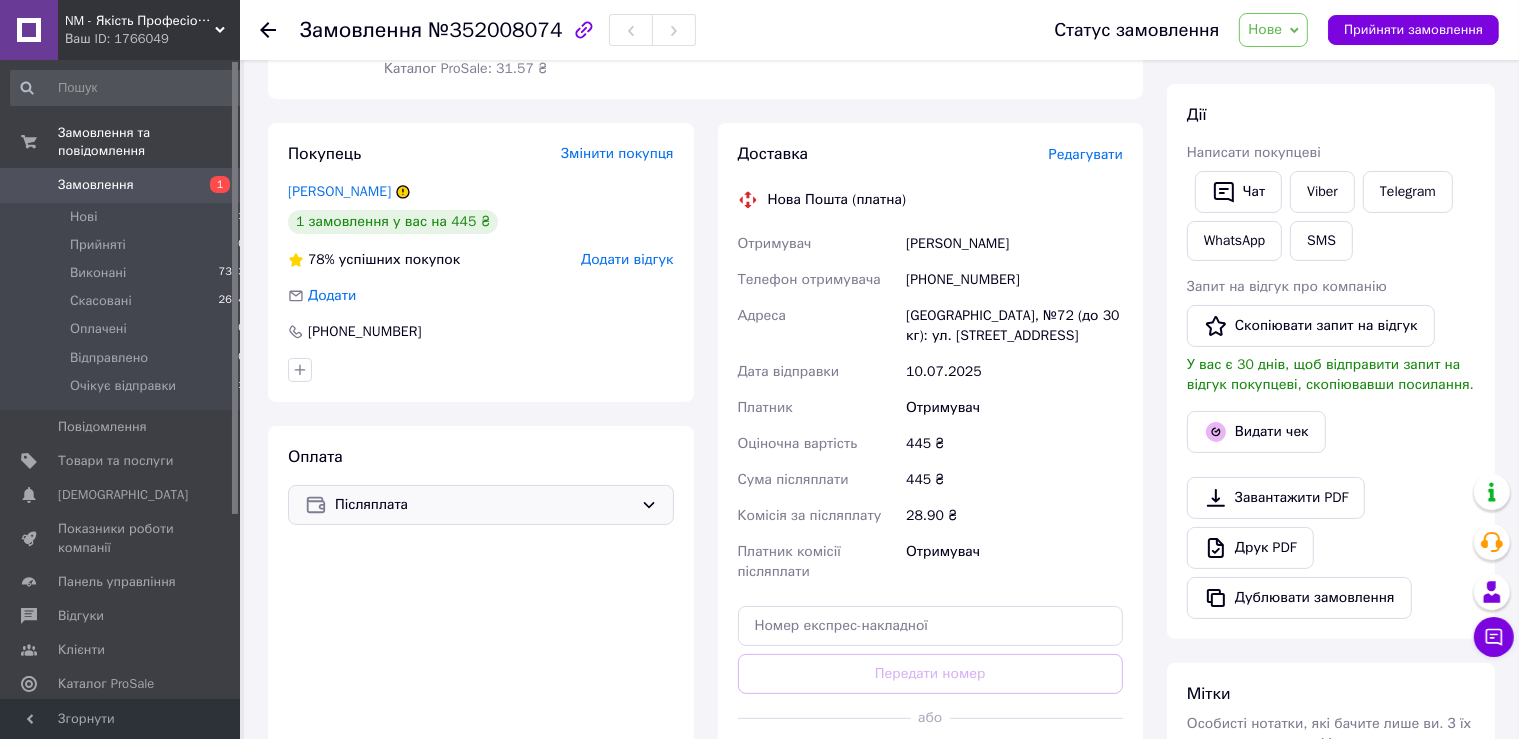 click on "Редагувати" at bounding box center [1086, 154] 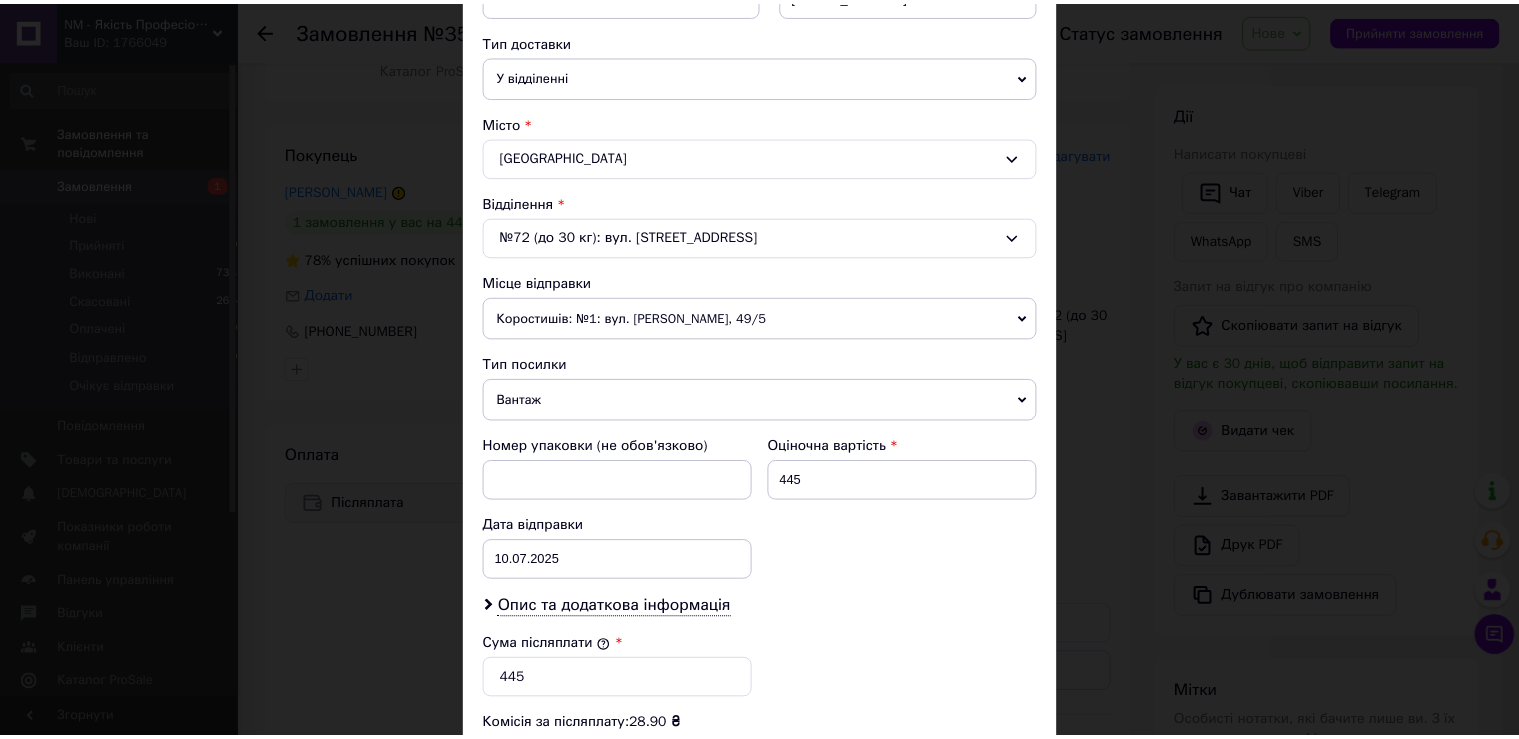 scroll, scrollTop: 781, scrollLeft: 0, axis: vertical 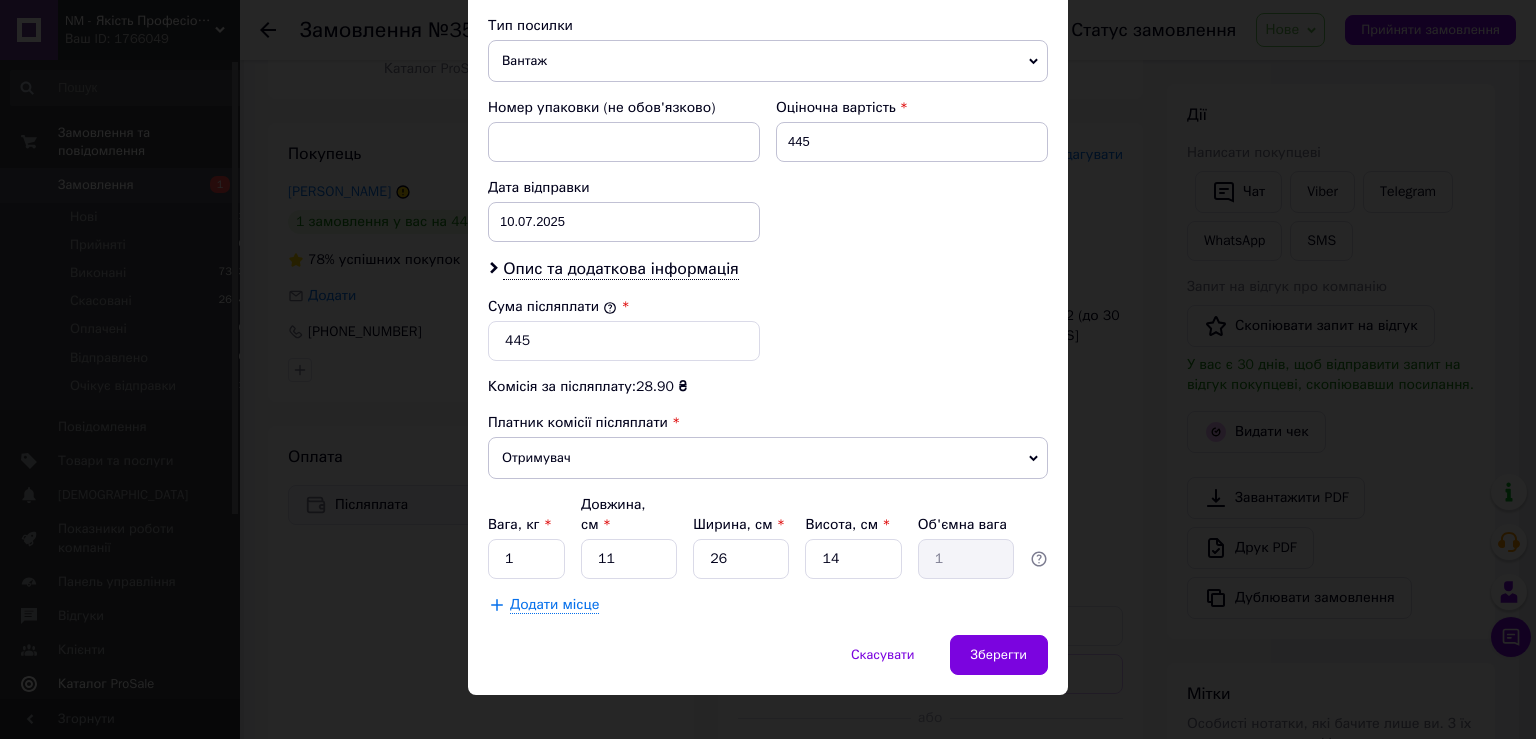 drag, startPoint x: 210, startPoint y: 685, endPoint x: 239, endPoint y: 676, distance: 30.364452 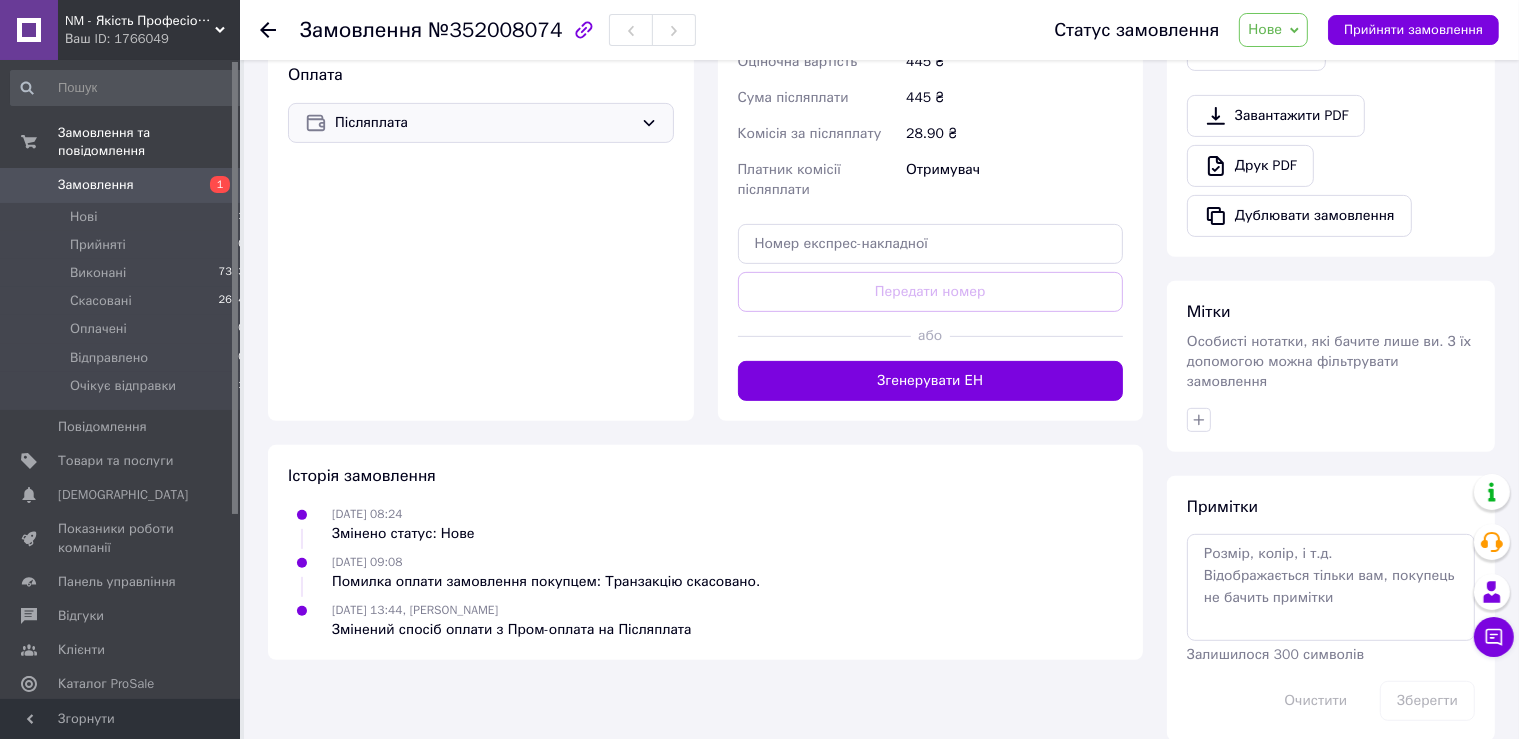 scroll, scrollTop: 700, scrollLeft: 0, axis: vertical 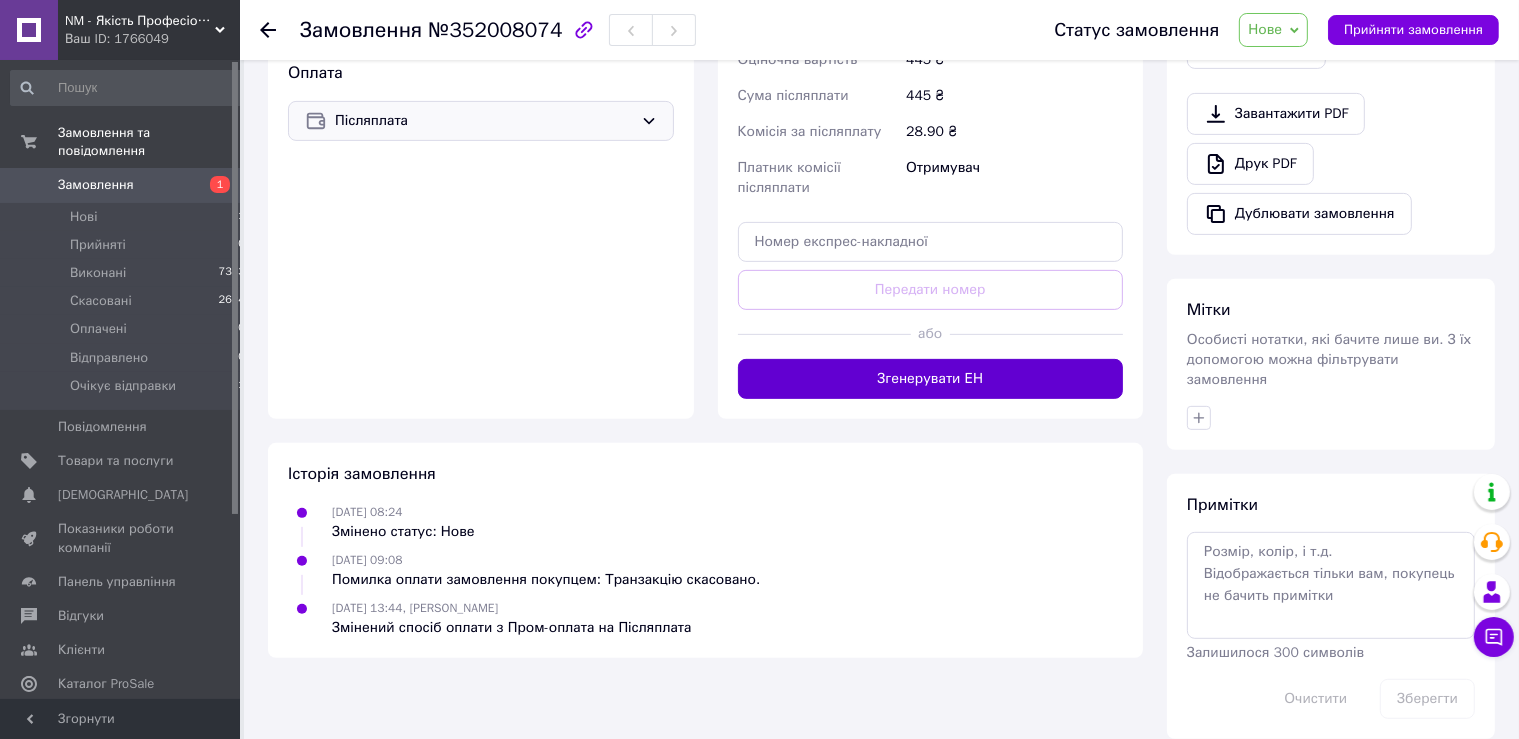 click on "Згенерувати ЕН" at bounding box center [931, 379] 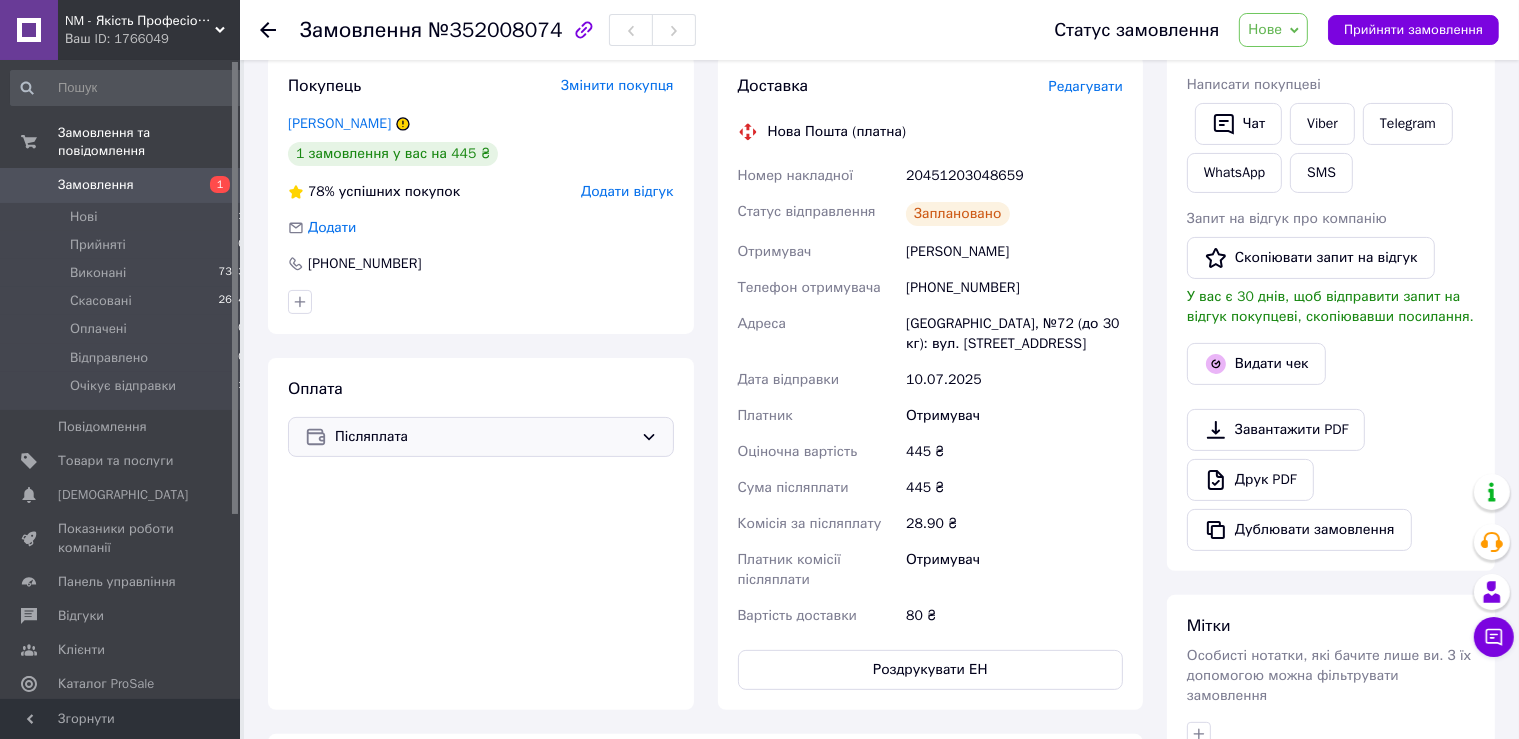 scroll, scrollTop: 278, scrollLeft: 0, axis: vertical 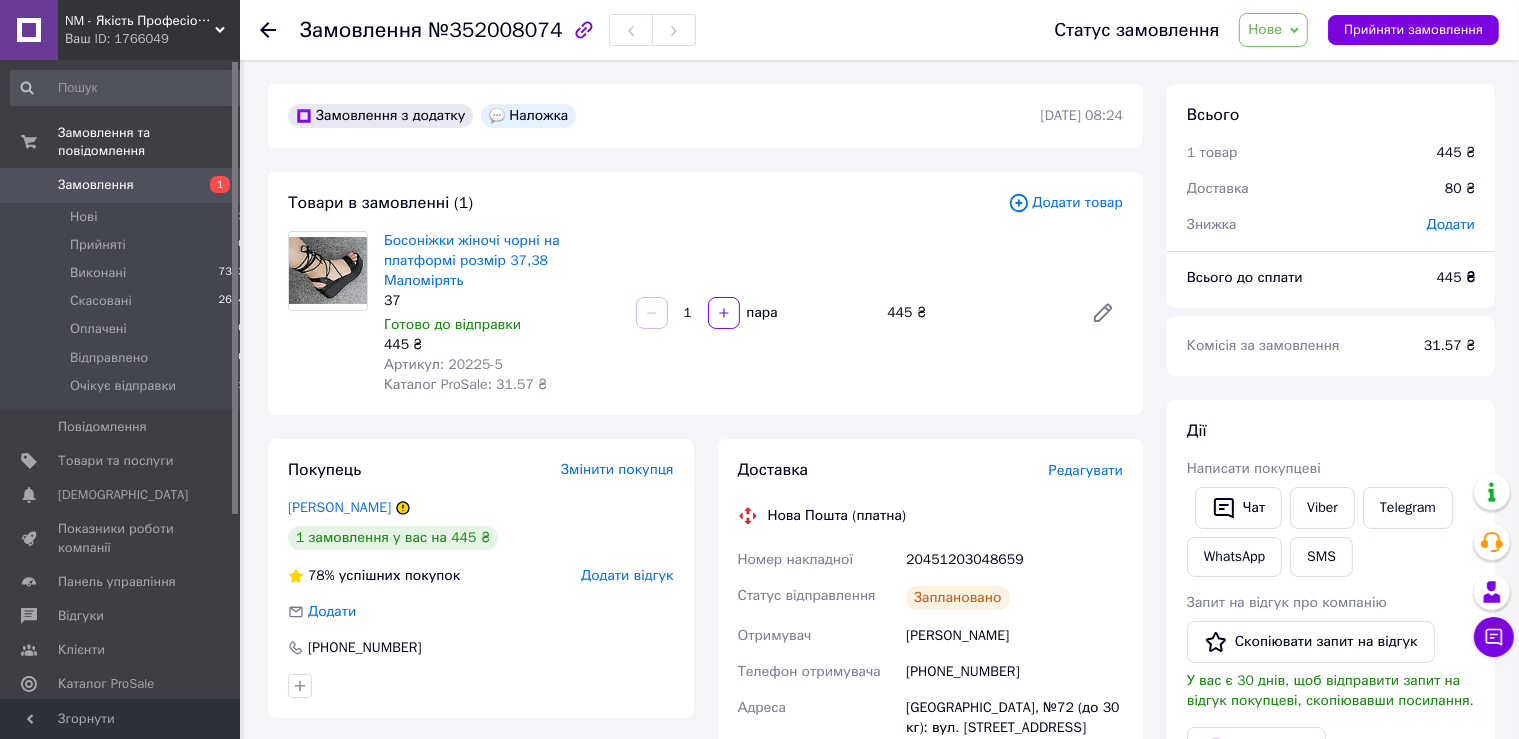 drag, startPoint x: 376, startPoint y: 235, endPoint x: 383, endPoint y: 246, distance: 13.038404 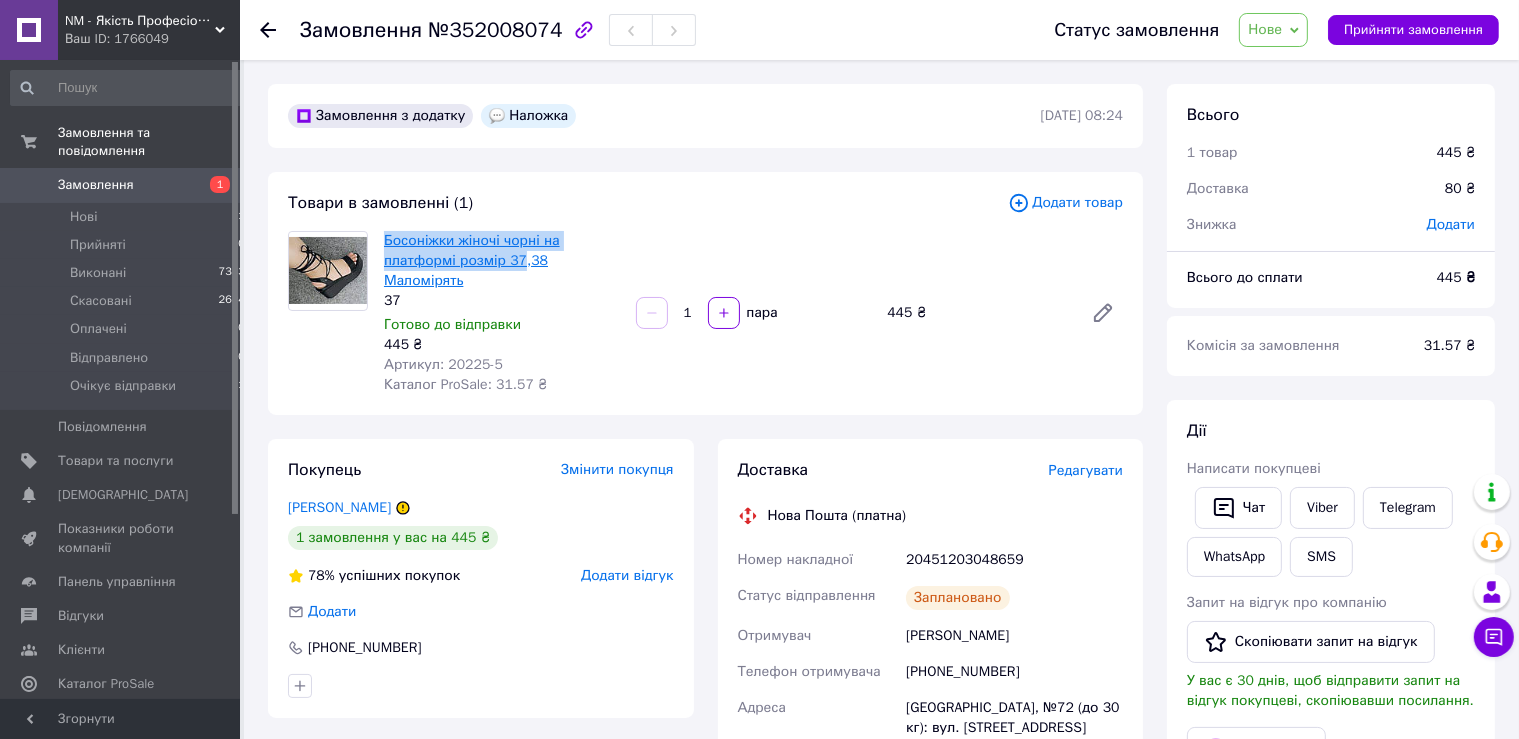 drag, startPoint x: 382, startPoint y: 233, endPoint x: 515, endPoint y: 256, distance: 134.97408 